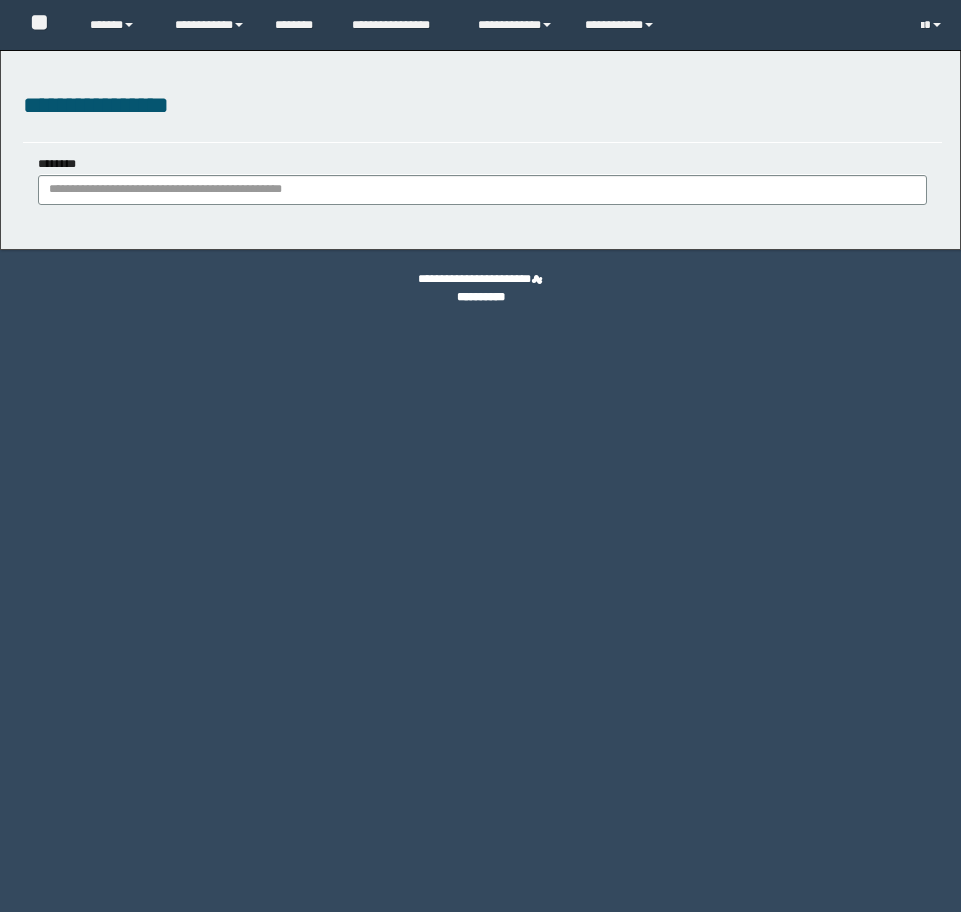 scroll, scrollTop: 0, scrollLeft: 0, axis: both 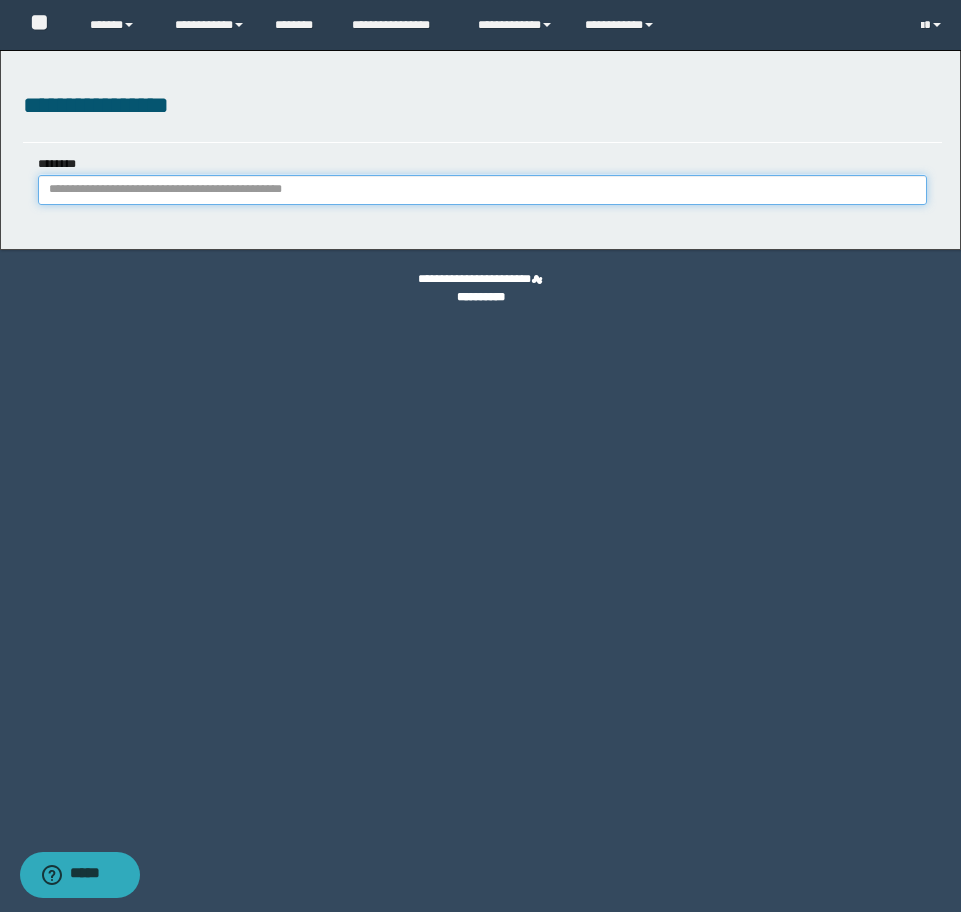 click on "********" at bounding box center (482, 190) 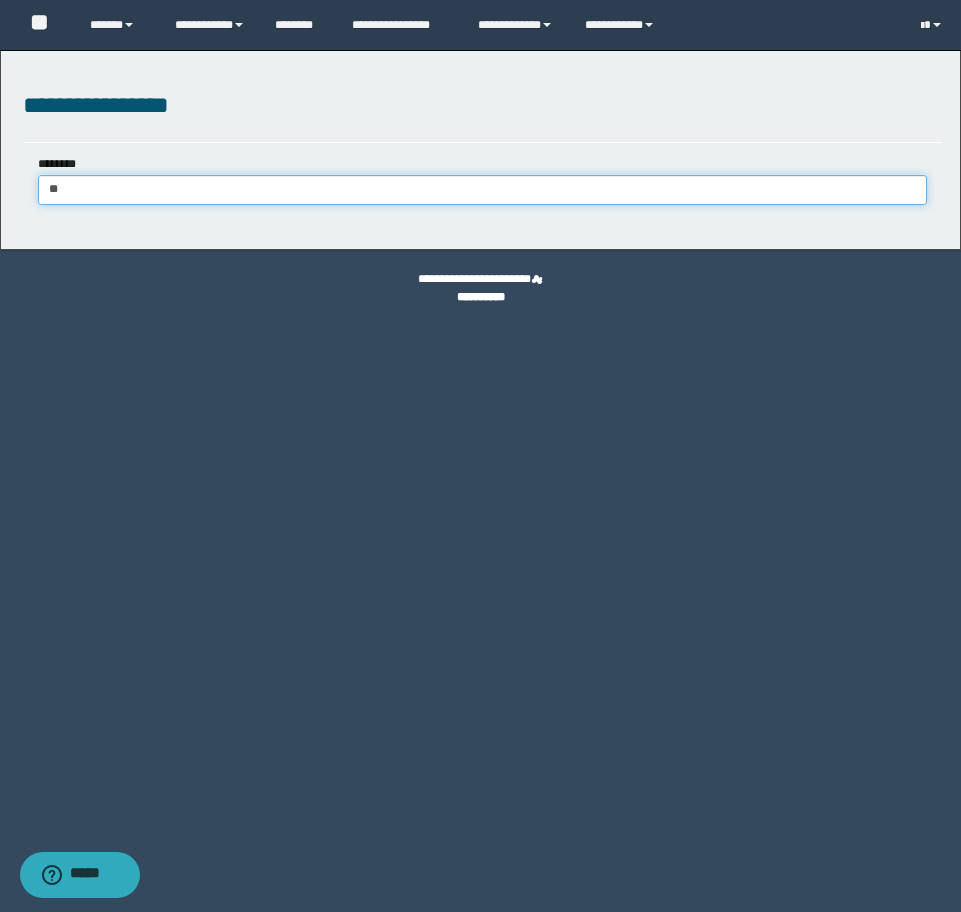 type on "***" 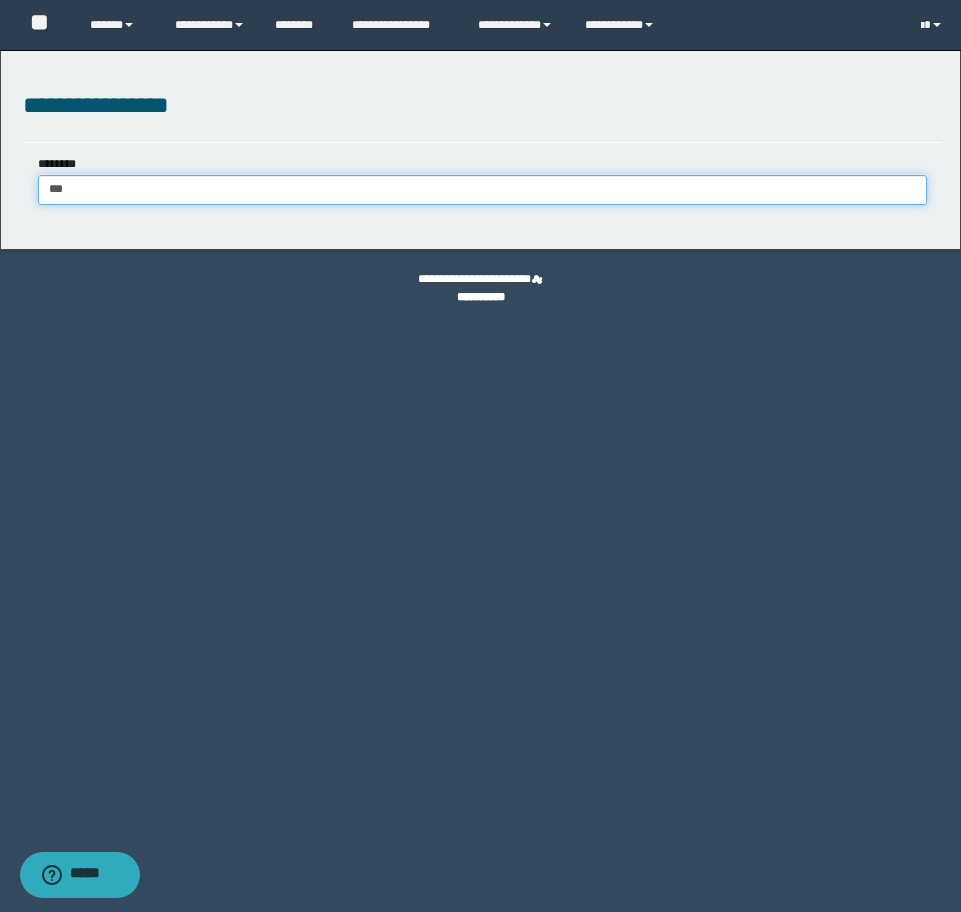 type on "***" 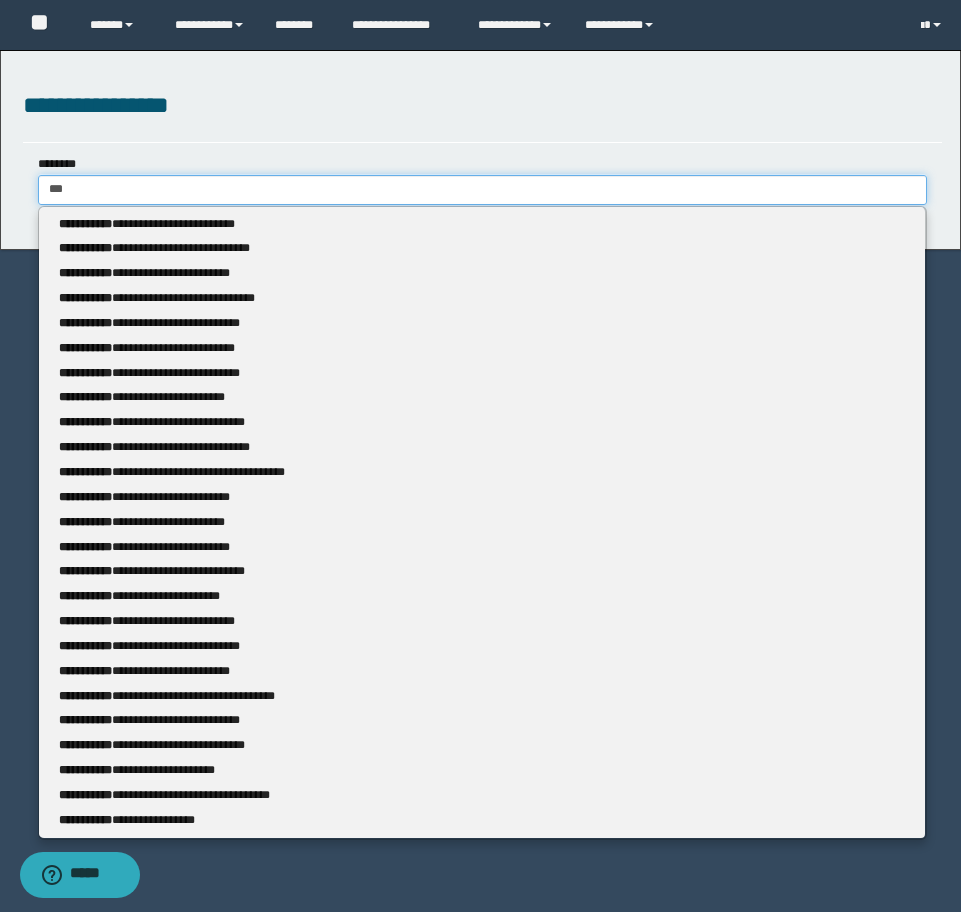 type 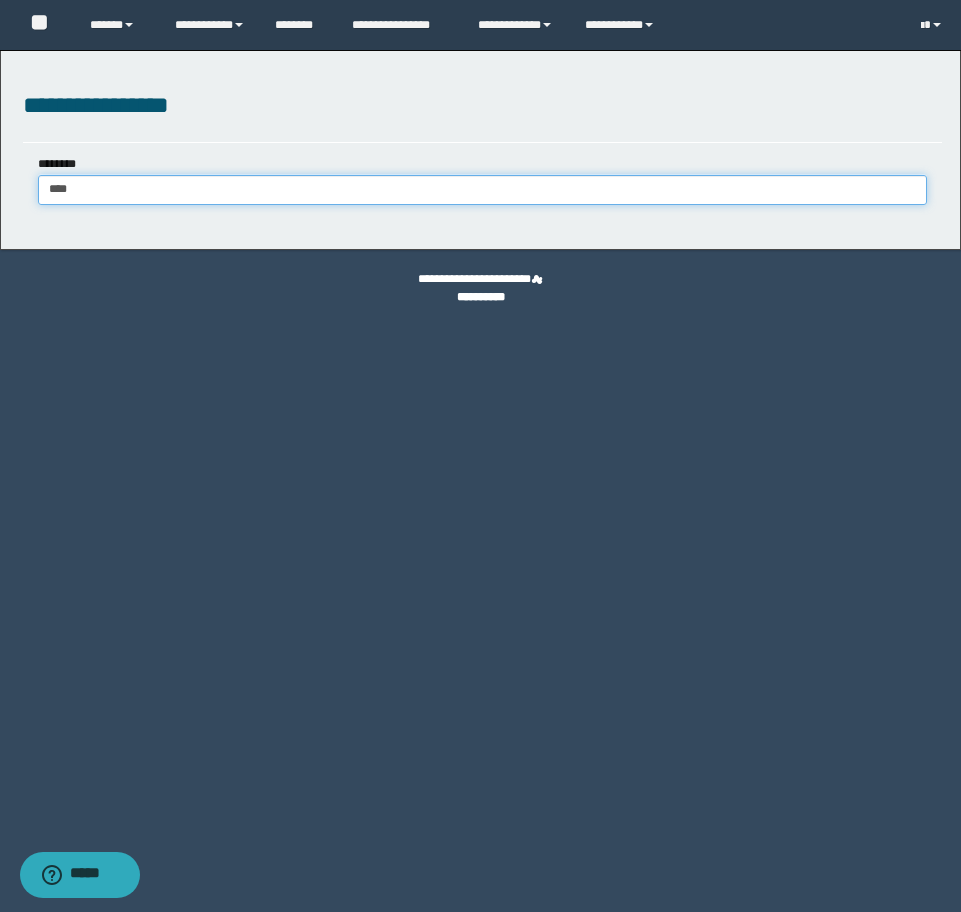 type on "****" 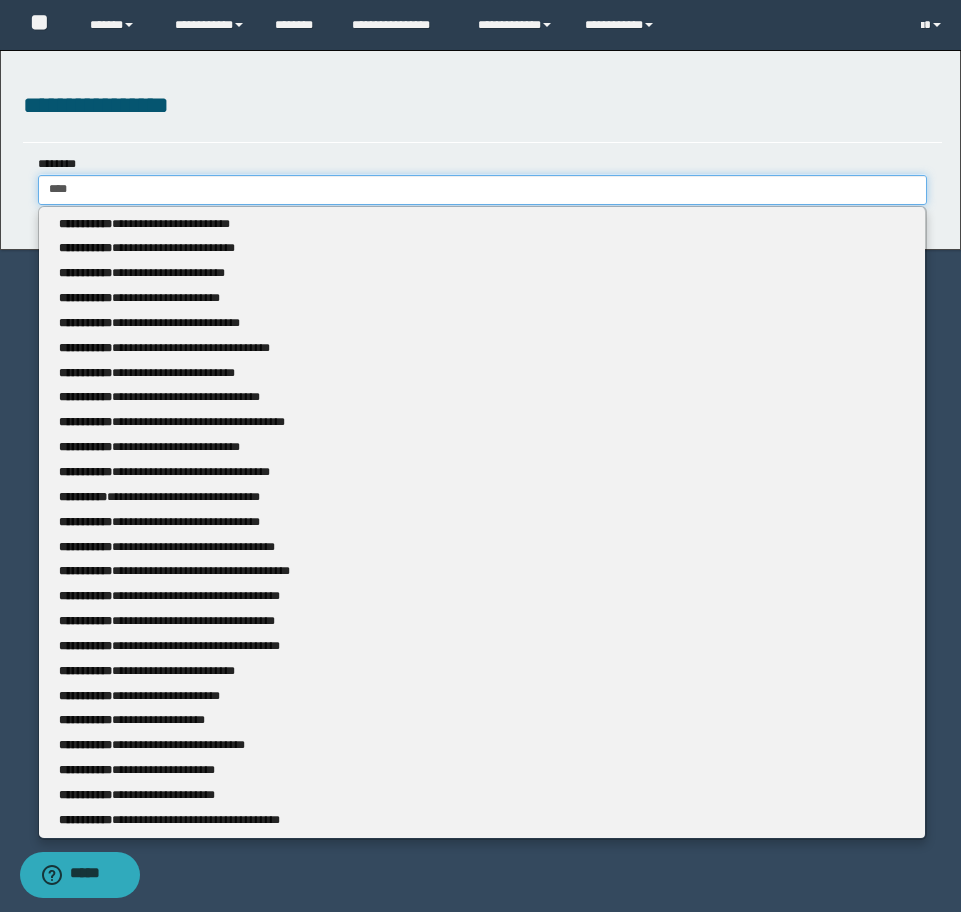 type 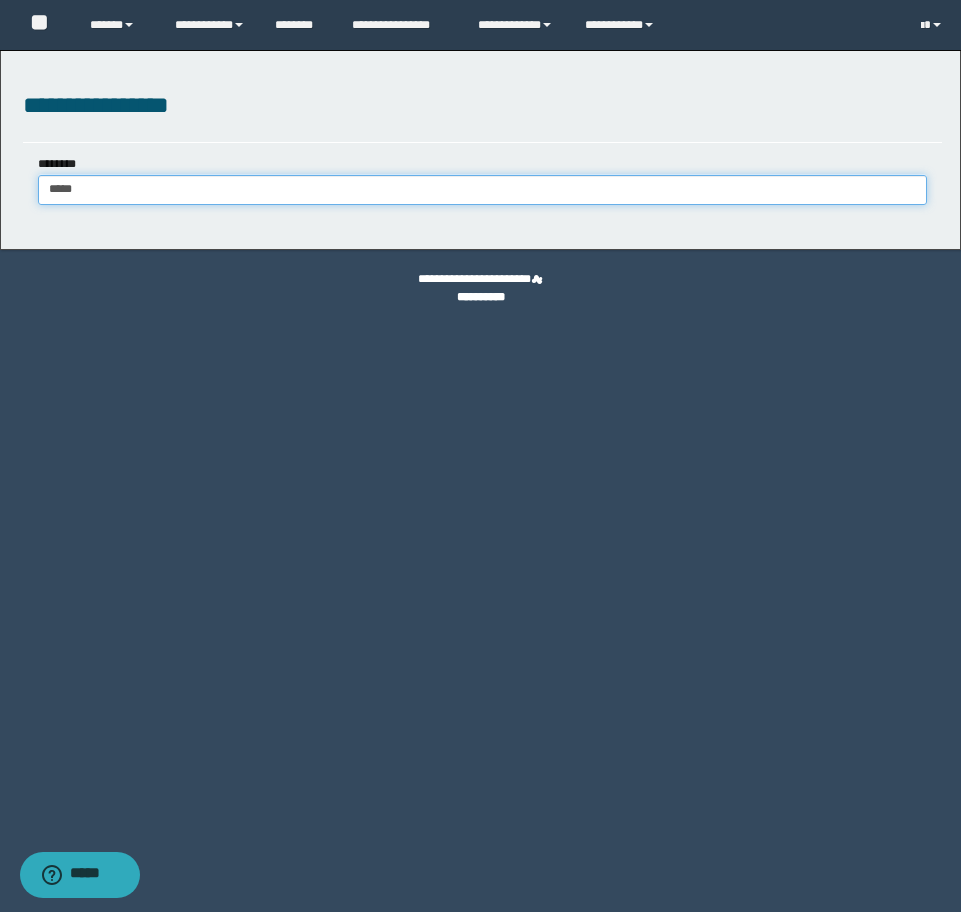 type on "******" 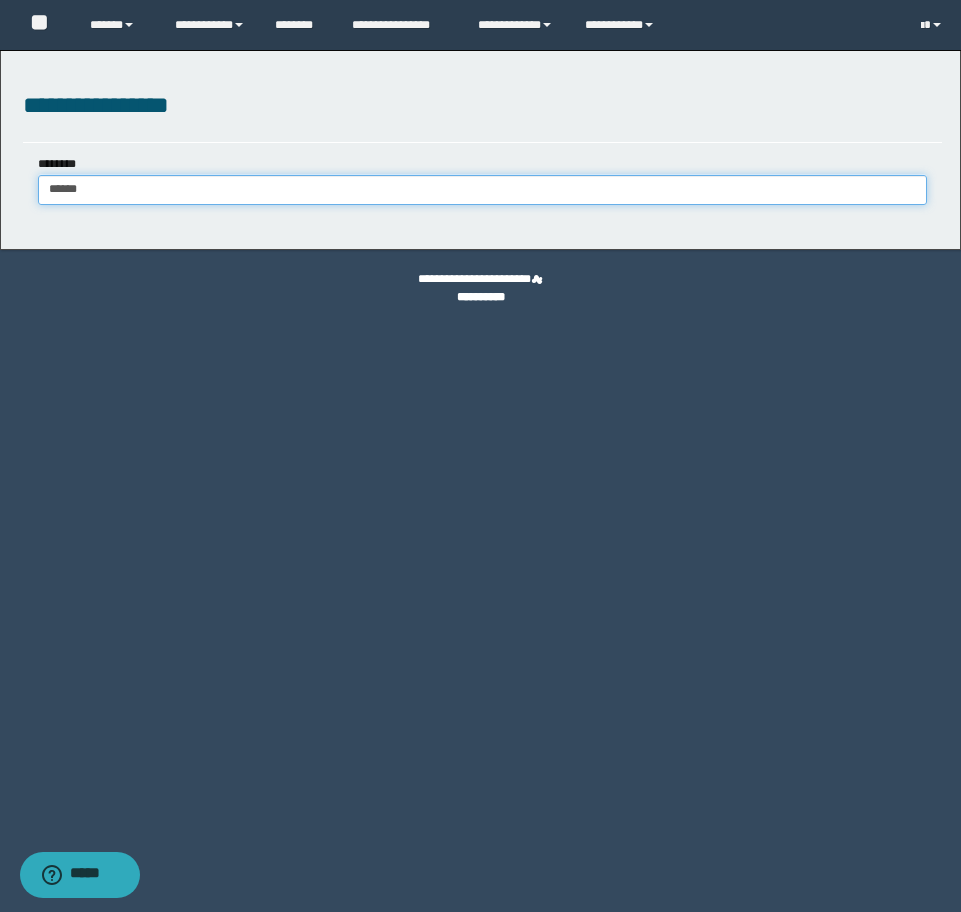 type on "******" 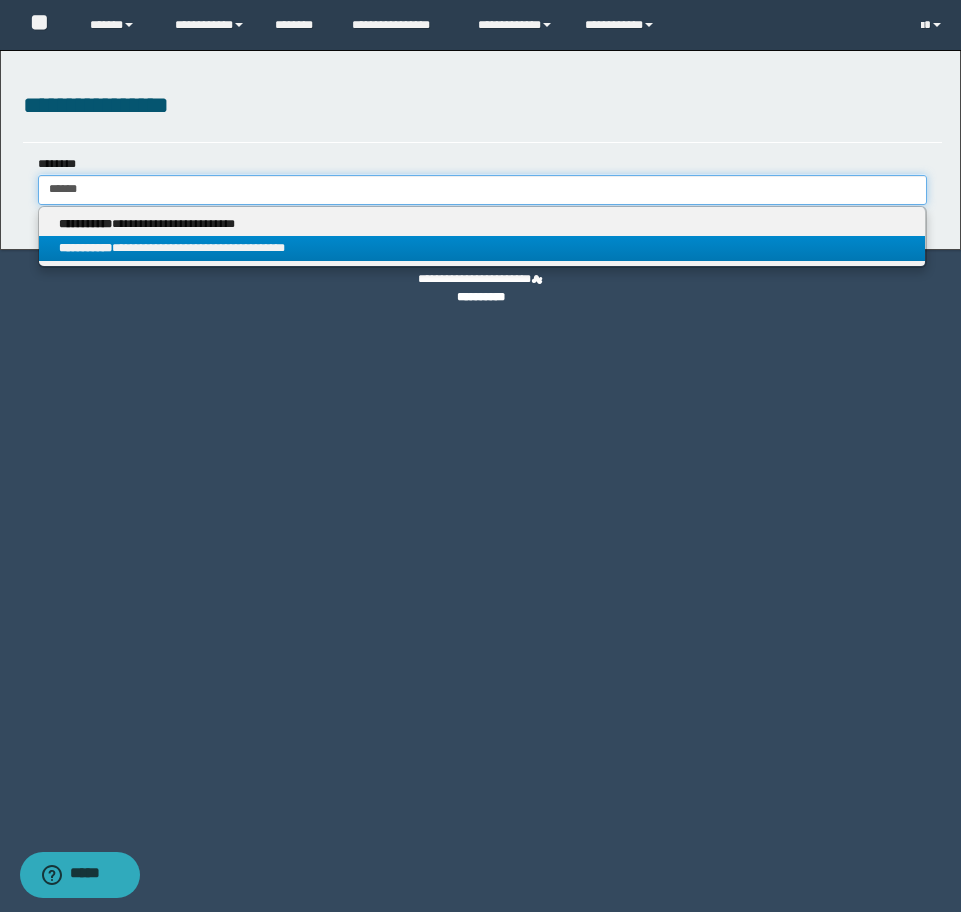 type on "******" 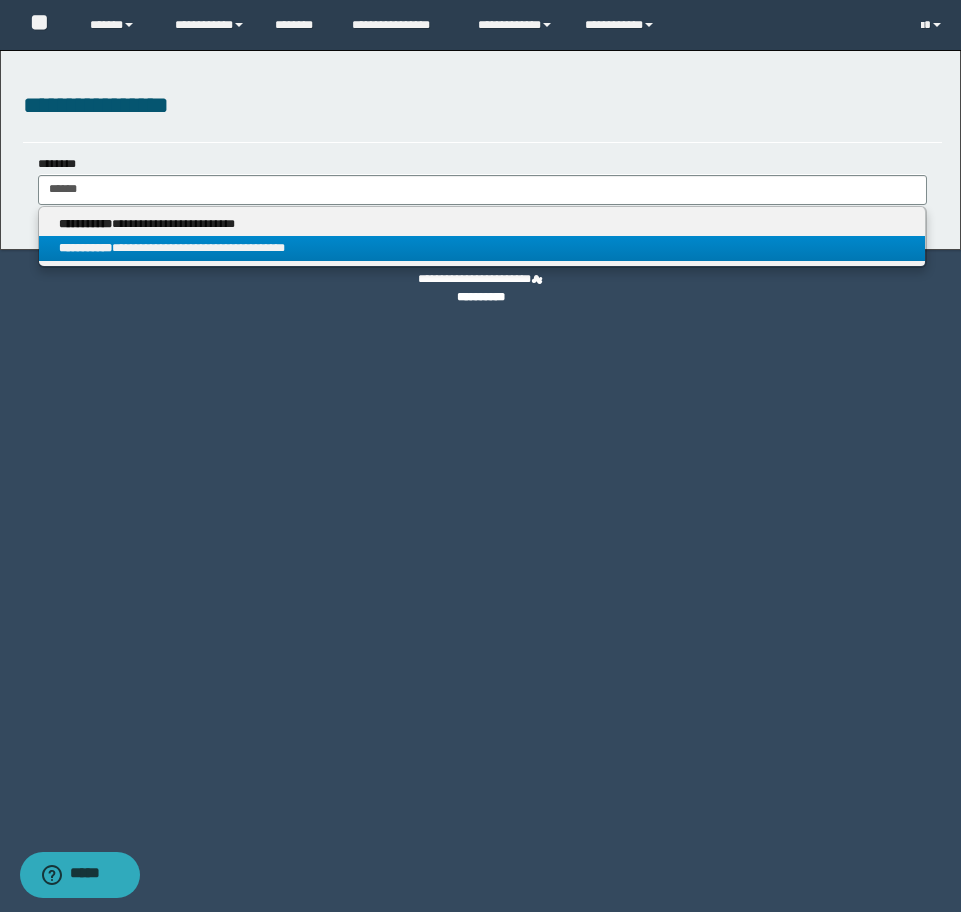 click on "**********" at bounding box center (482, 248) 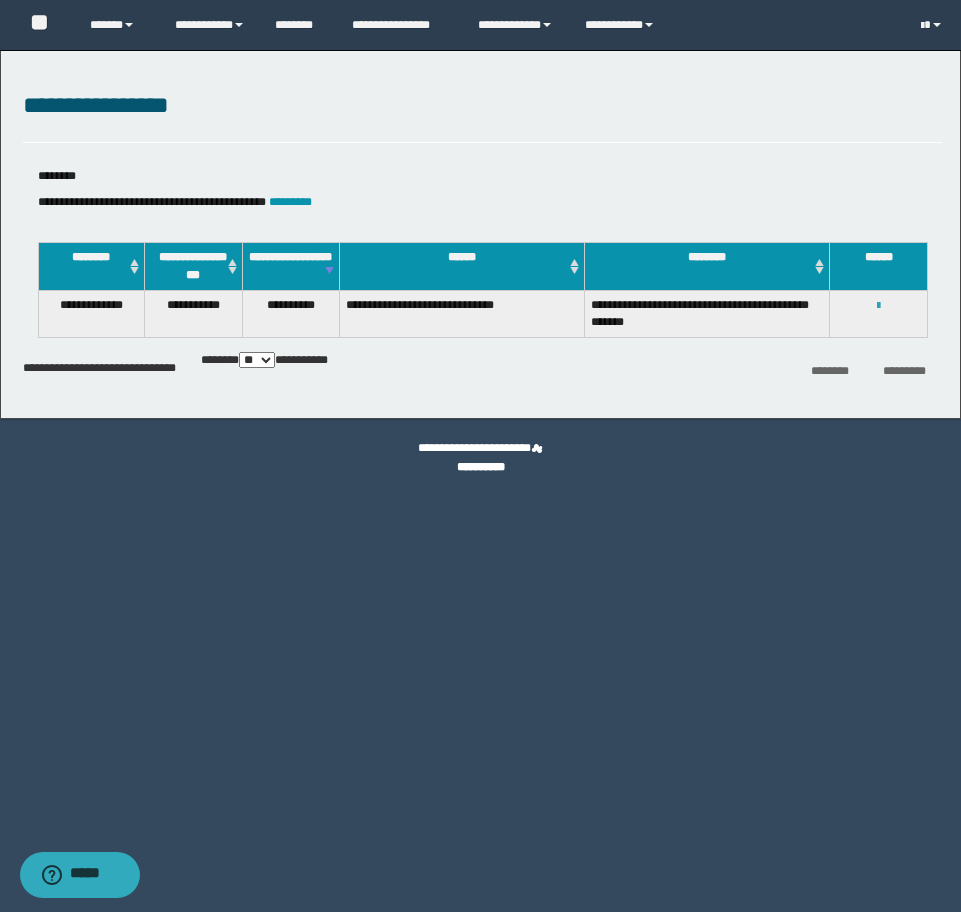 click at bounding box center [878, 306] 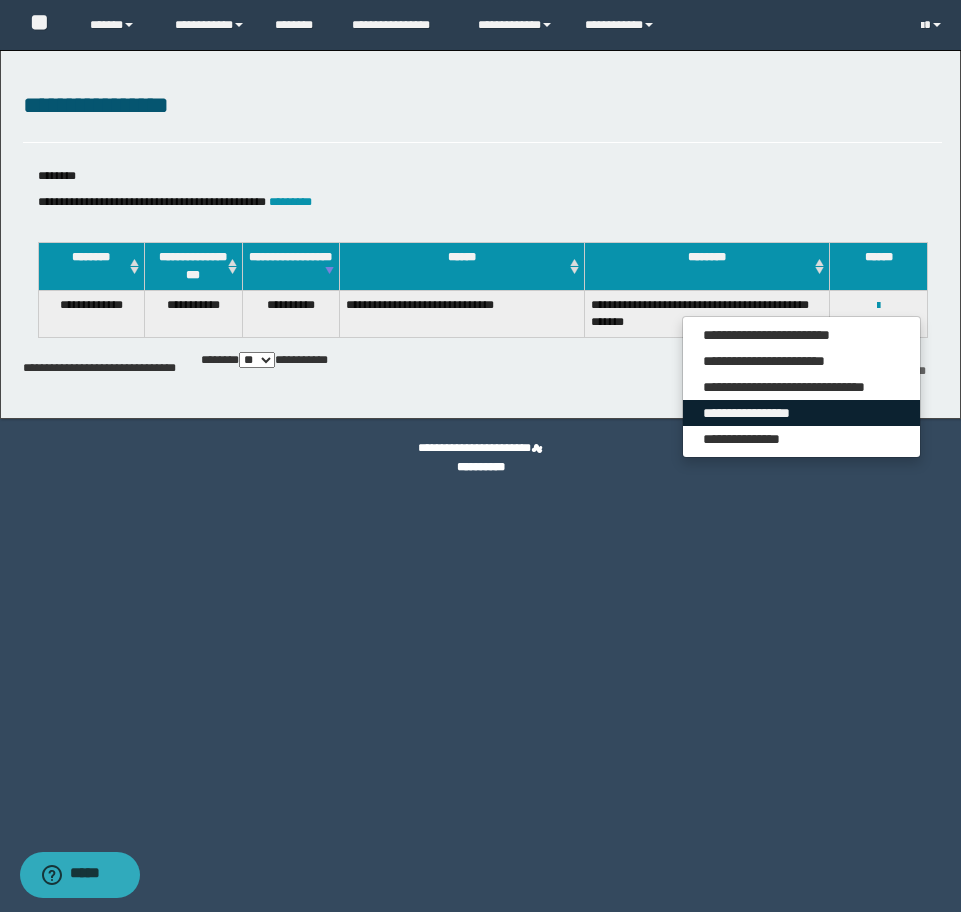 click on "**********" at bounding box center [801, 413] 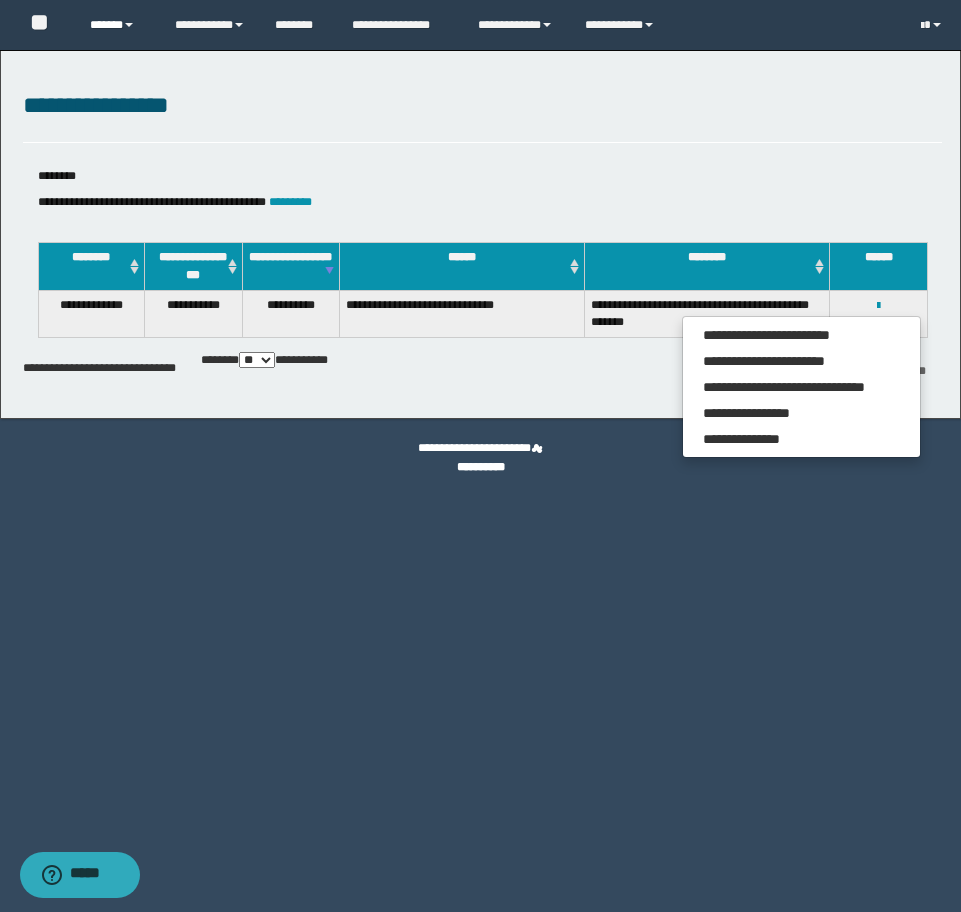 click on "******" at bounding box center (117, 25) 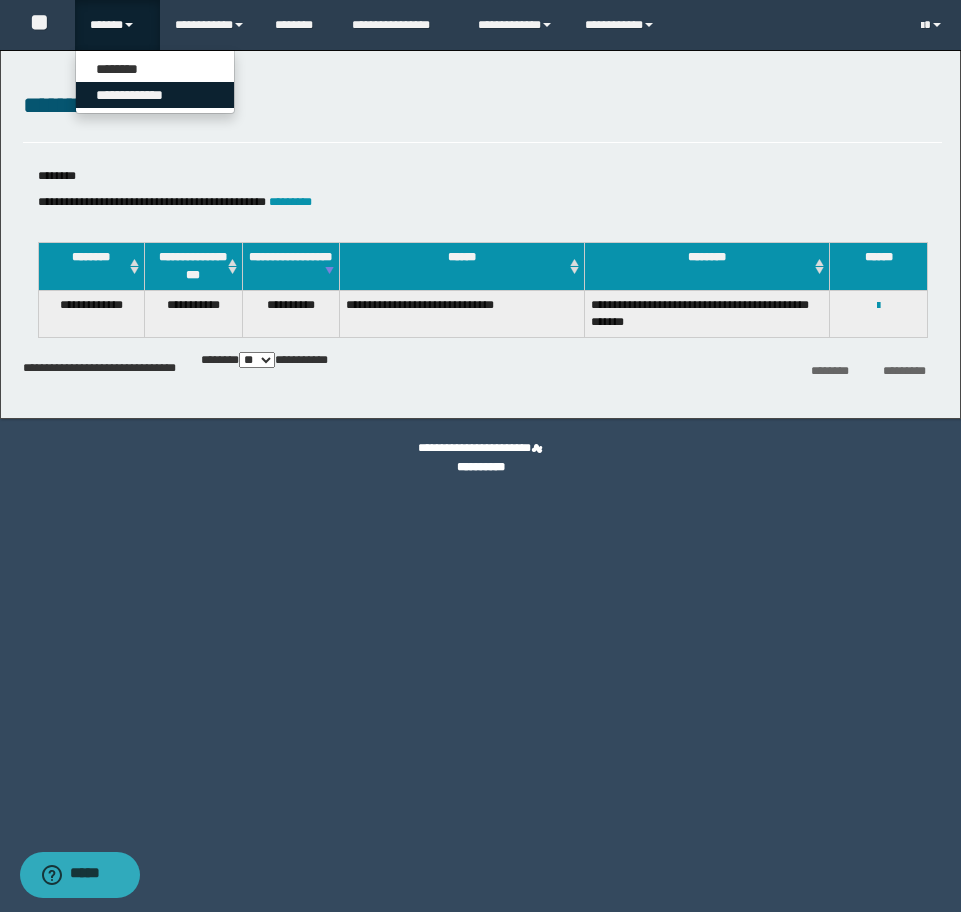click on "**********" at bounding box center (155, 95) 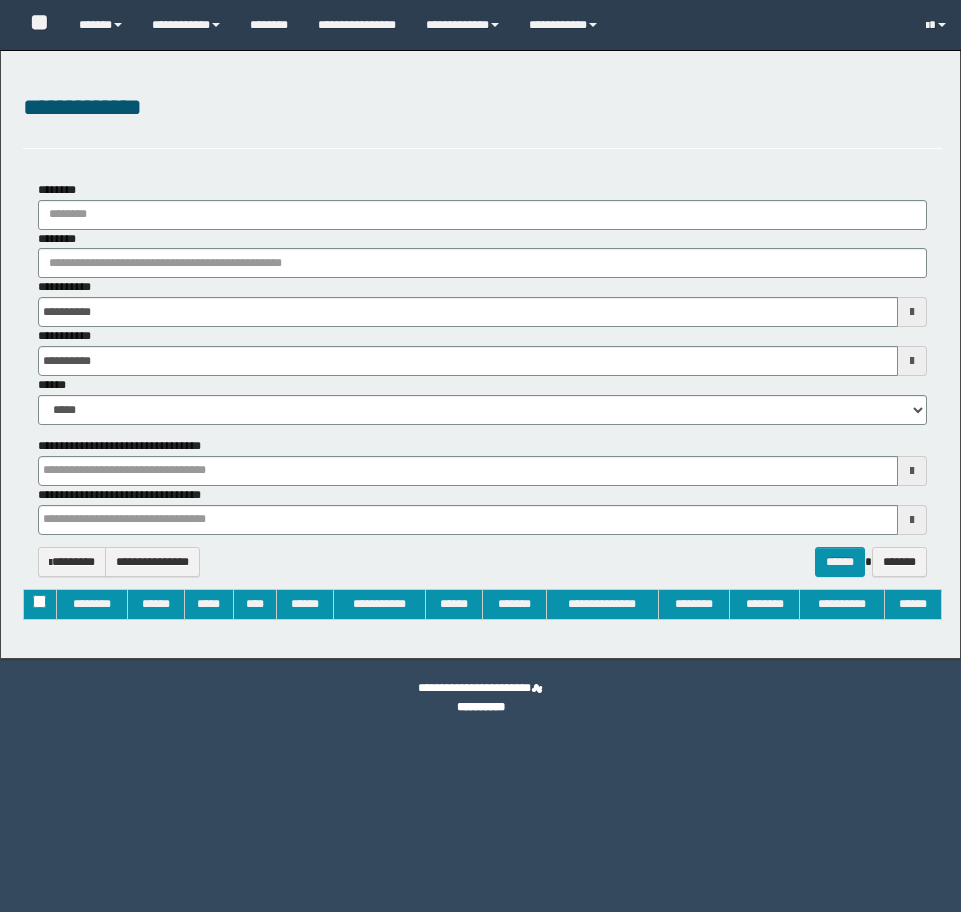 type on "**********" 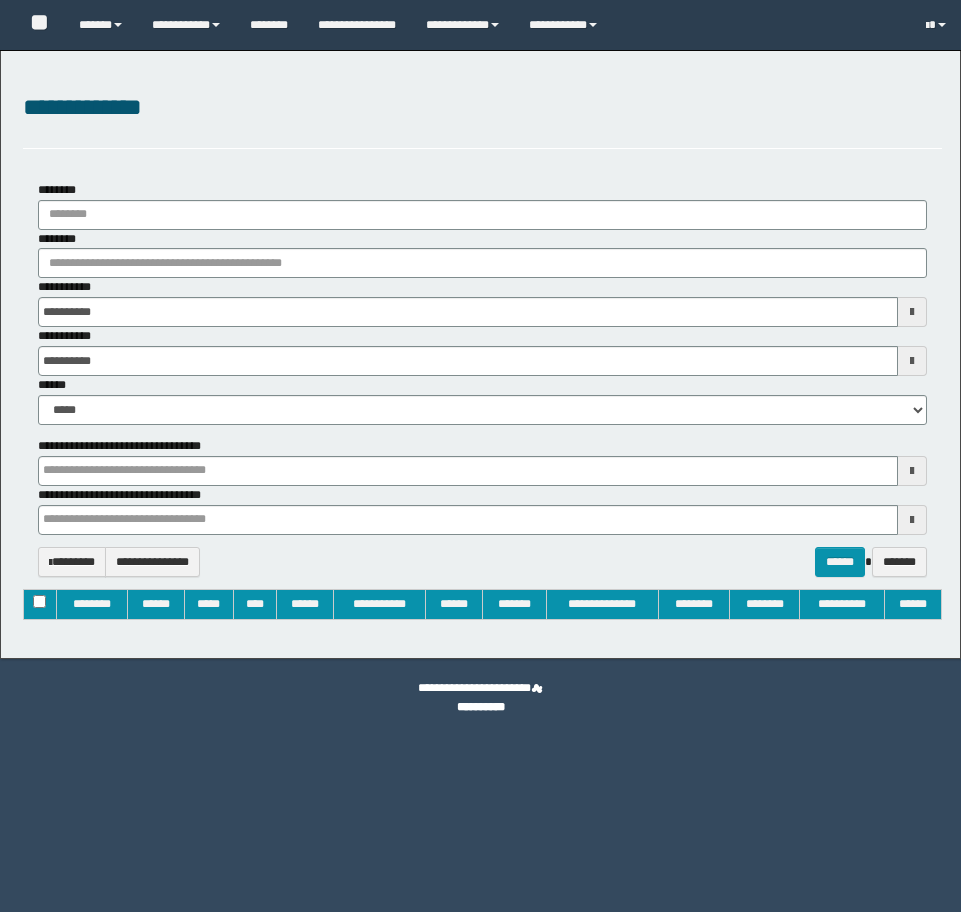 type on "**********" 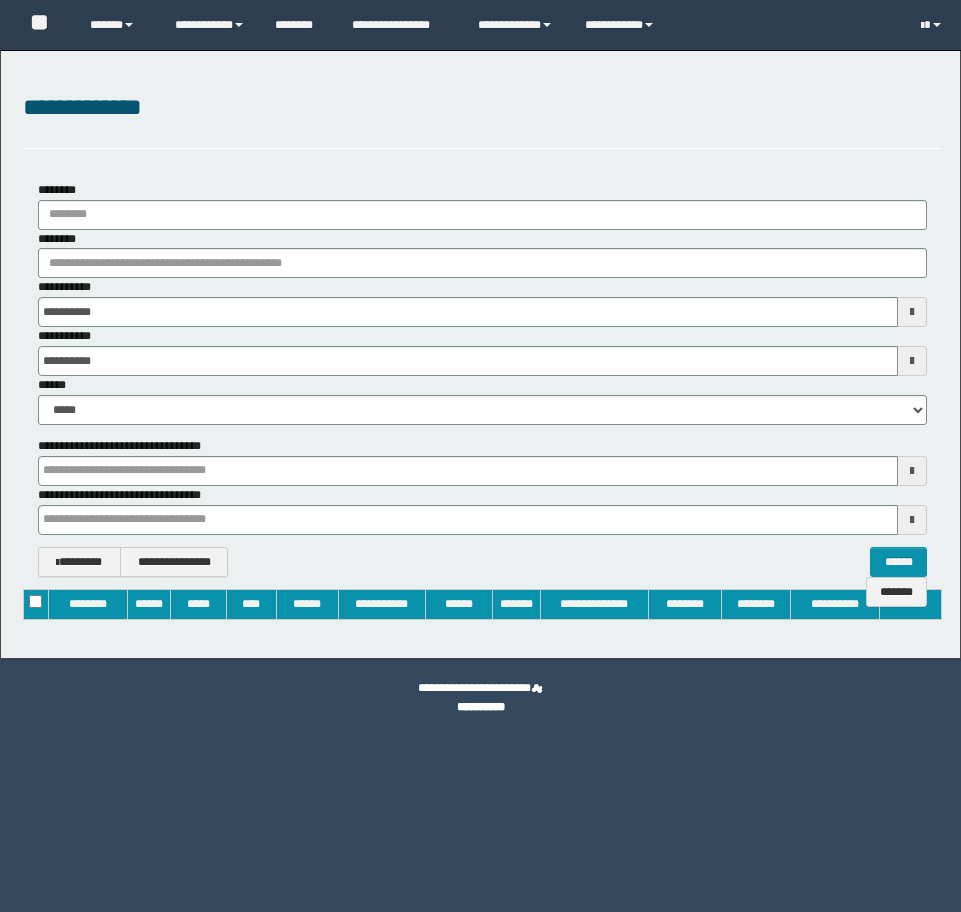 scroll, scrollTop: 0, scrollLeft: 0, axis: both 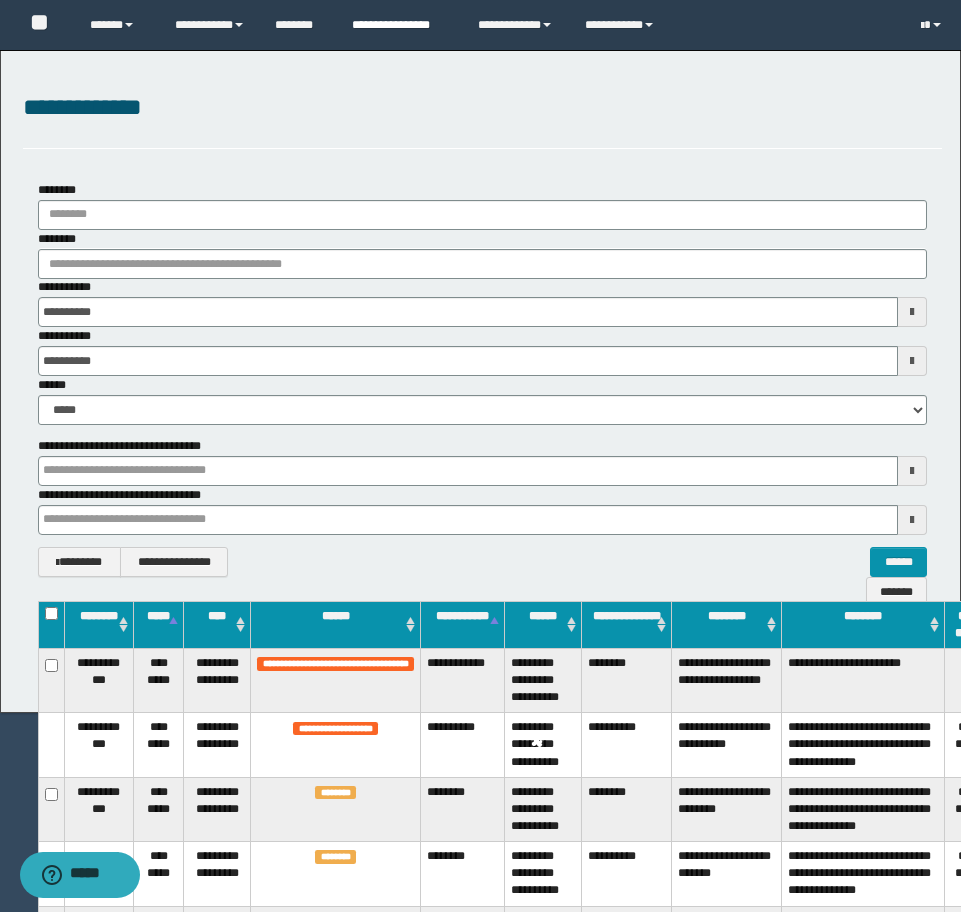 type 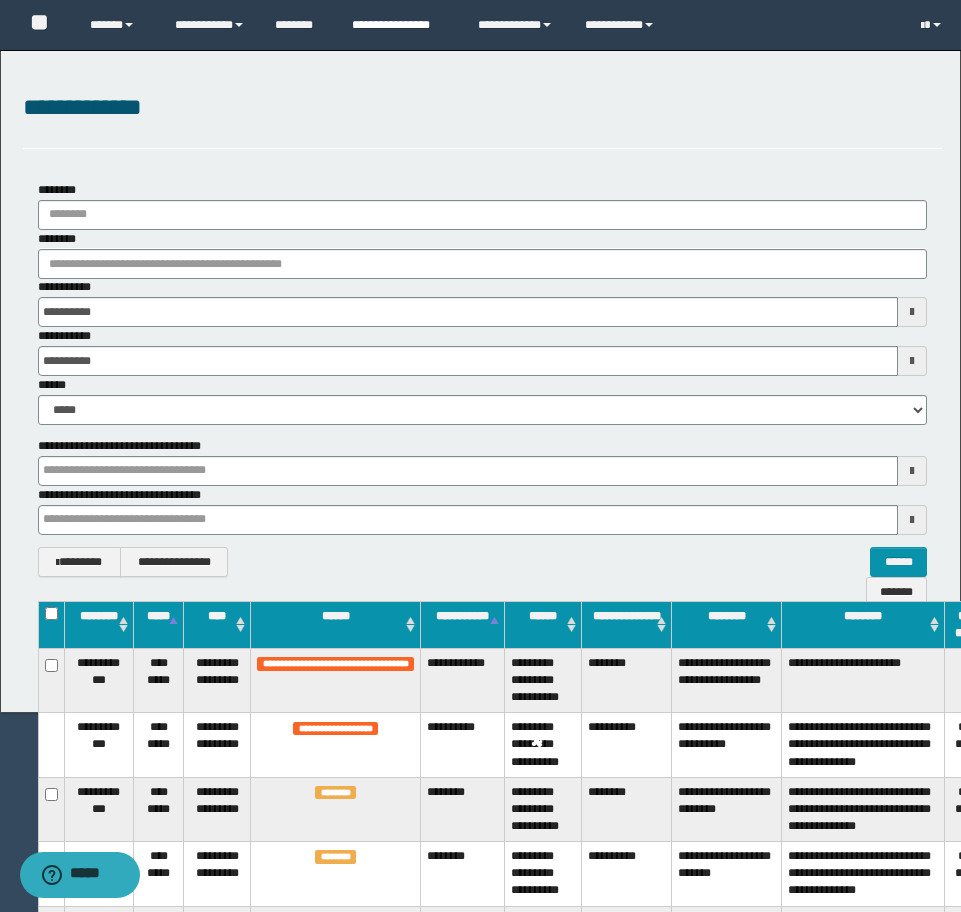 type 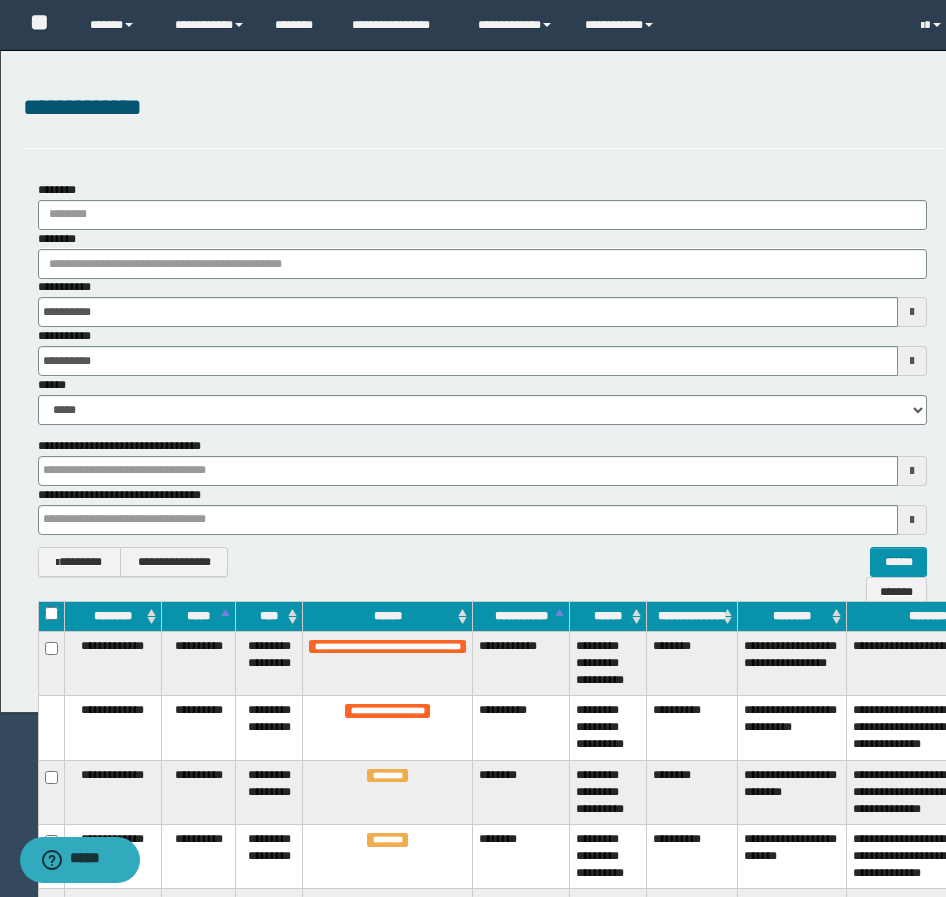 type 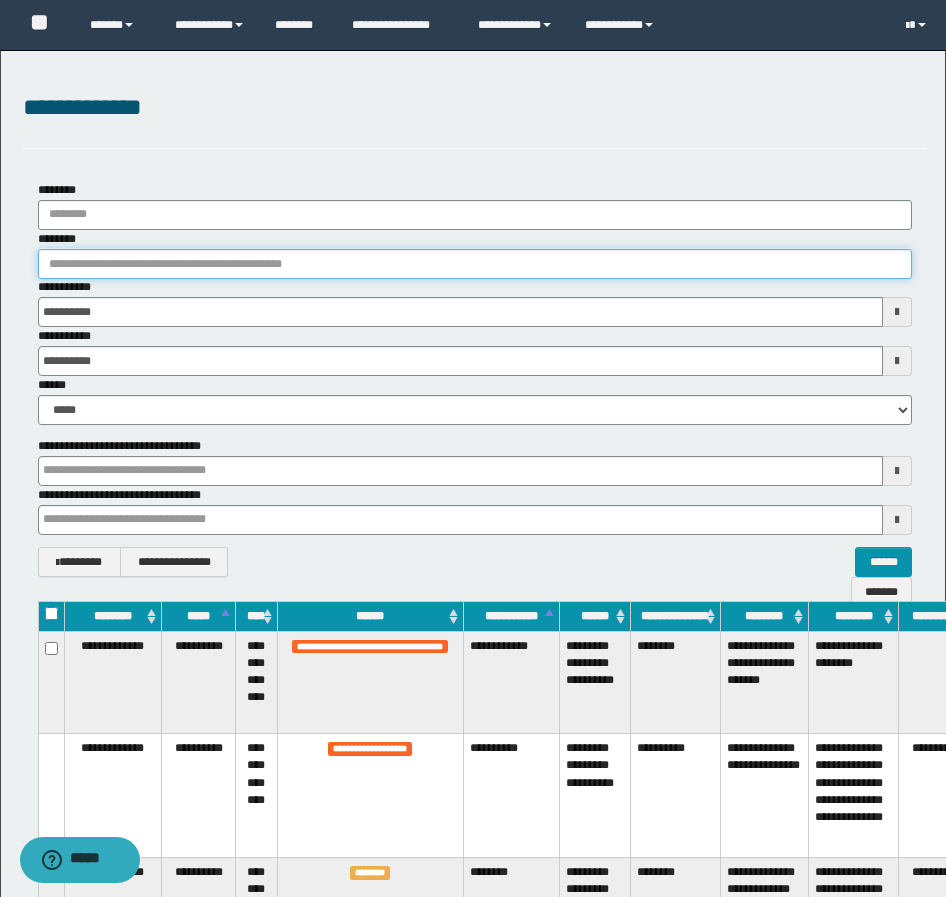 click on "********" at bounding box center [475, 264] 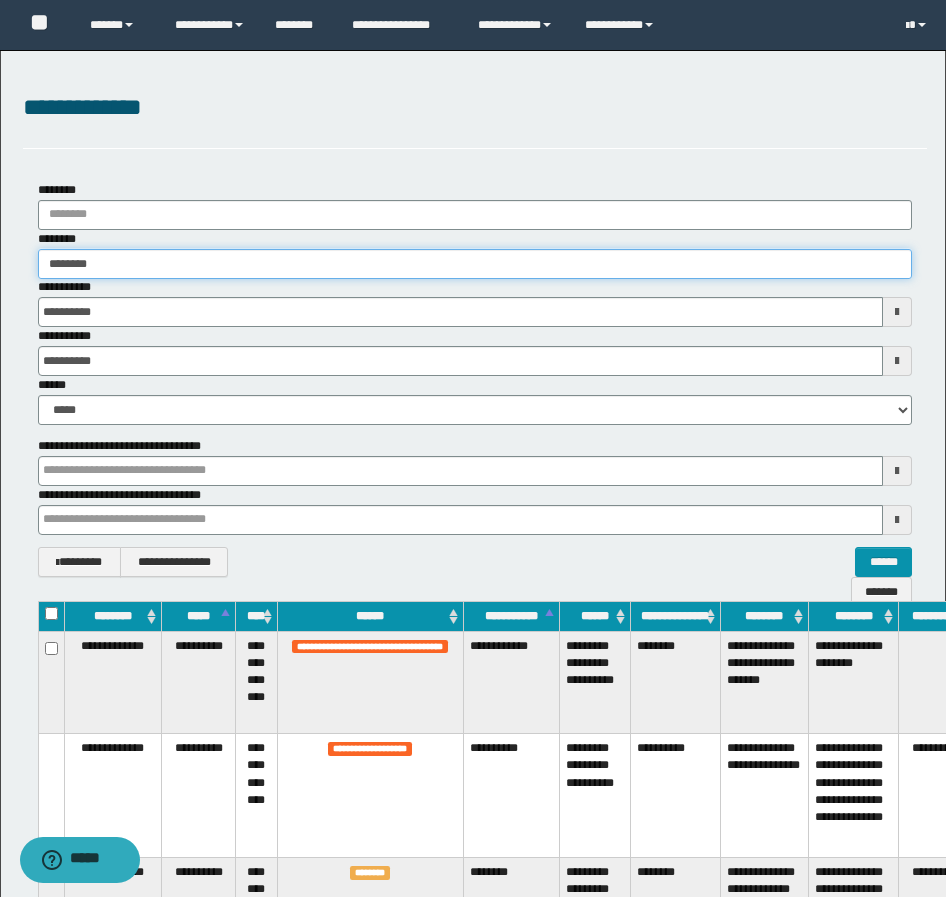 type on "********" 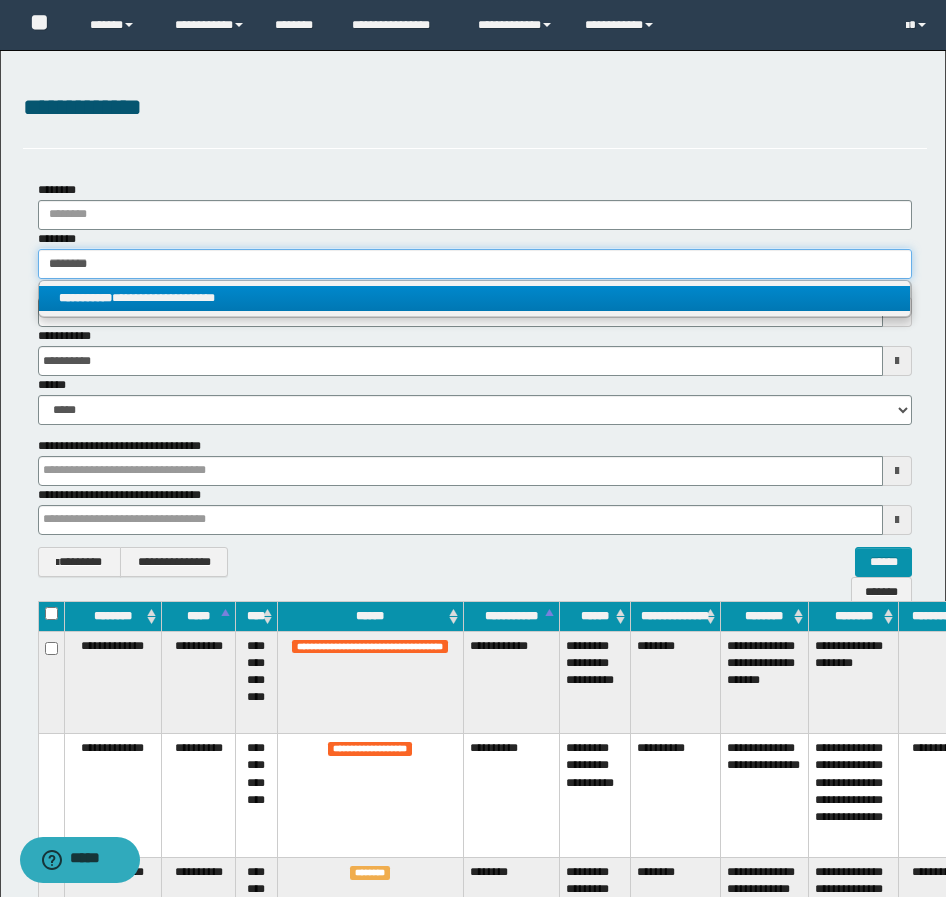 type on "********" 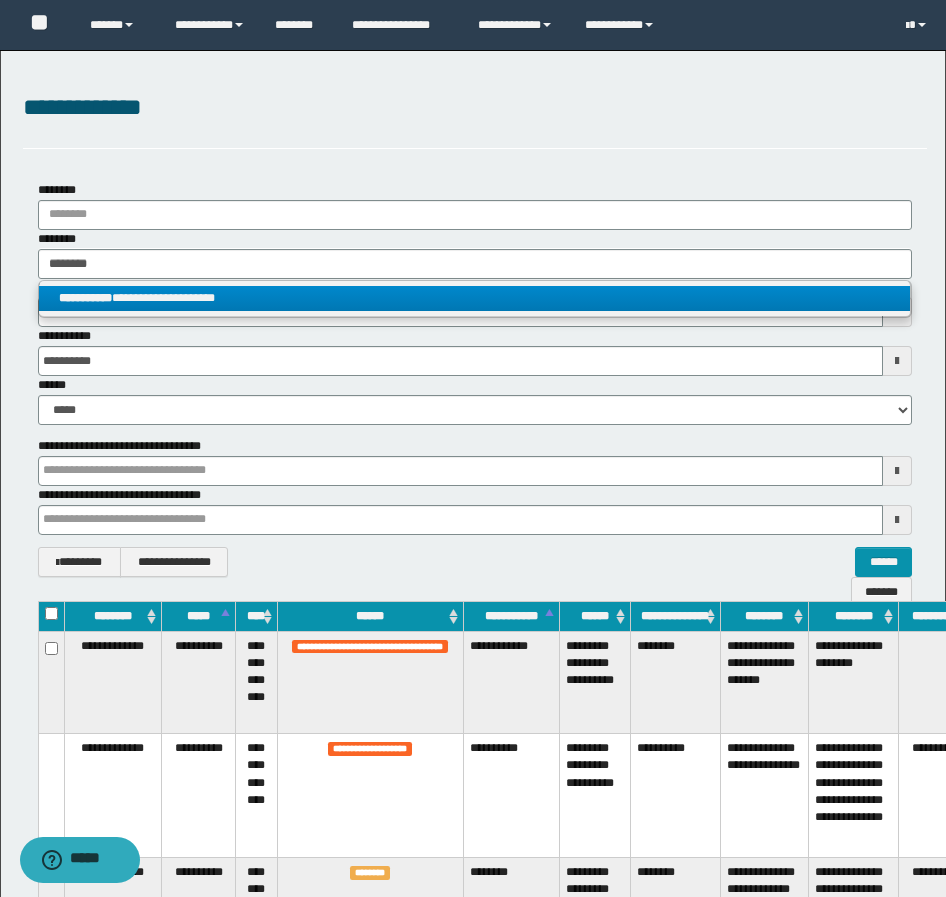 click on "**********" at bounding box center (474, 298) 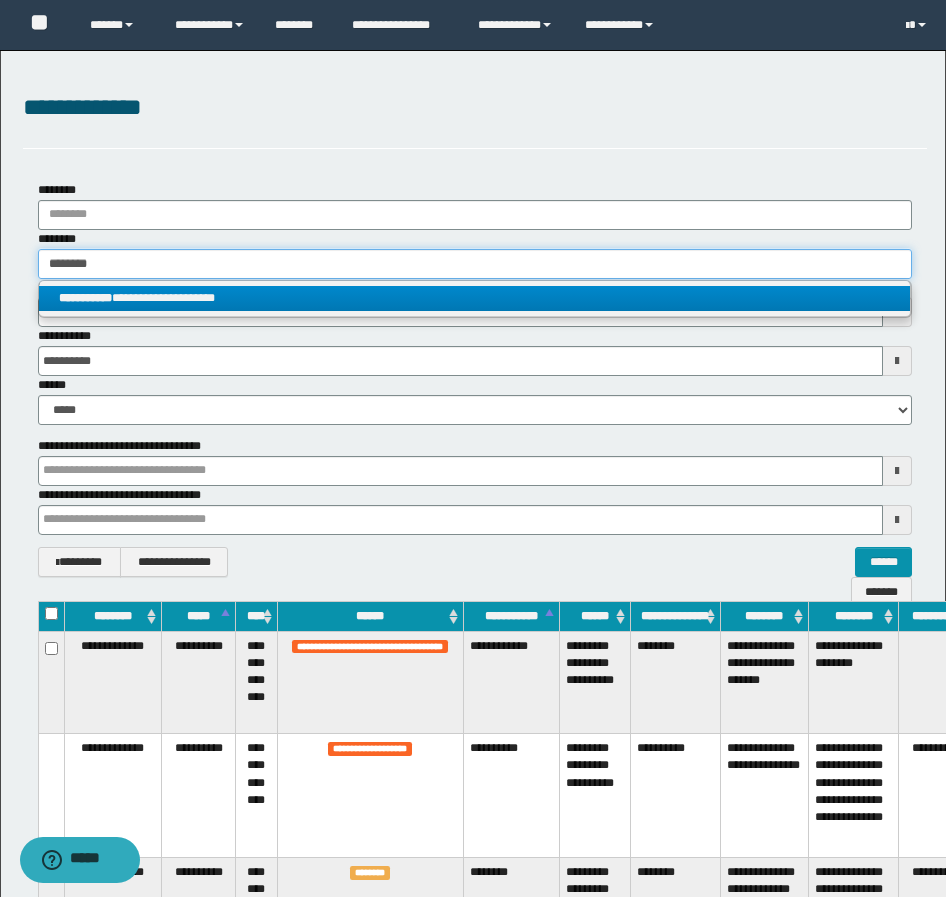 type 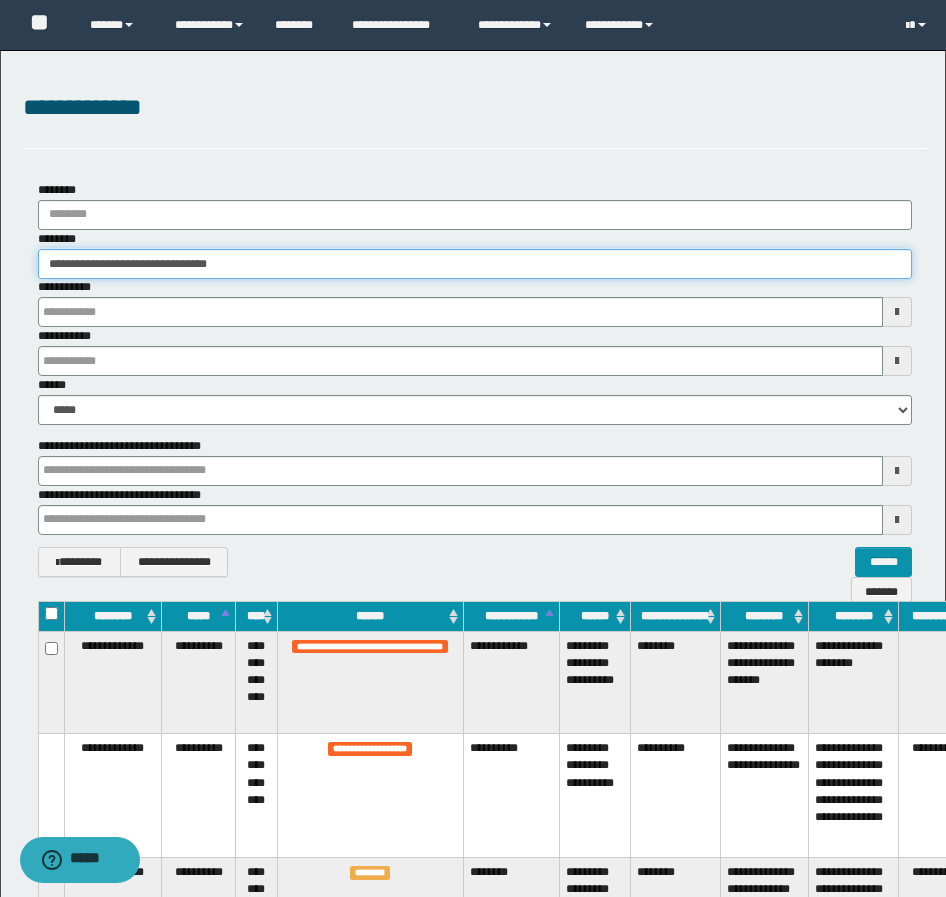 type 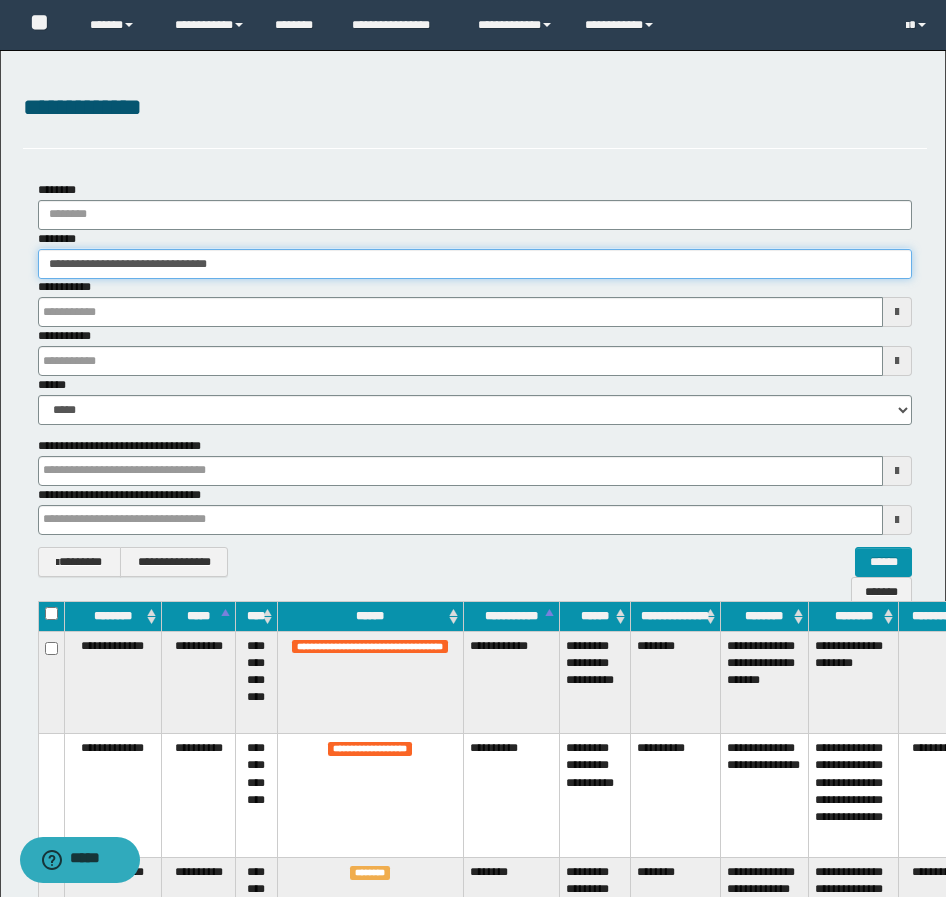 type 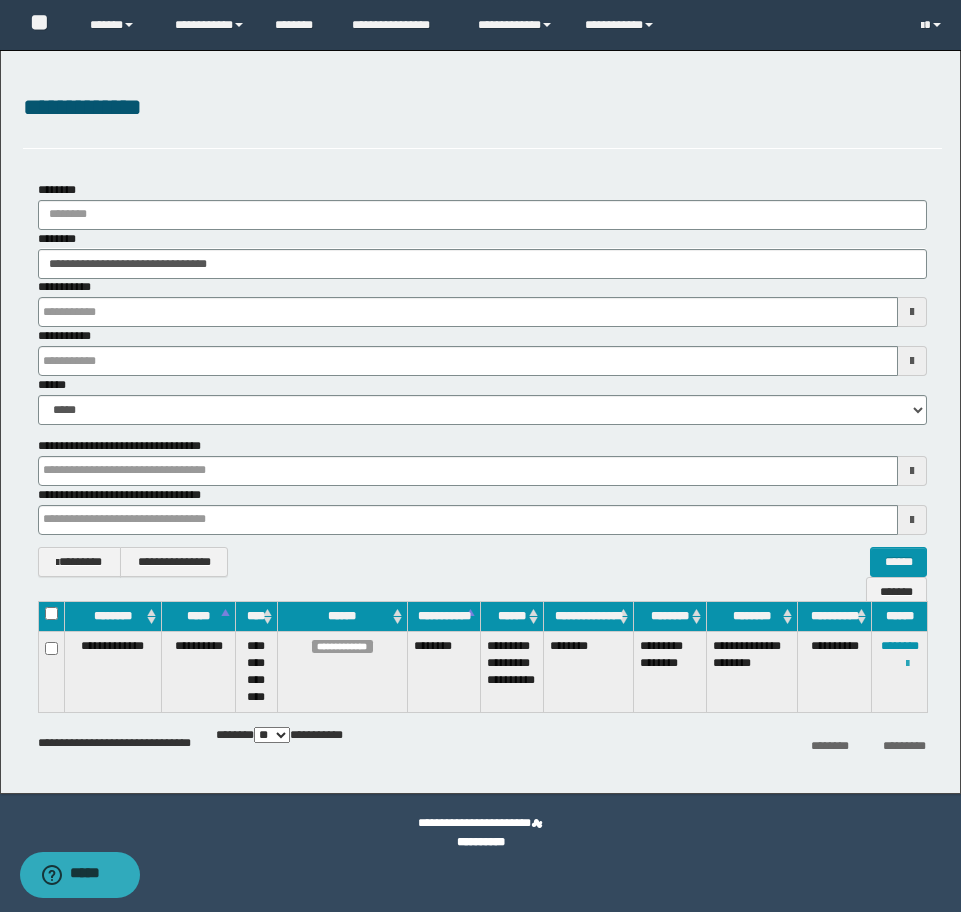 click at bounding box center (907, 664) 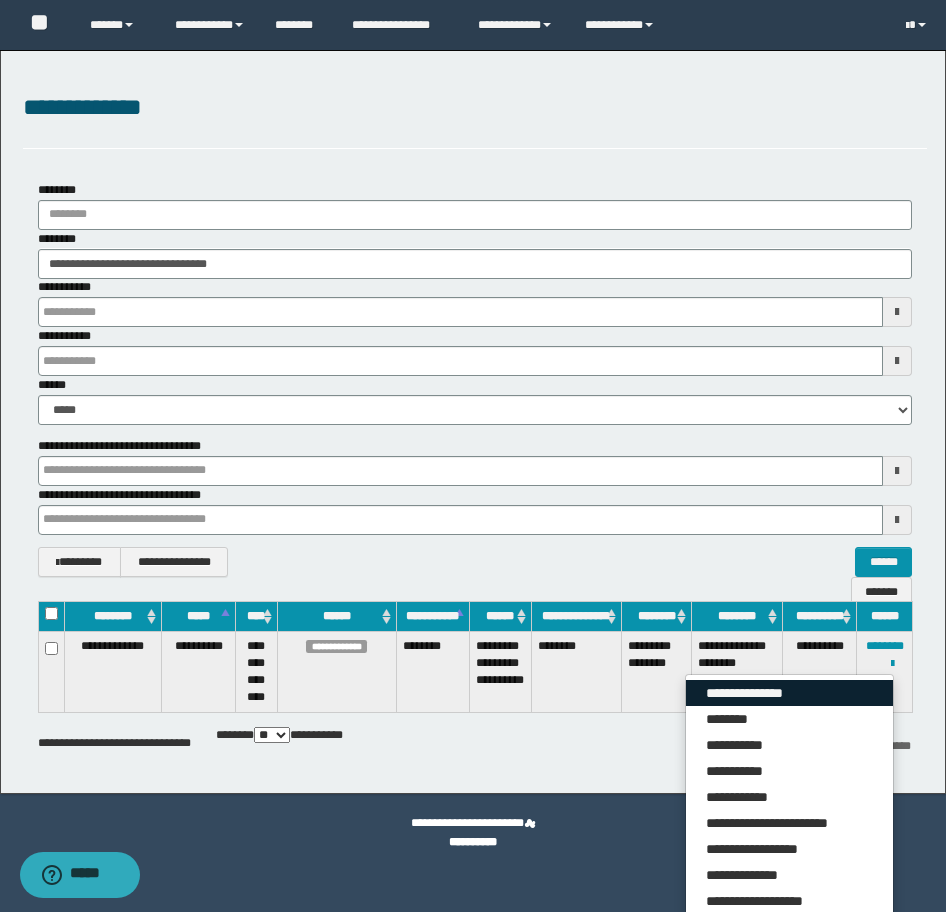 click on "**********" at bounding box center [789, 693] 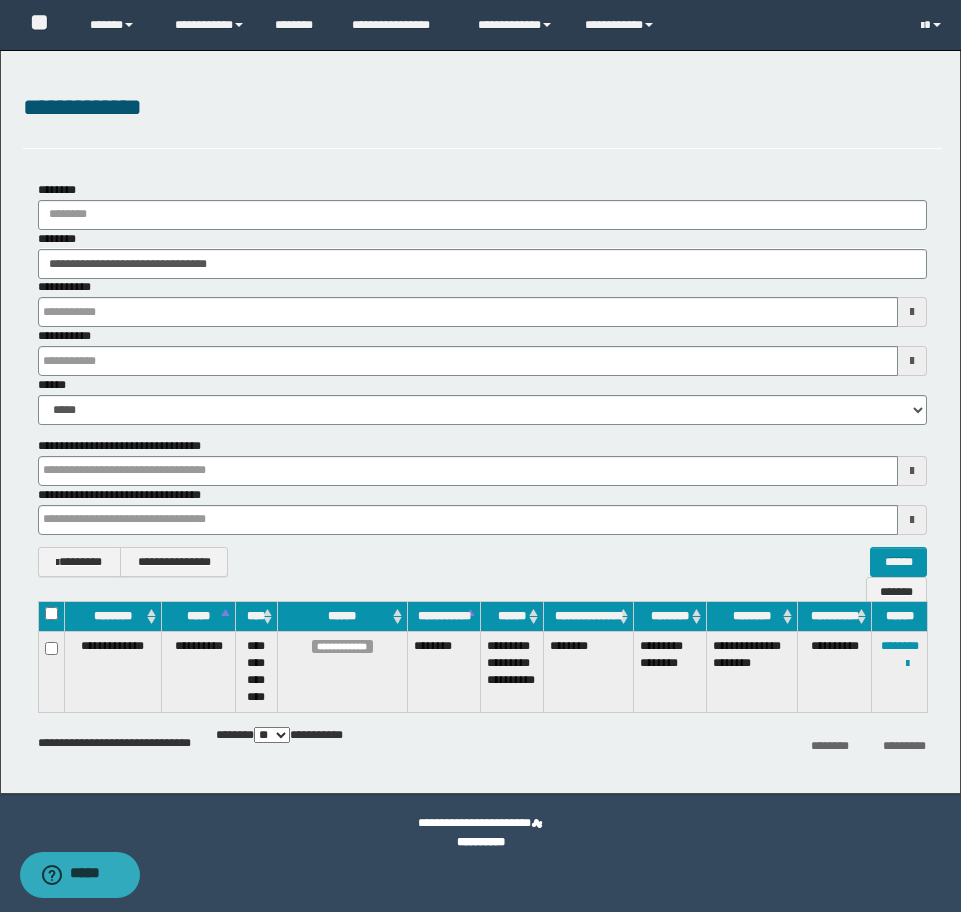 type 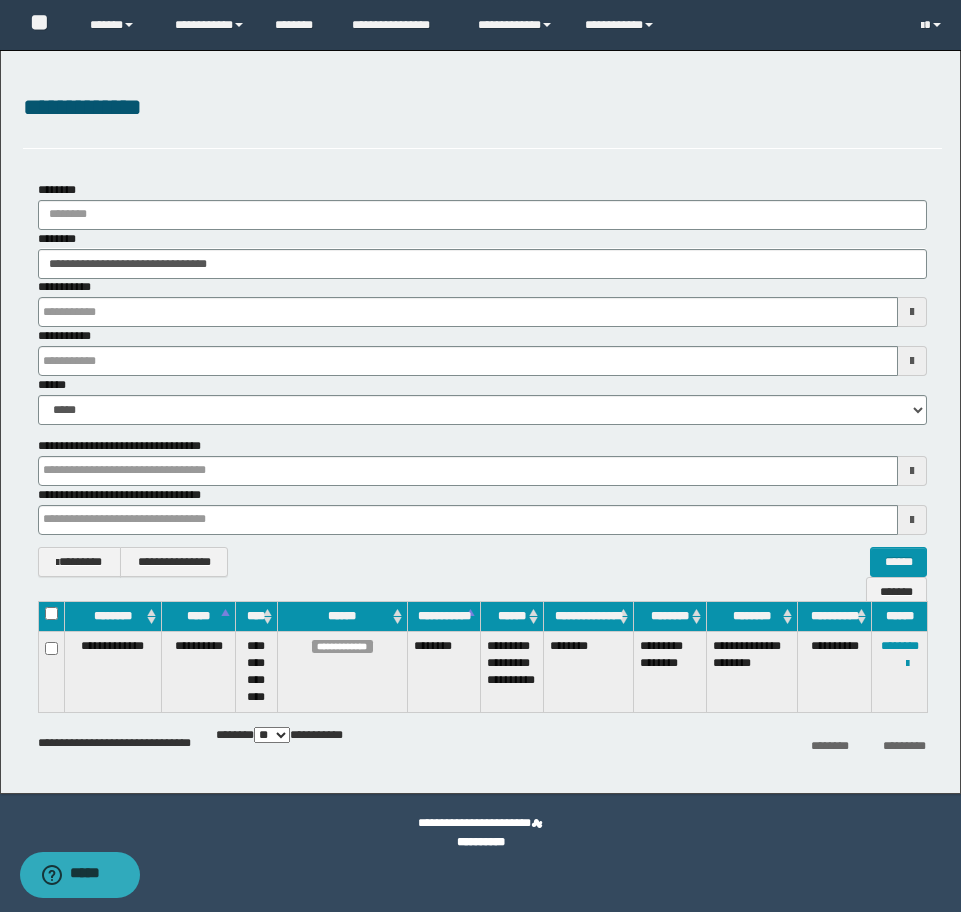 type 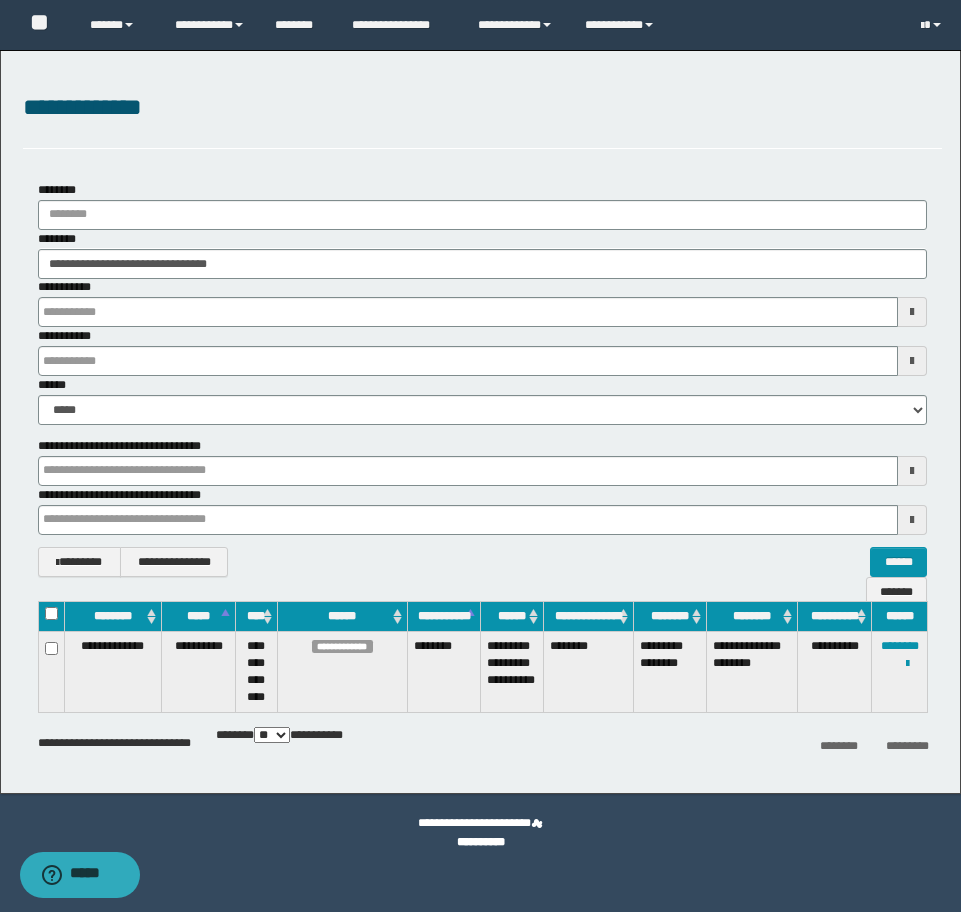 type 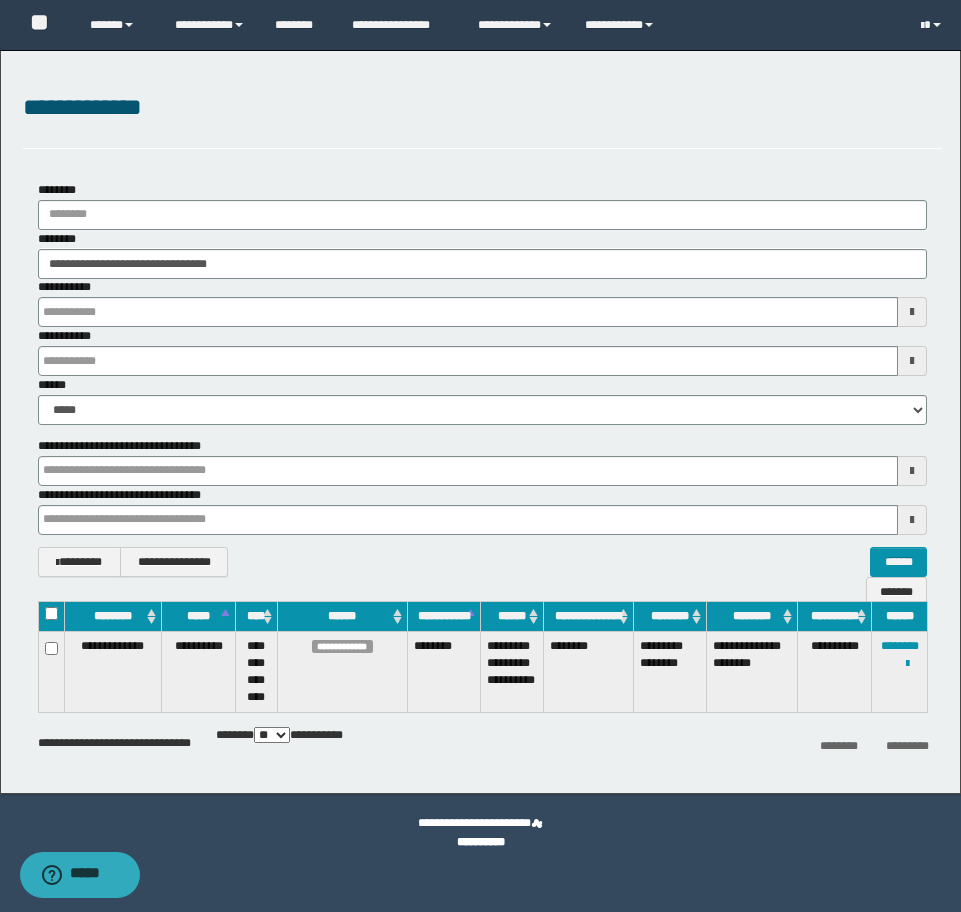 type 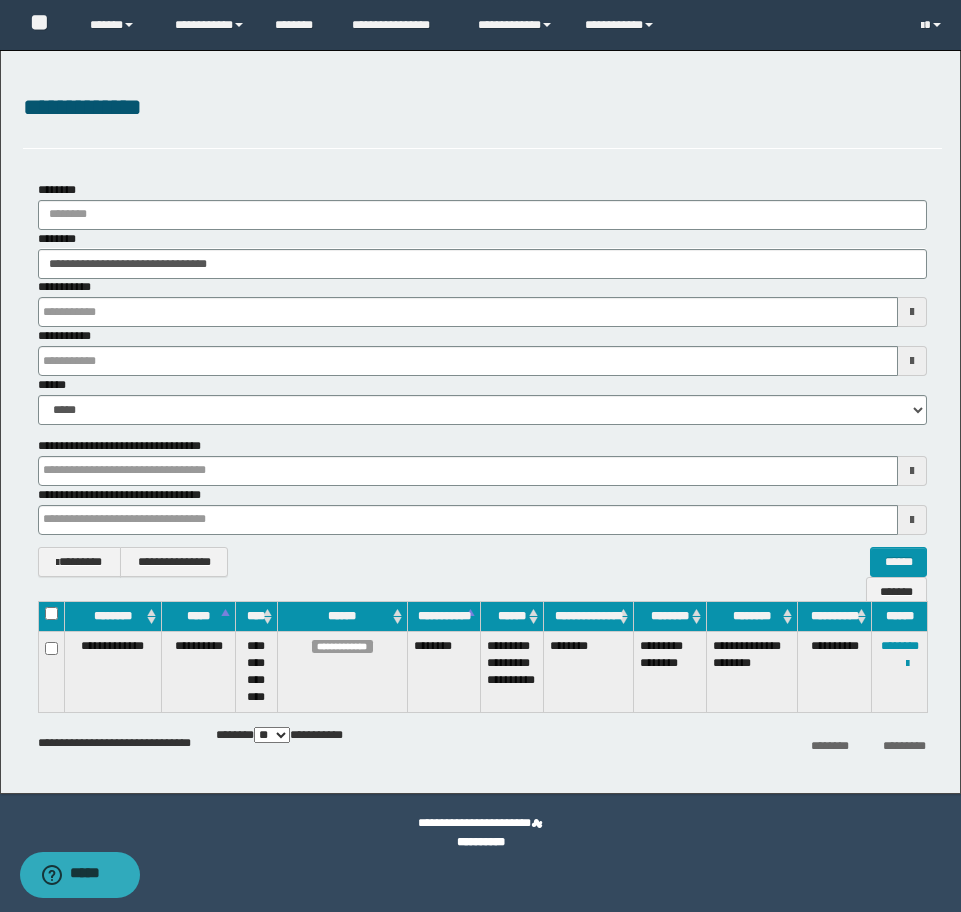 type 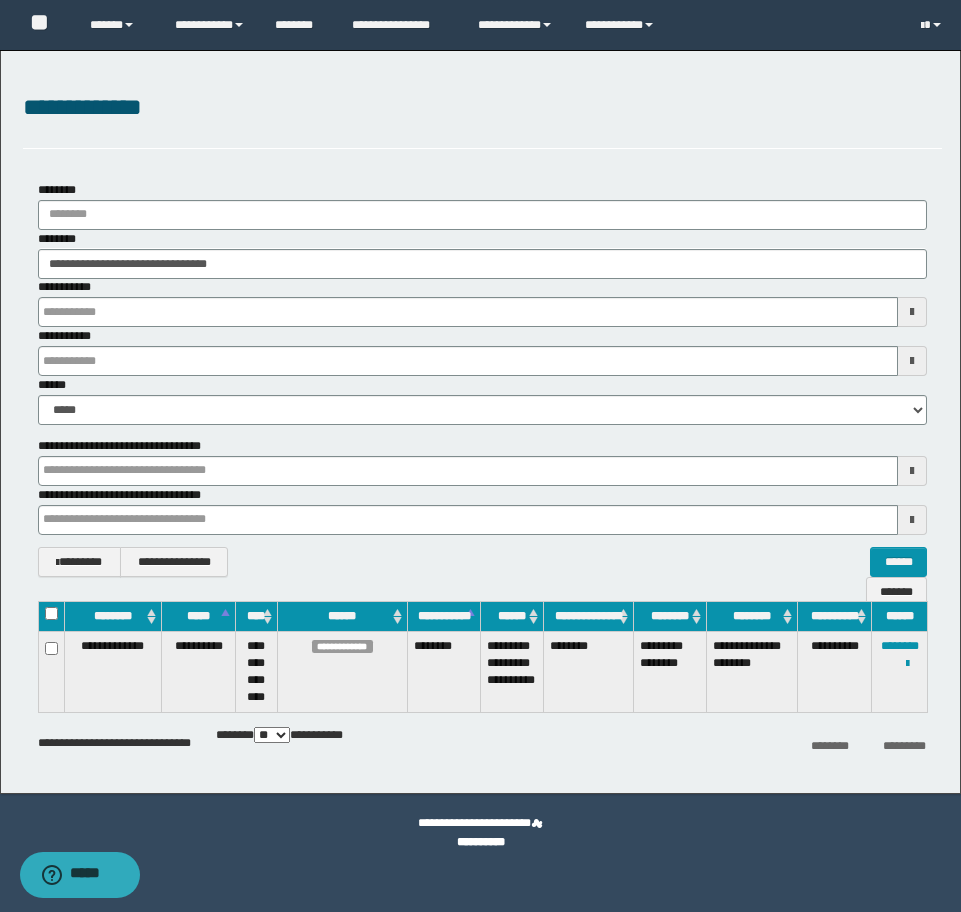 type 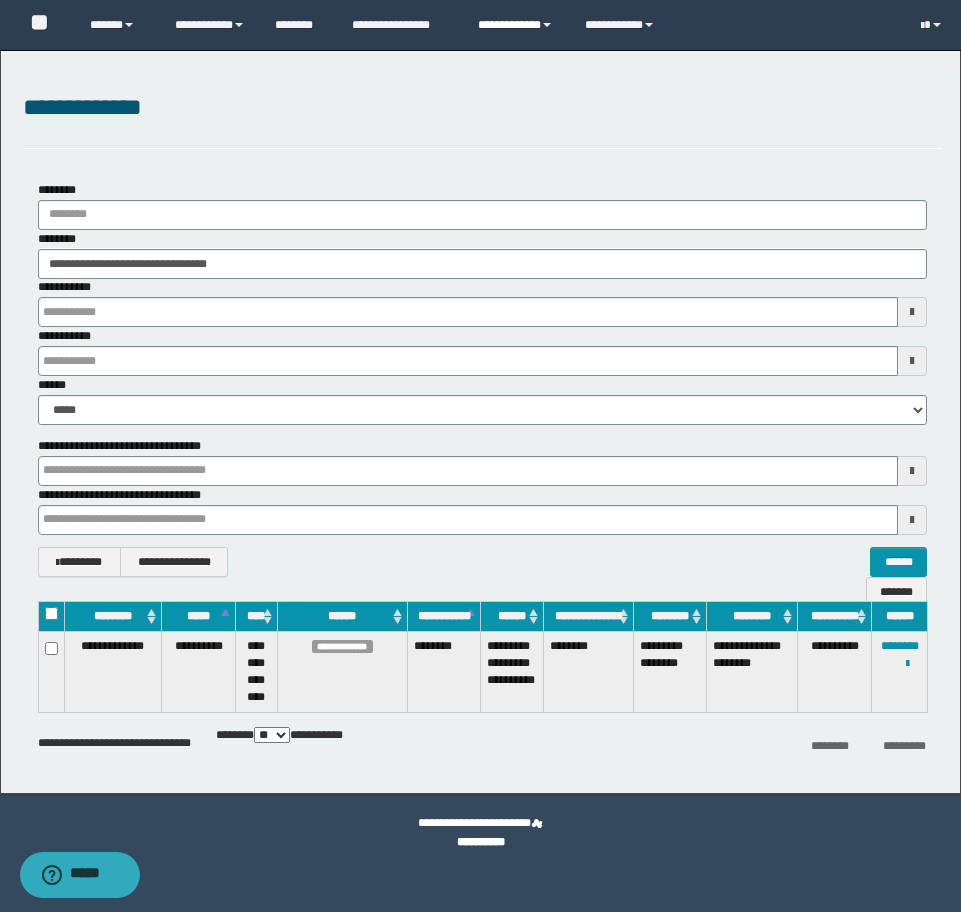 type 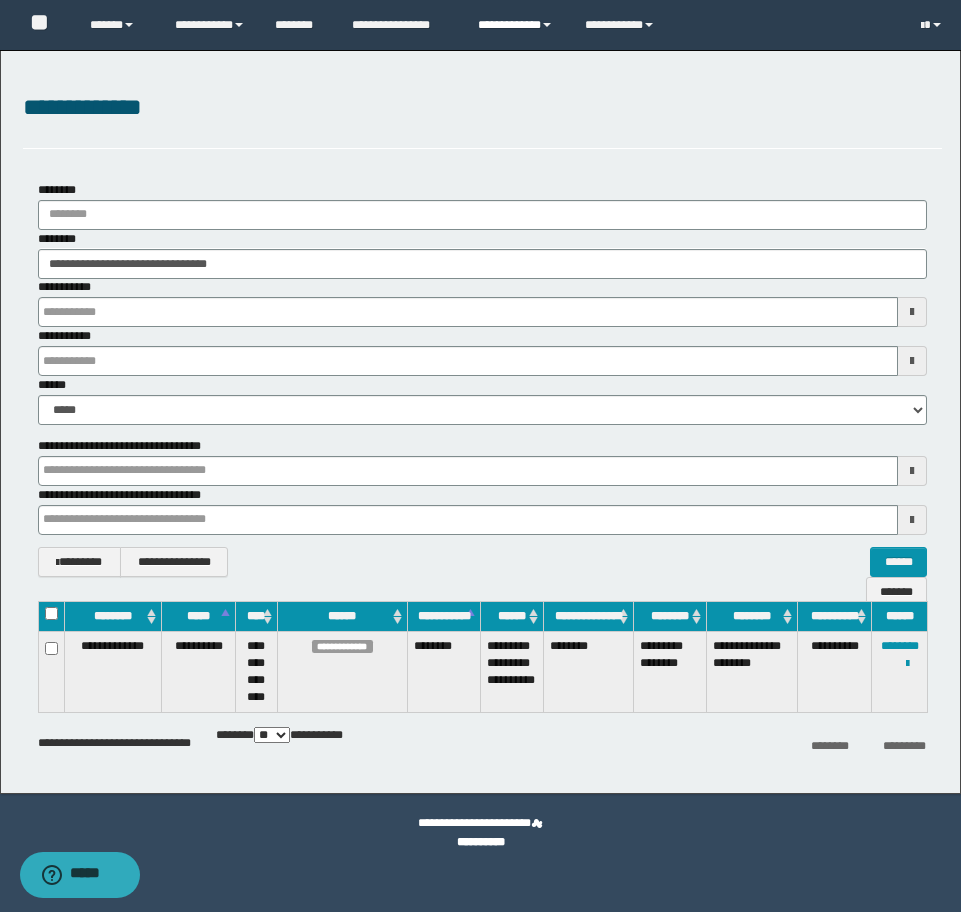 type 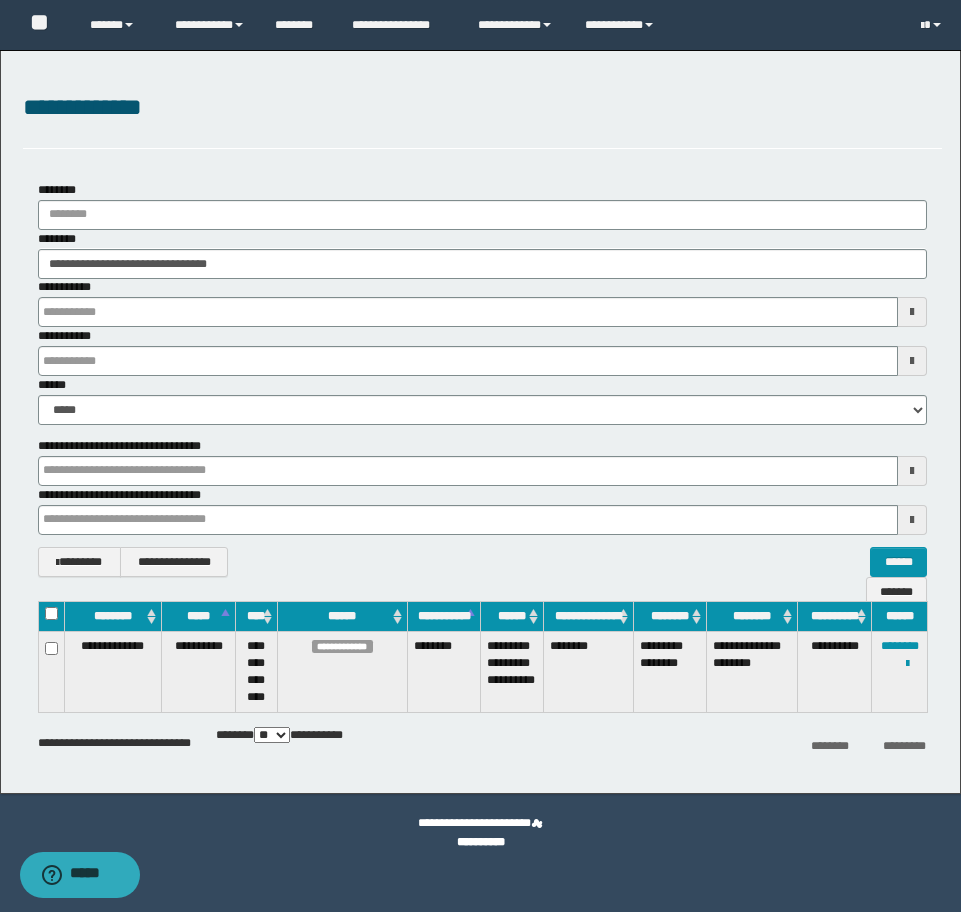 type 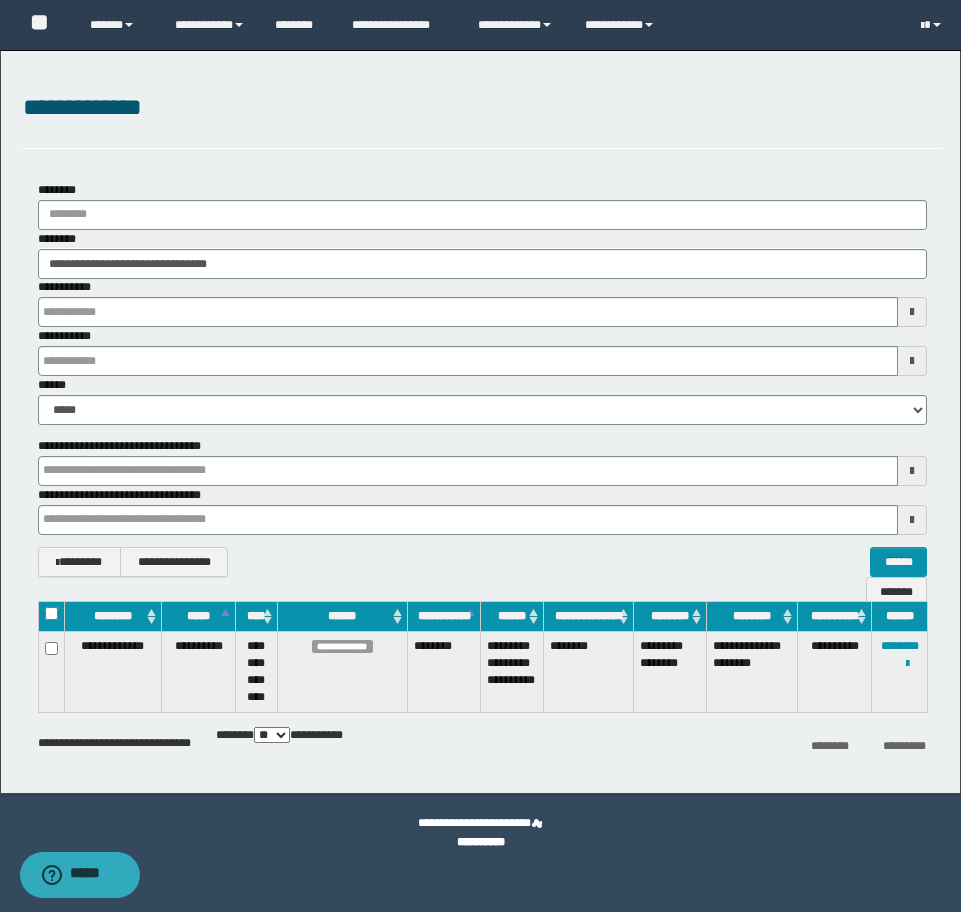 type 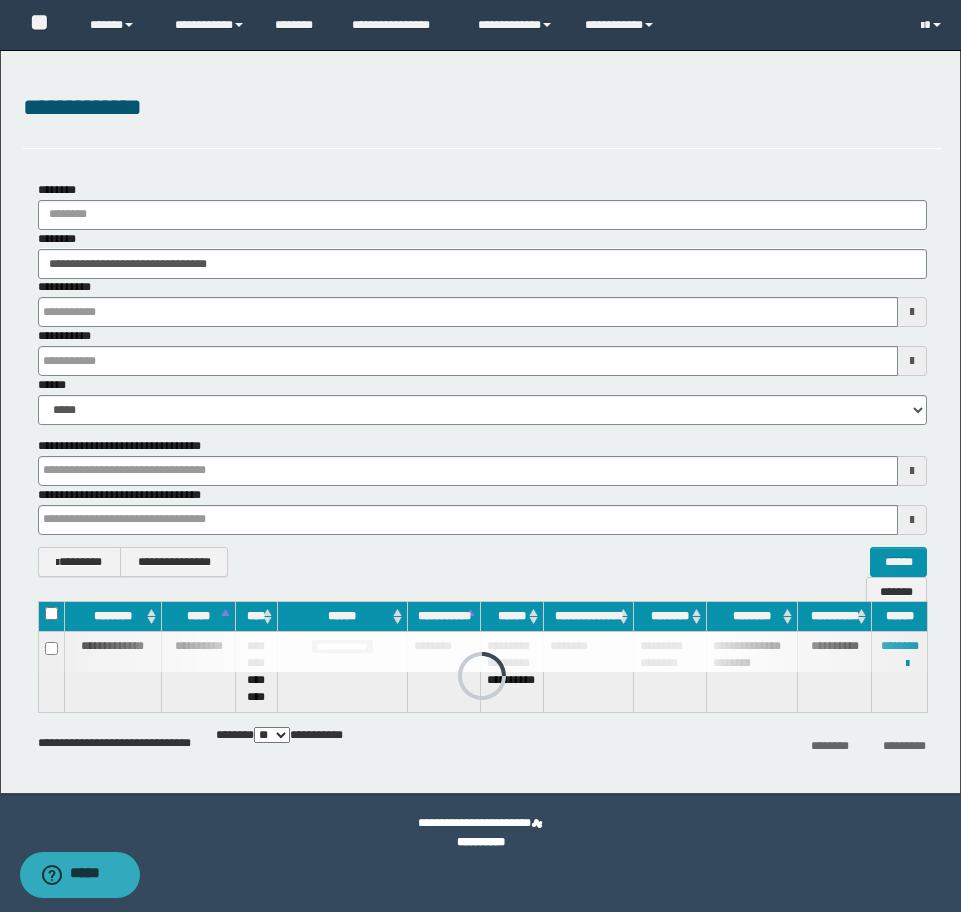 type 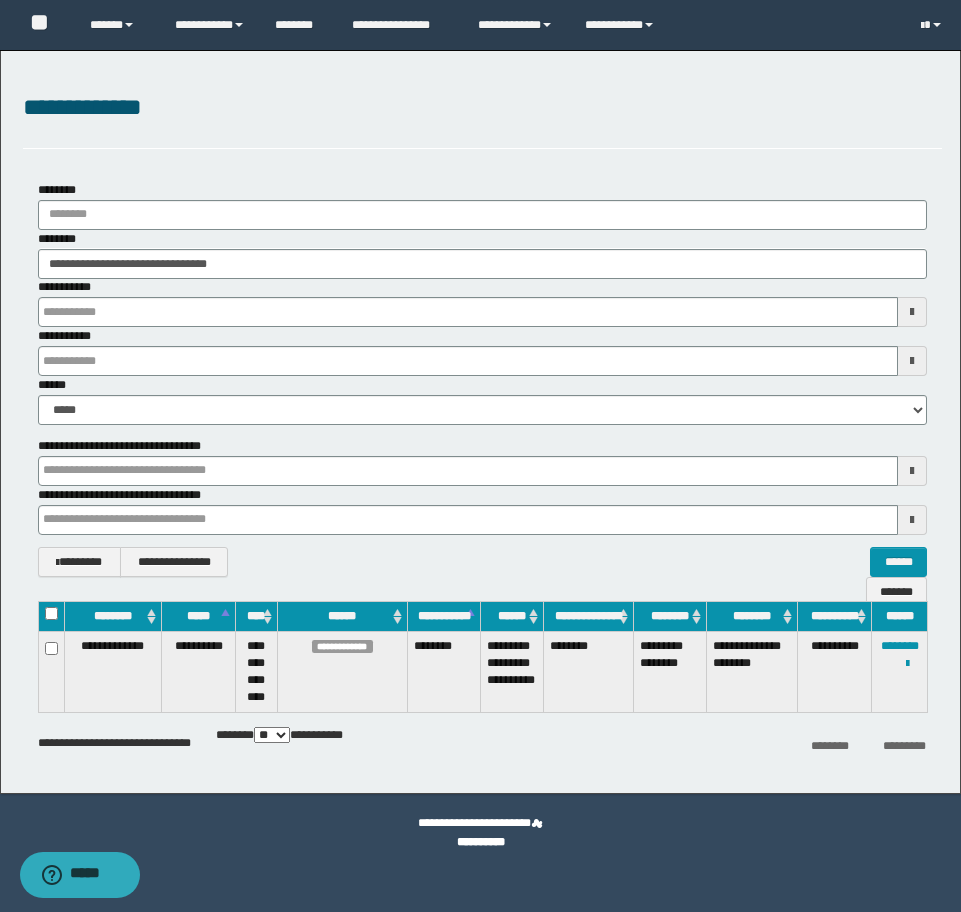 type 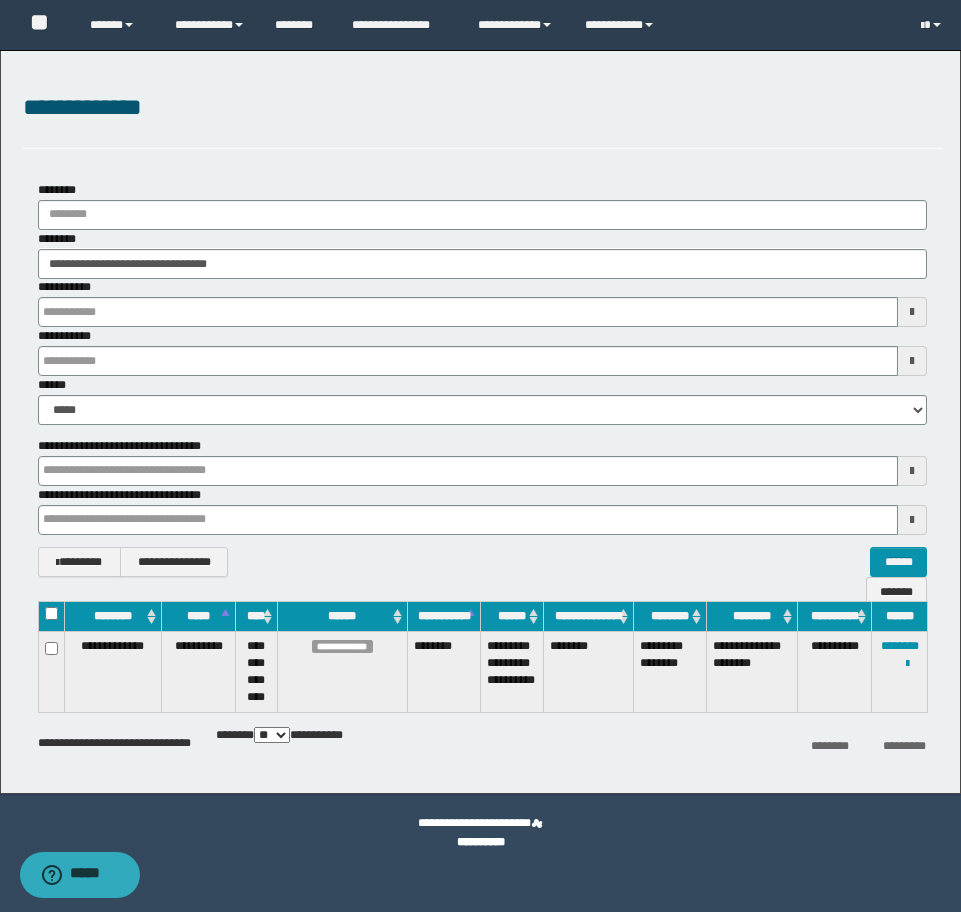type 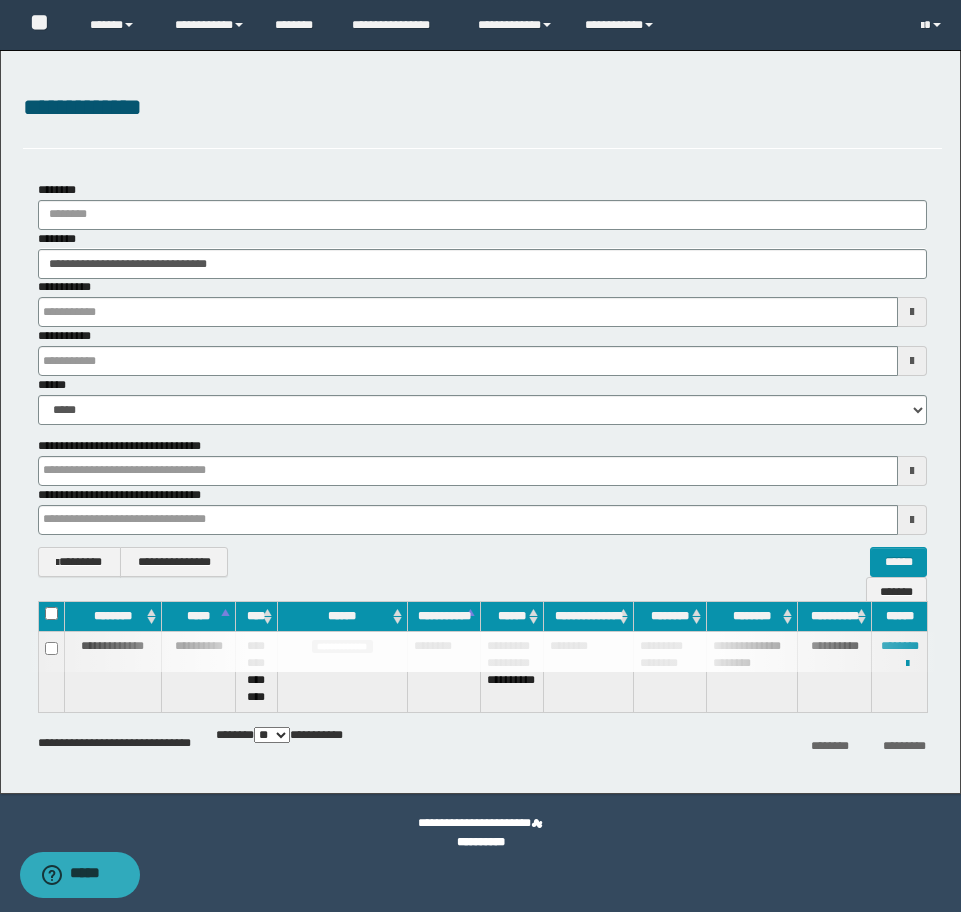 type 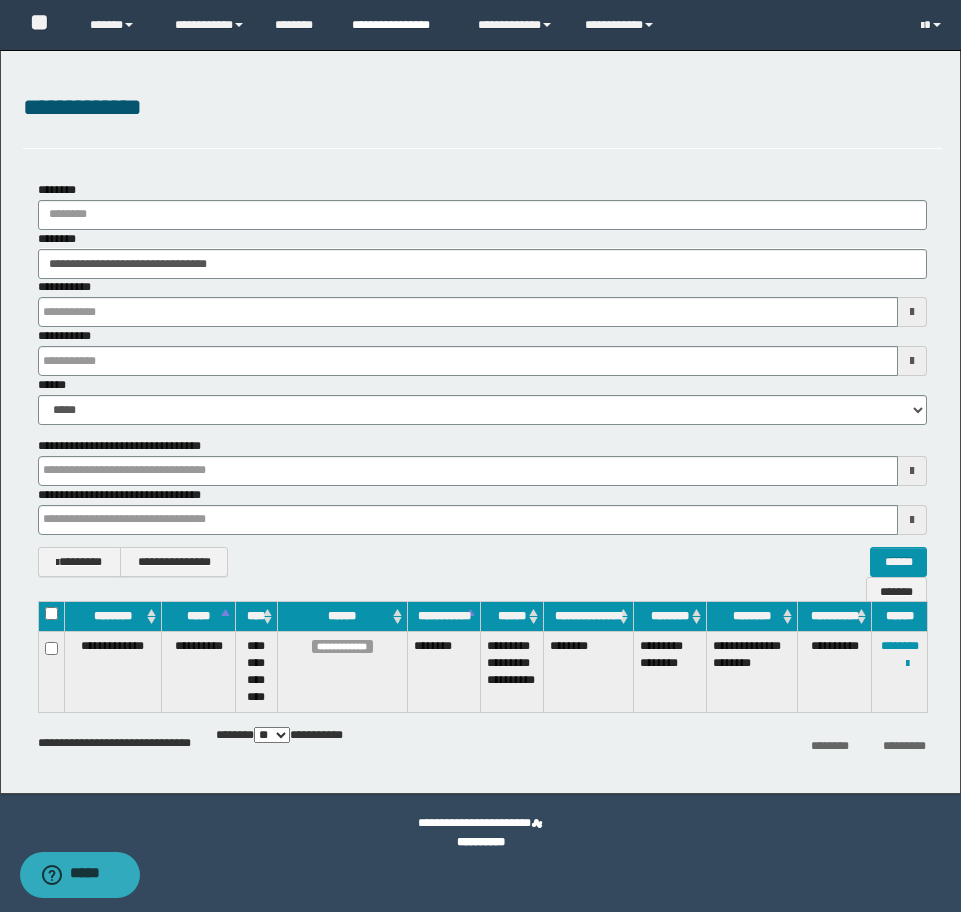 click on "**********" at bounding box center (400, 25) 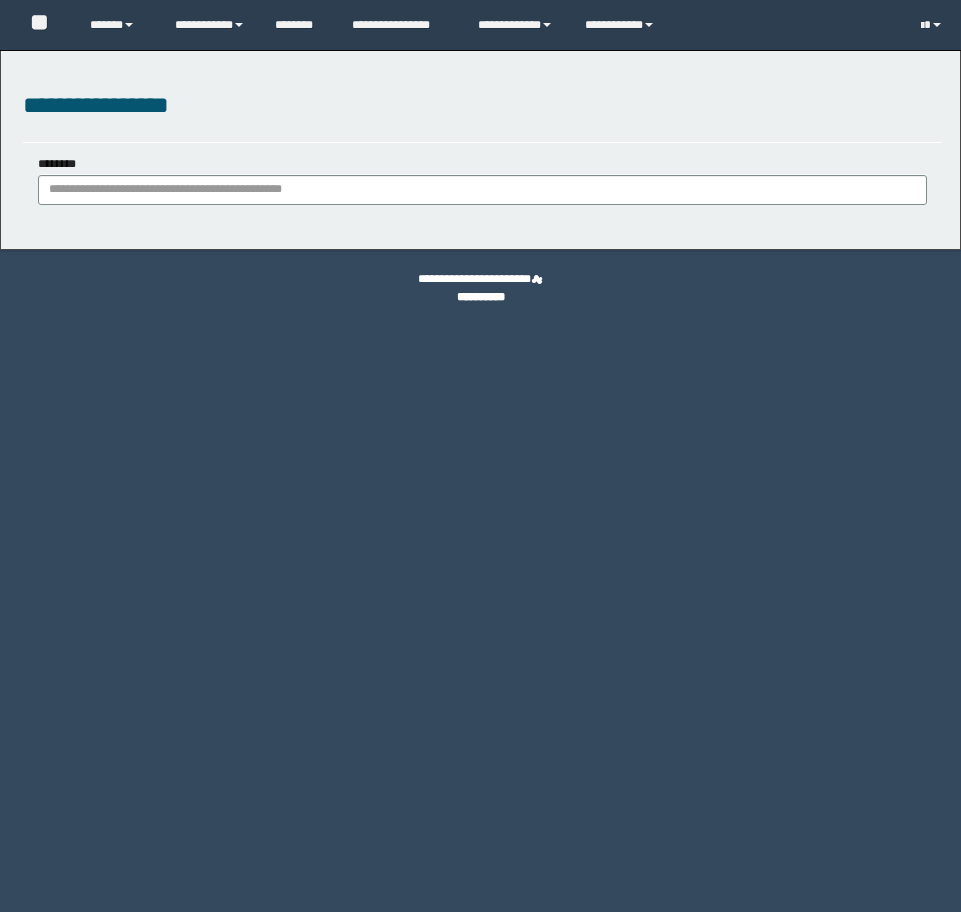 scroll, scrollTop: 0, scrollLeft: 0, axis: both 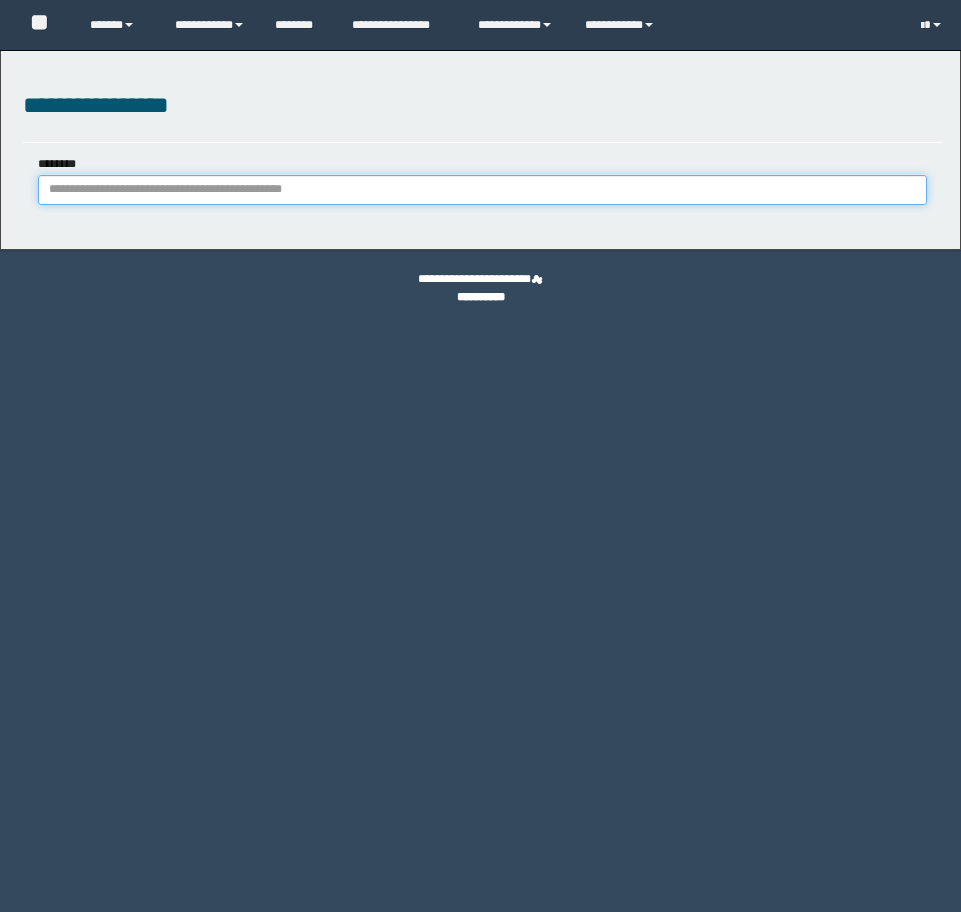 click on "********" at bounding box center (482, 190) 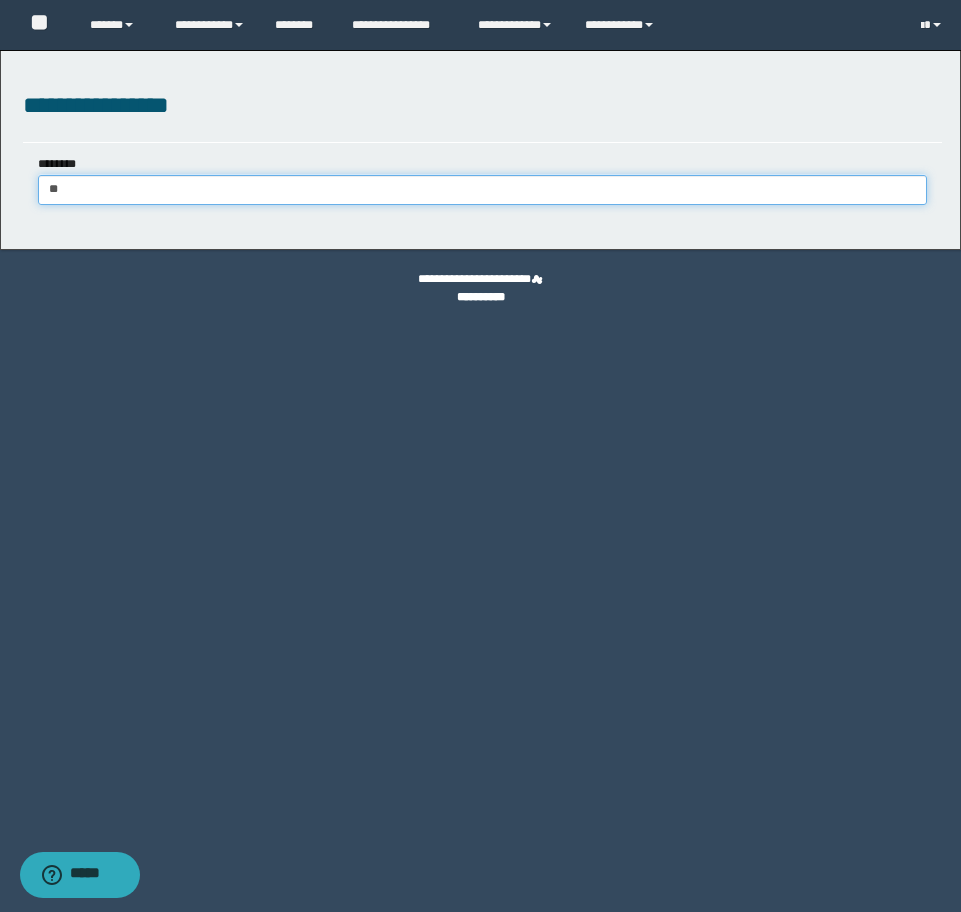 type on "***" 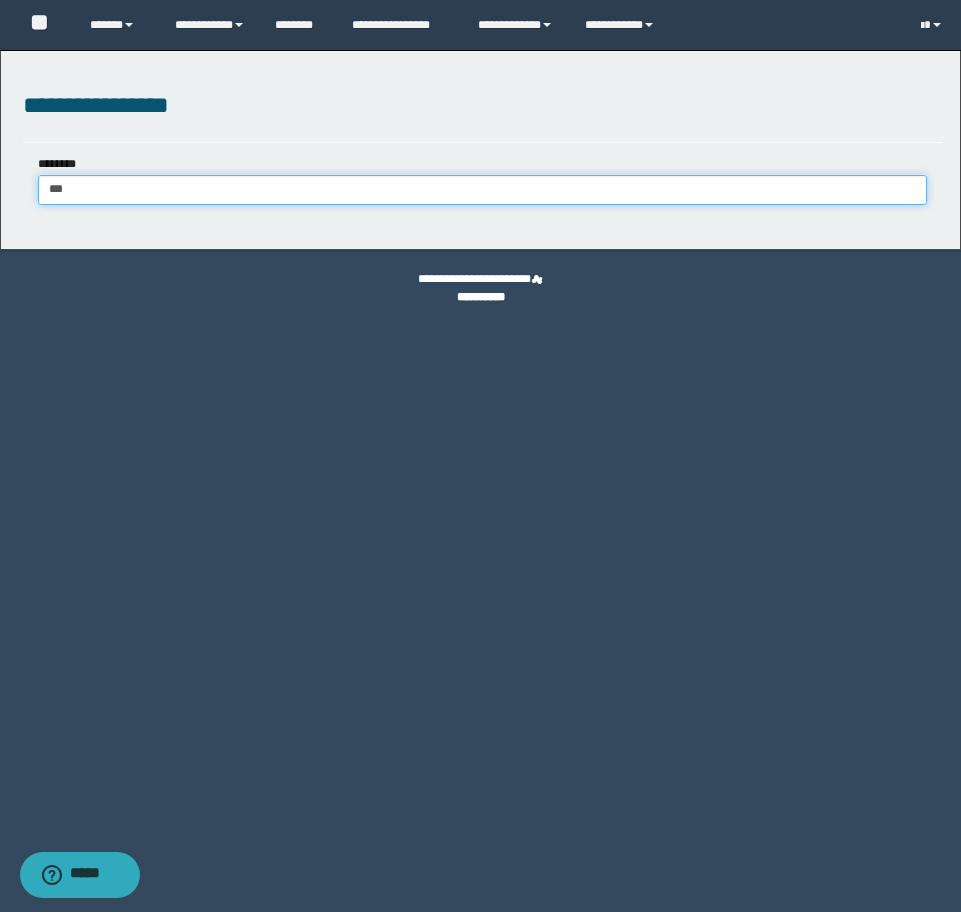 type on "***" 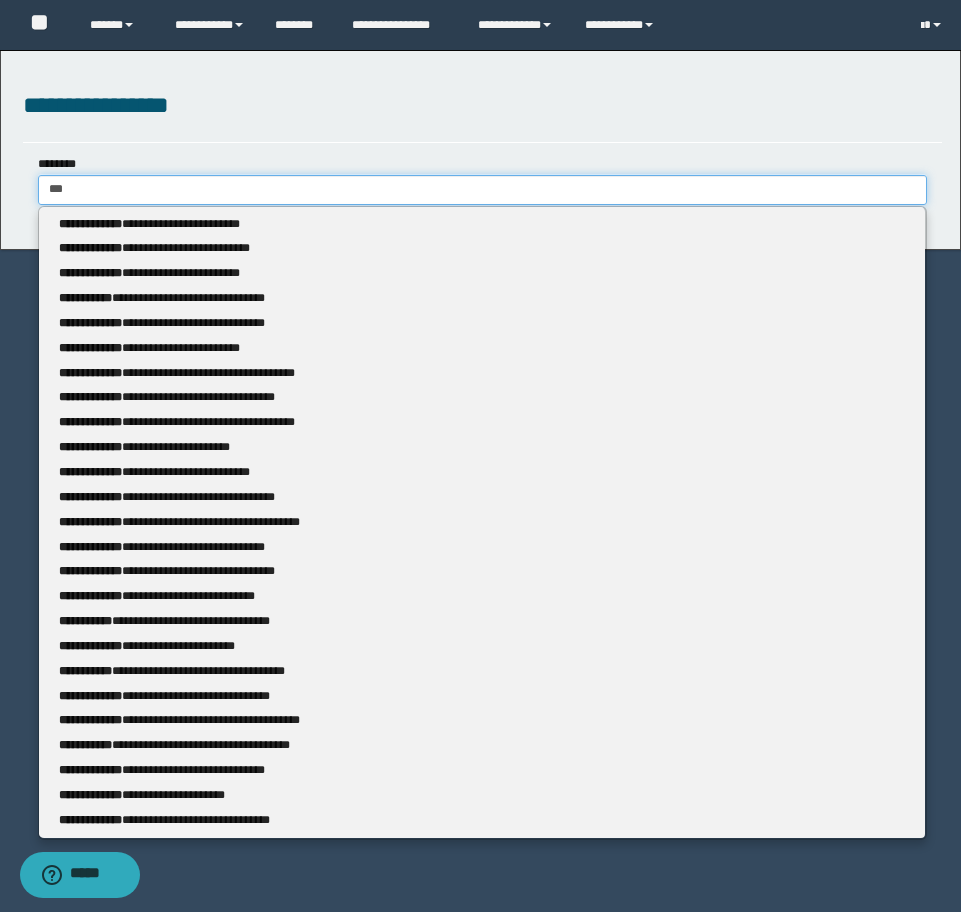 type 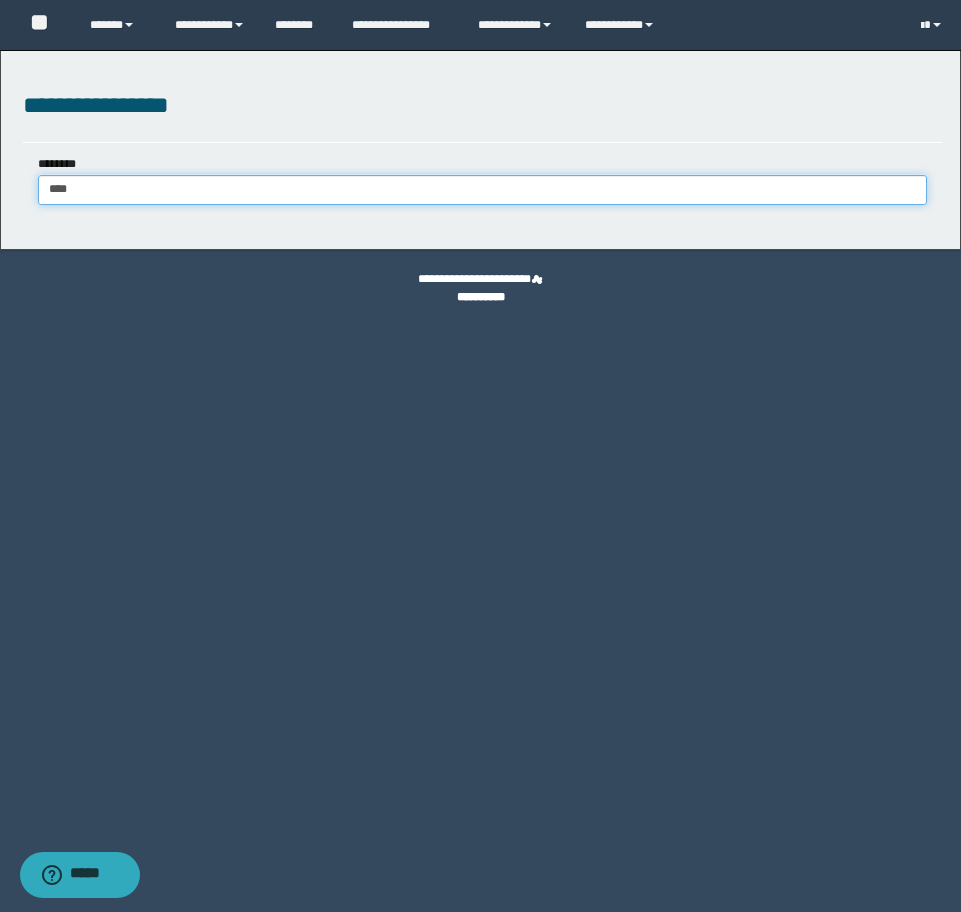 type on "*****" 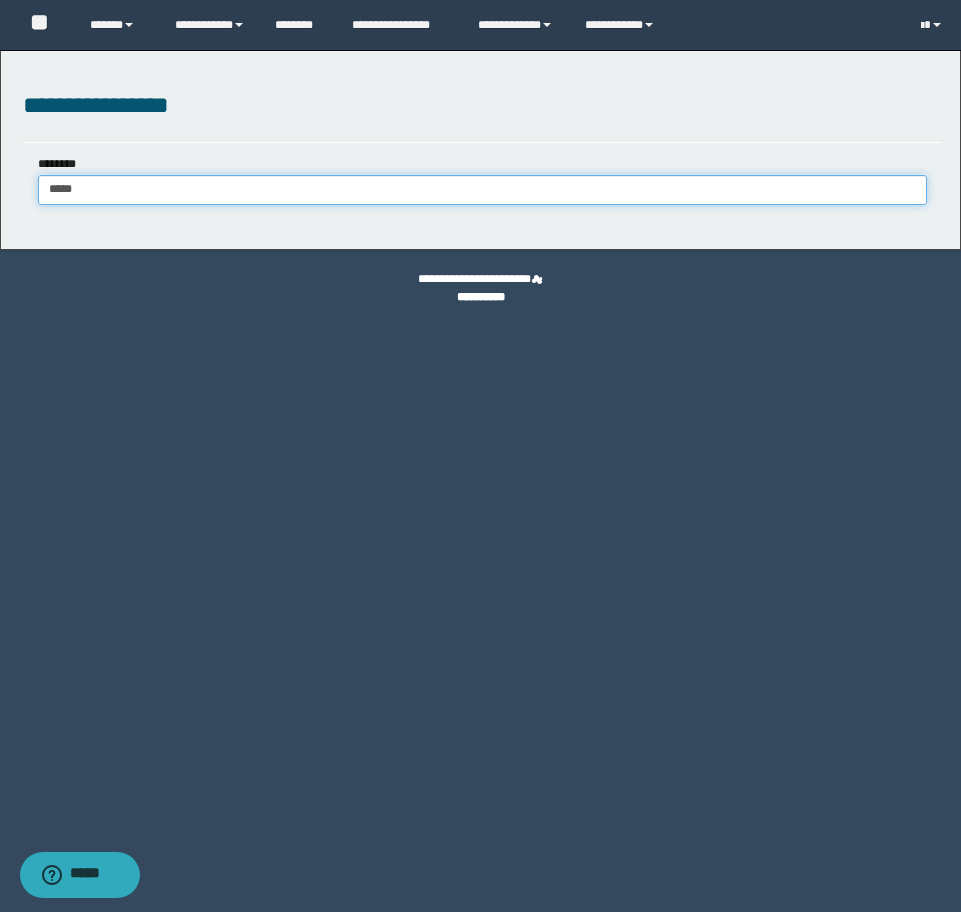 type on "*****" 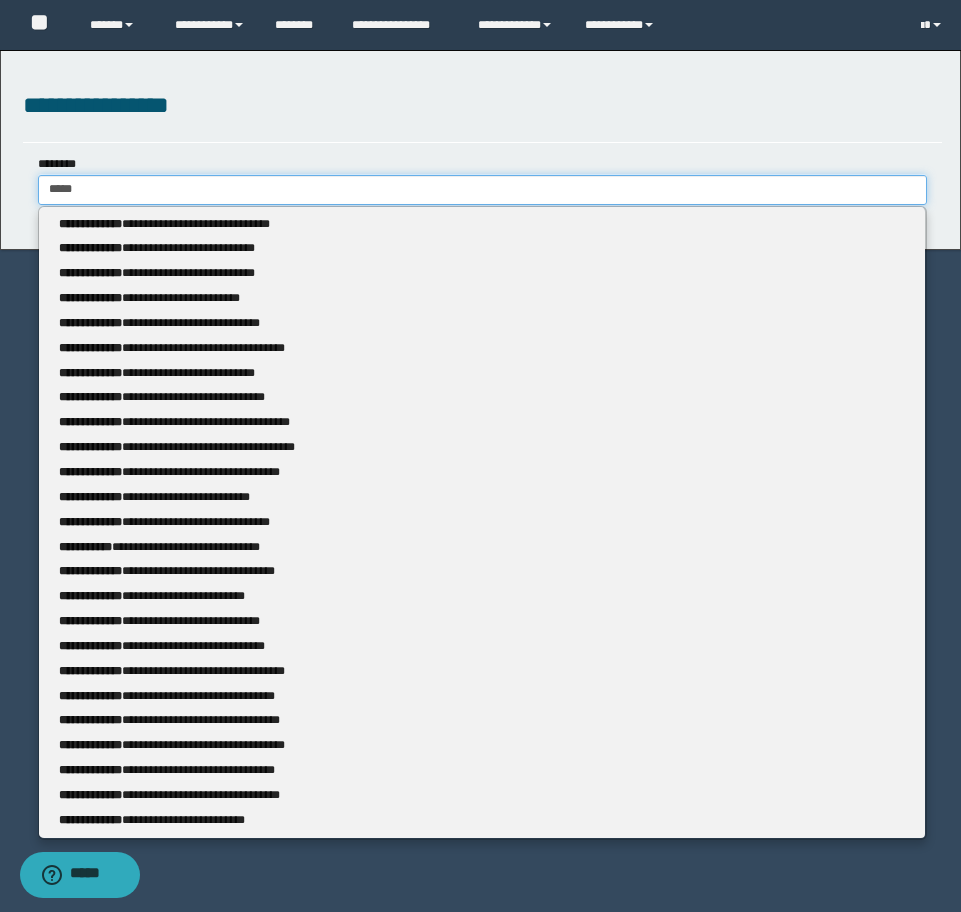 type 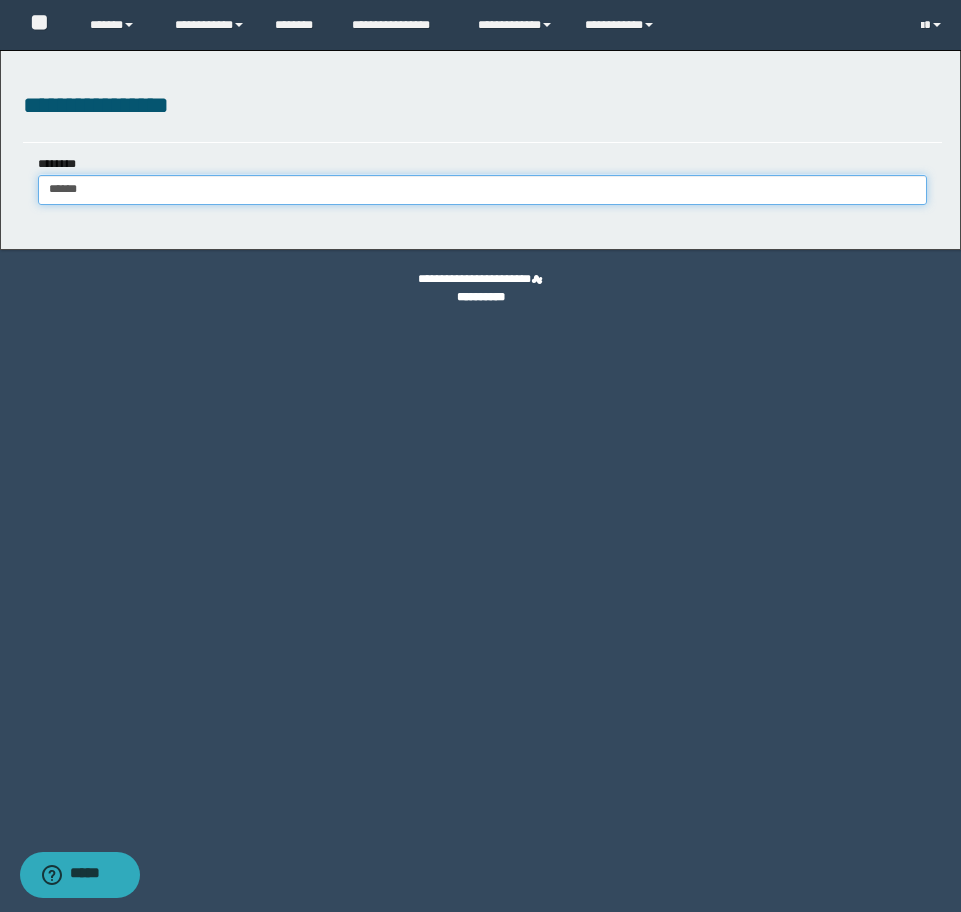 type on "******" 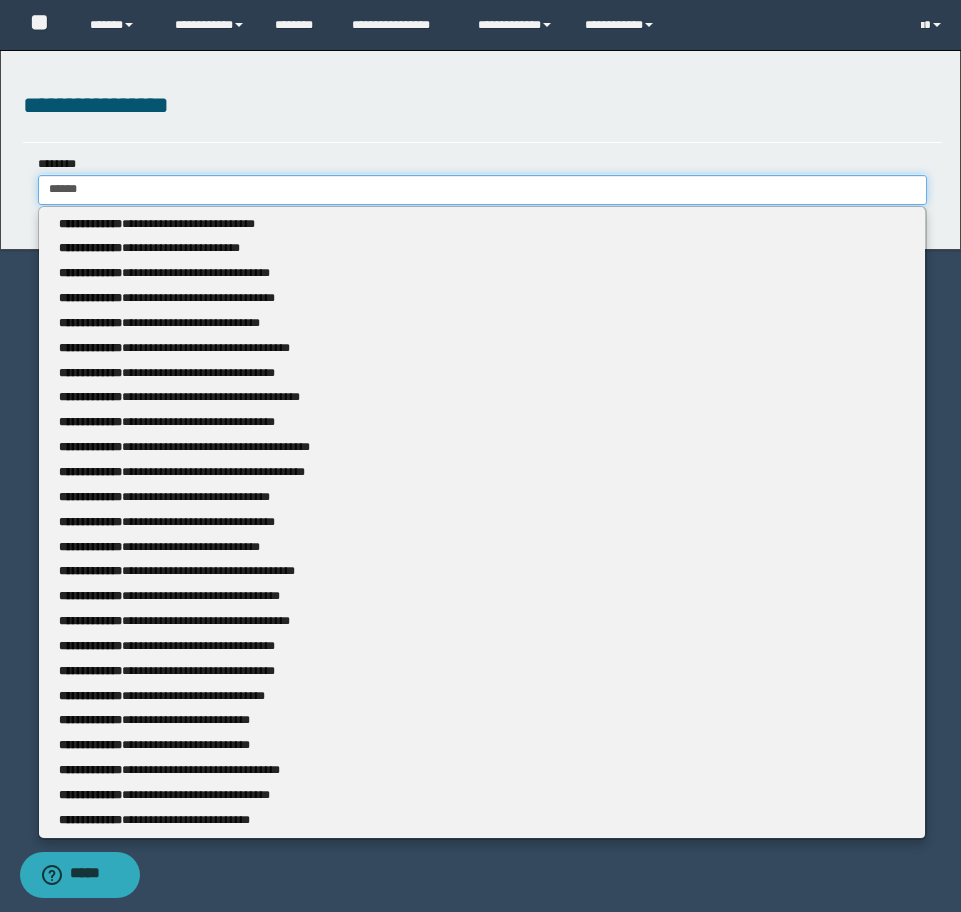 type 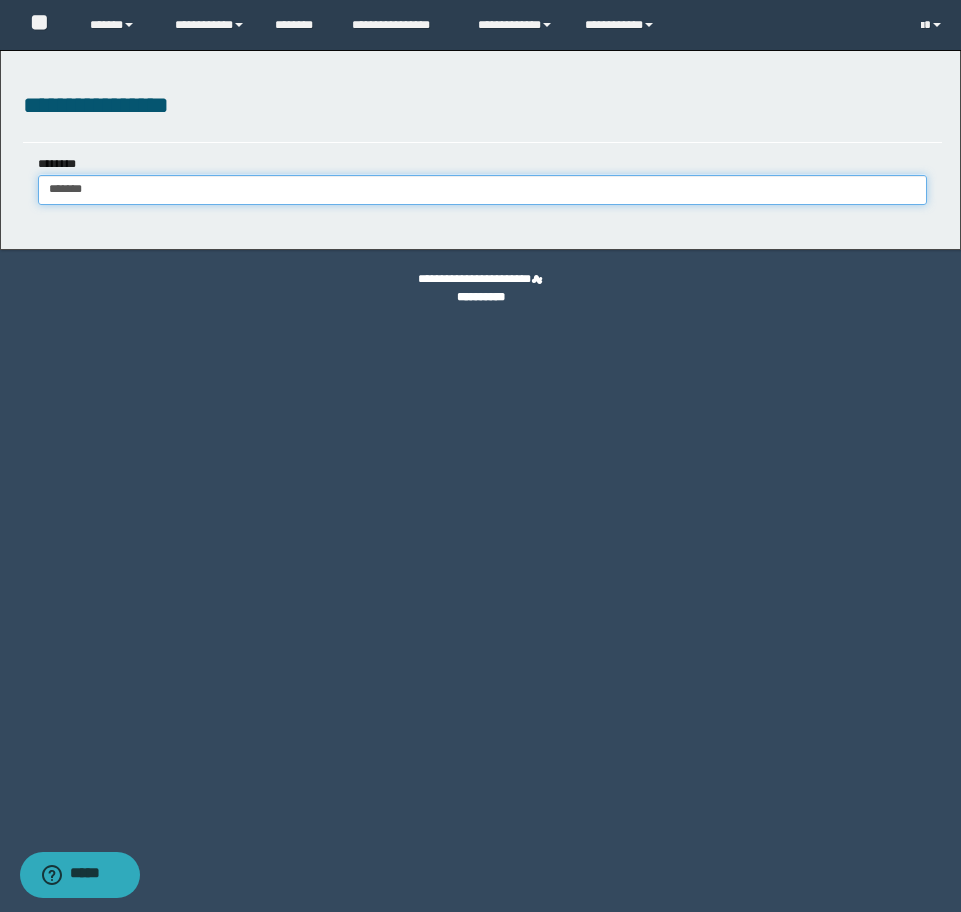 type on "*******" 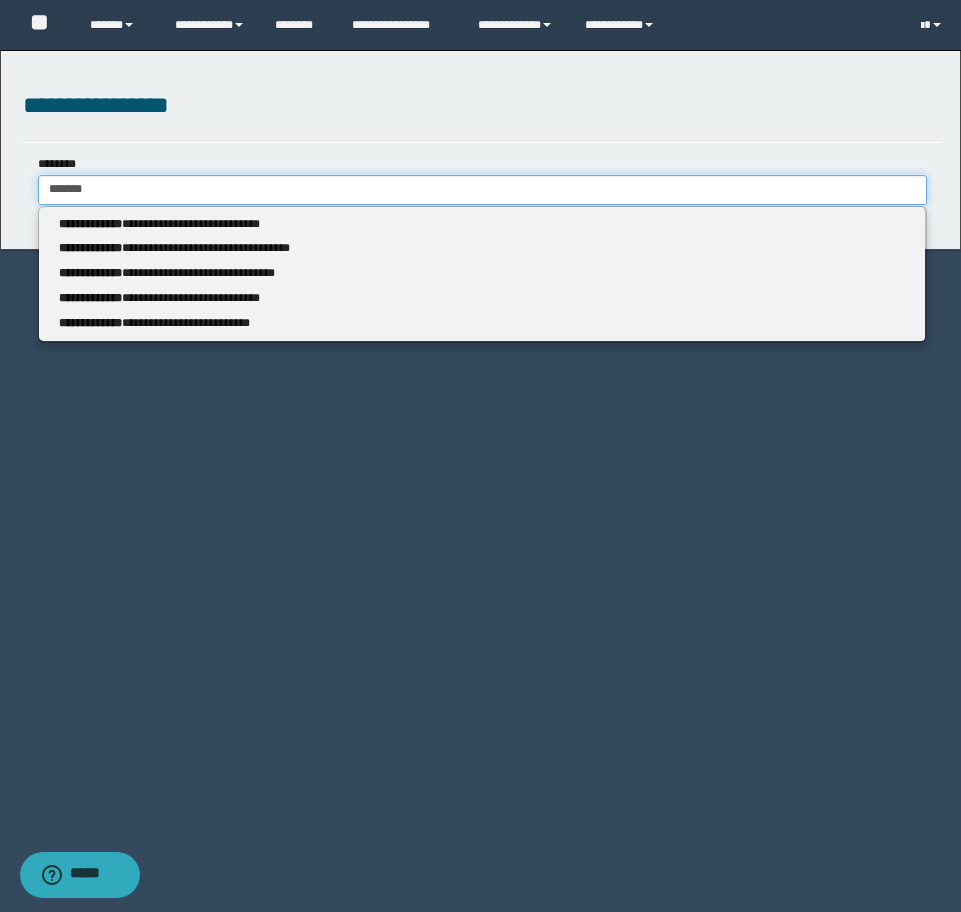 type 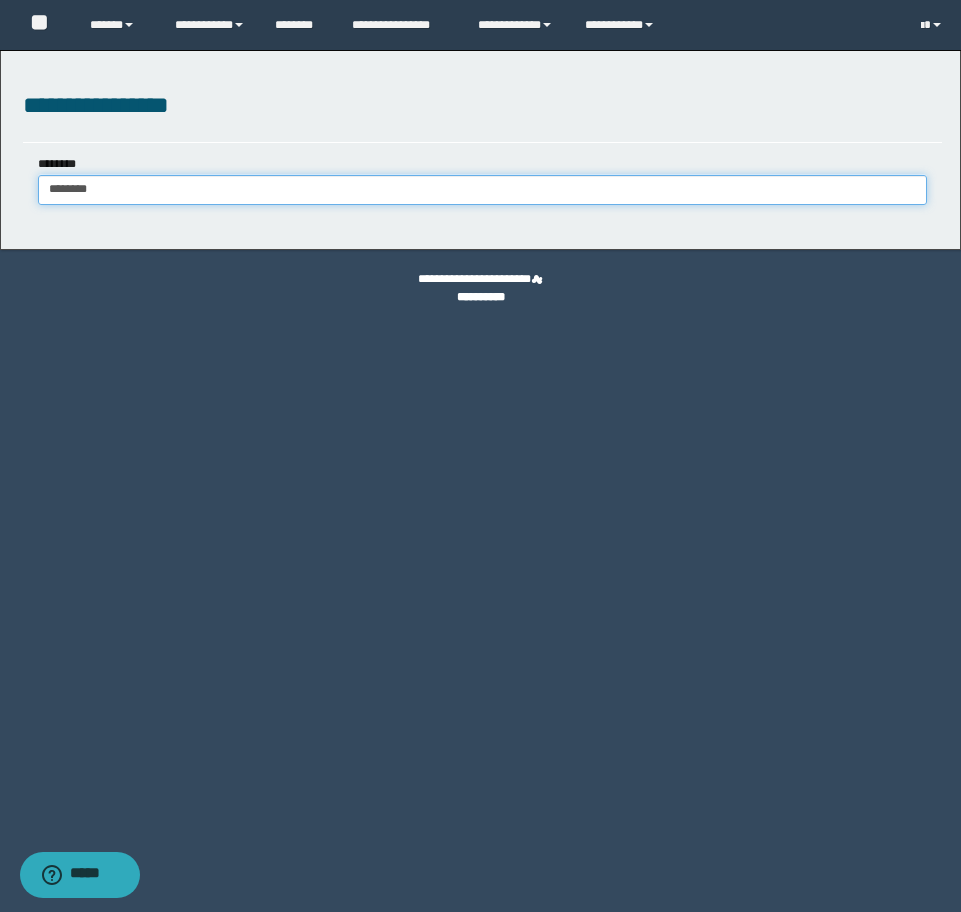 type on "********" 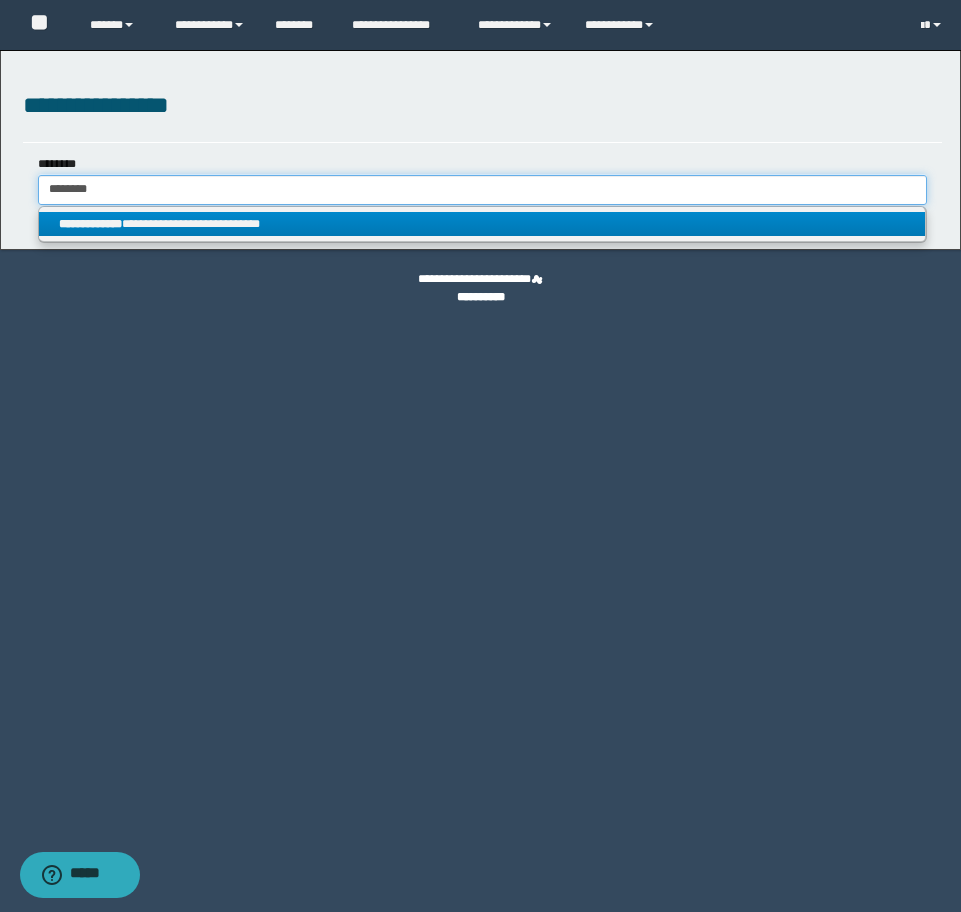type on "********" 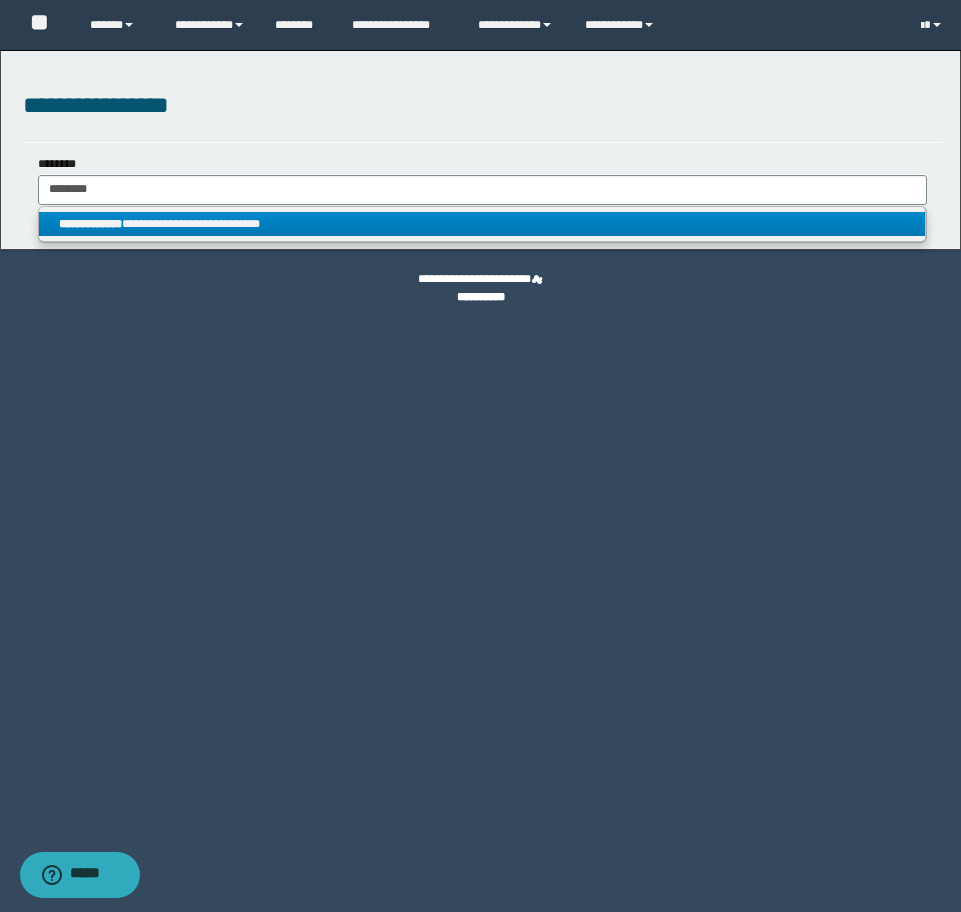 click on "**********" at bounding box center [482, 224] 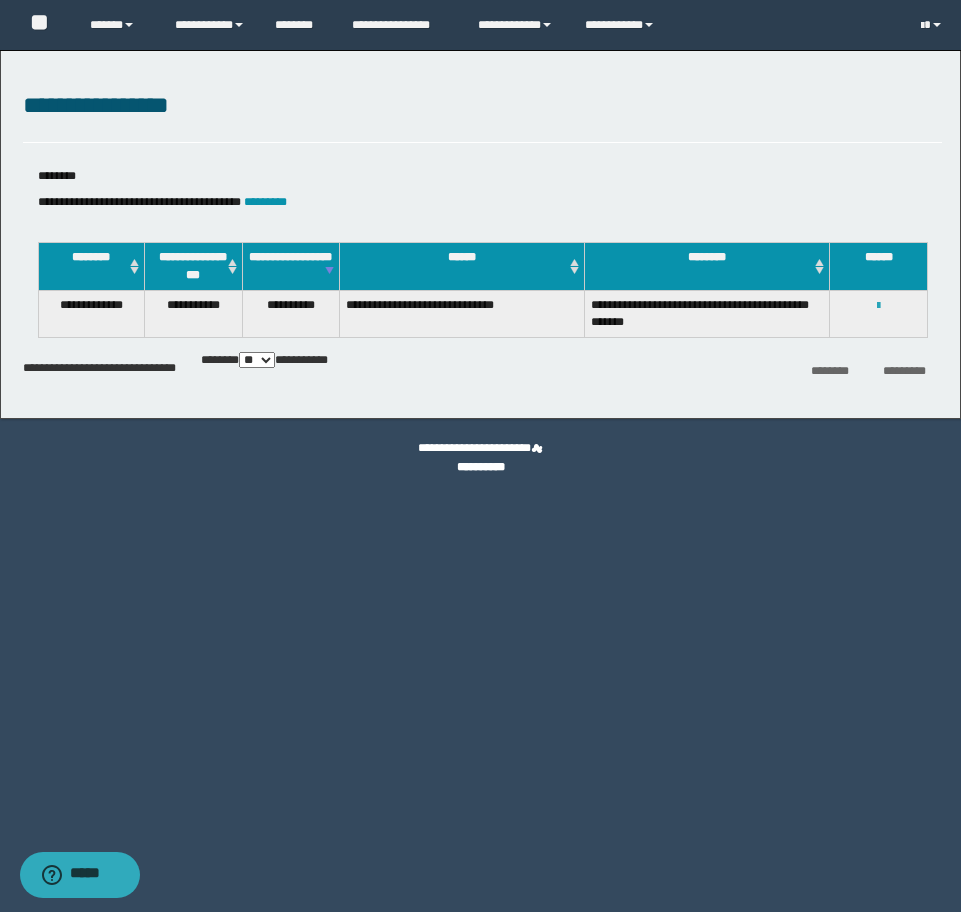 click at bounding box center (878, 306) 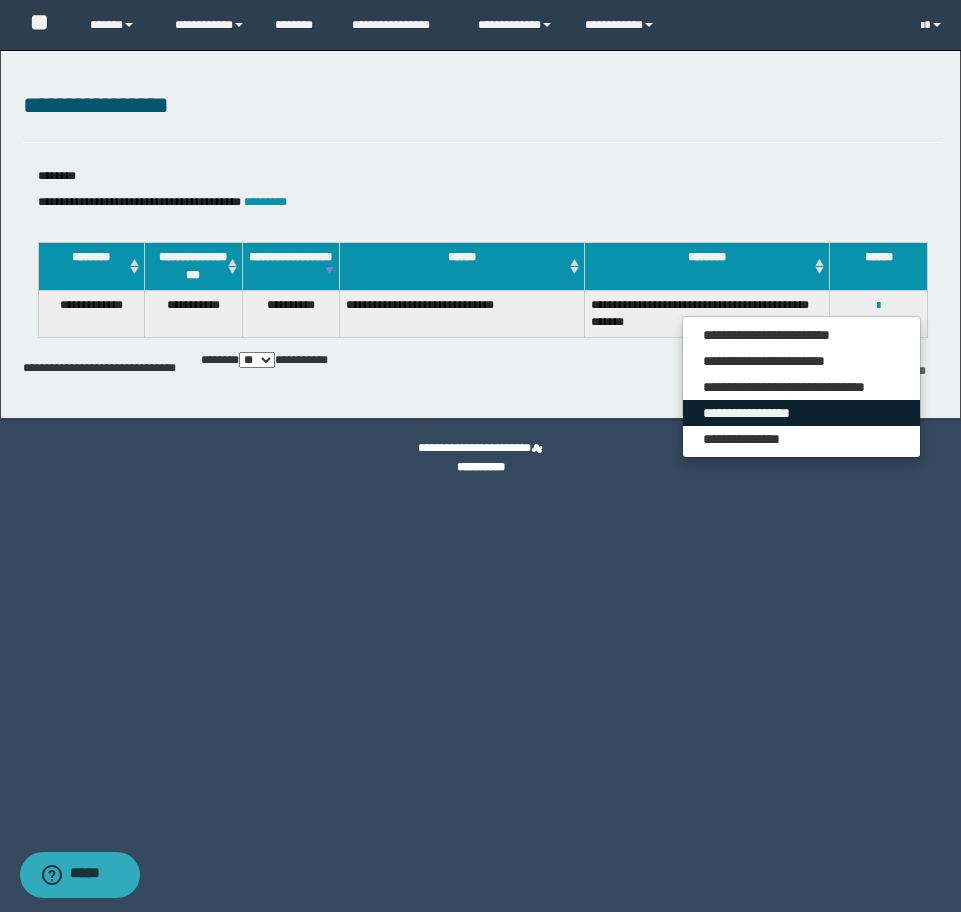 click on "**********" at bounding box center [801, 413] 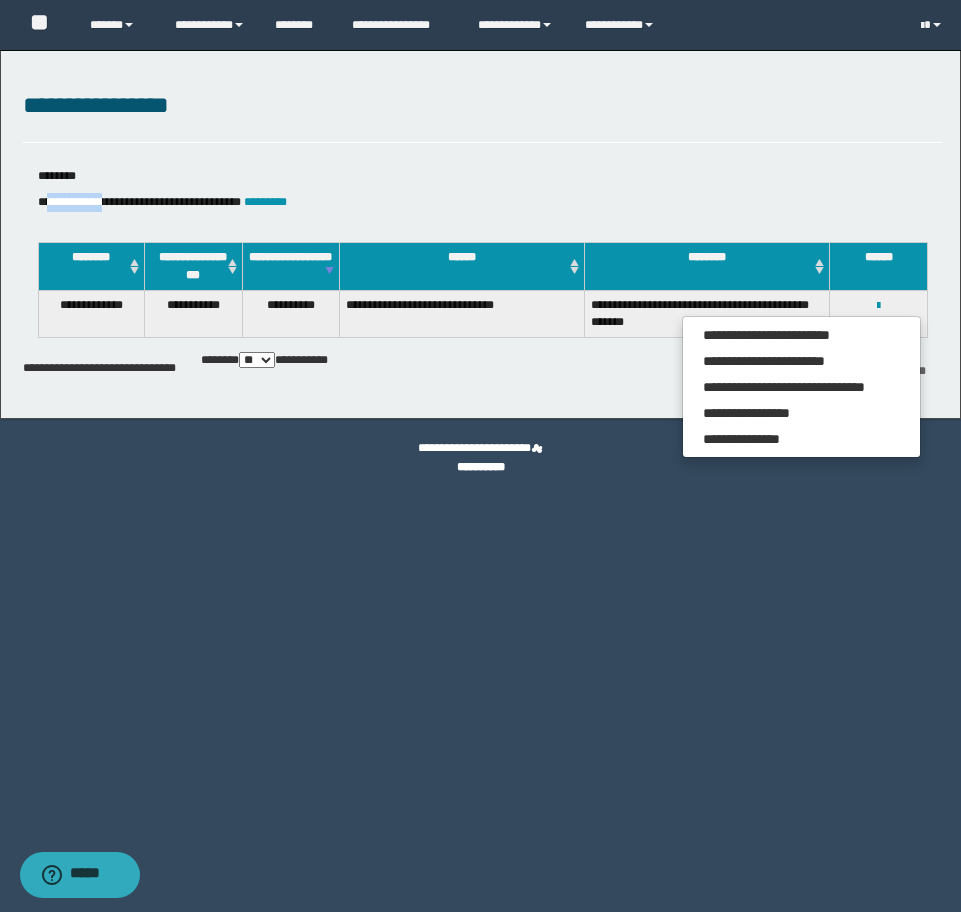 drag, startPoint x: 119, startPoint y: 201, endPoint x: 53, endPoint y: 201, distance: 66 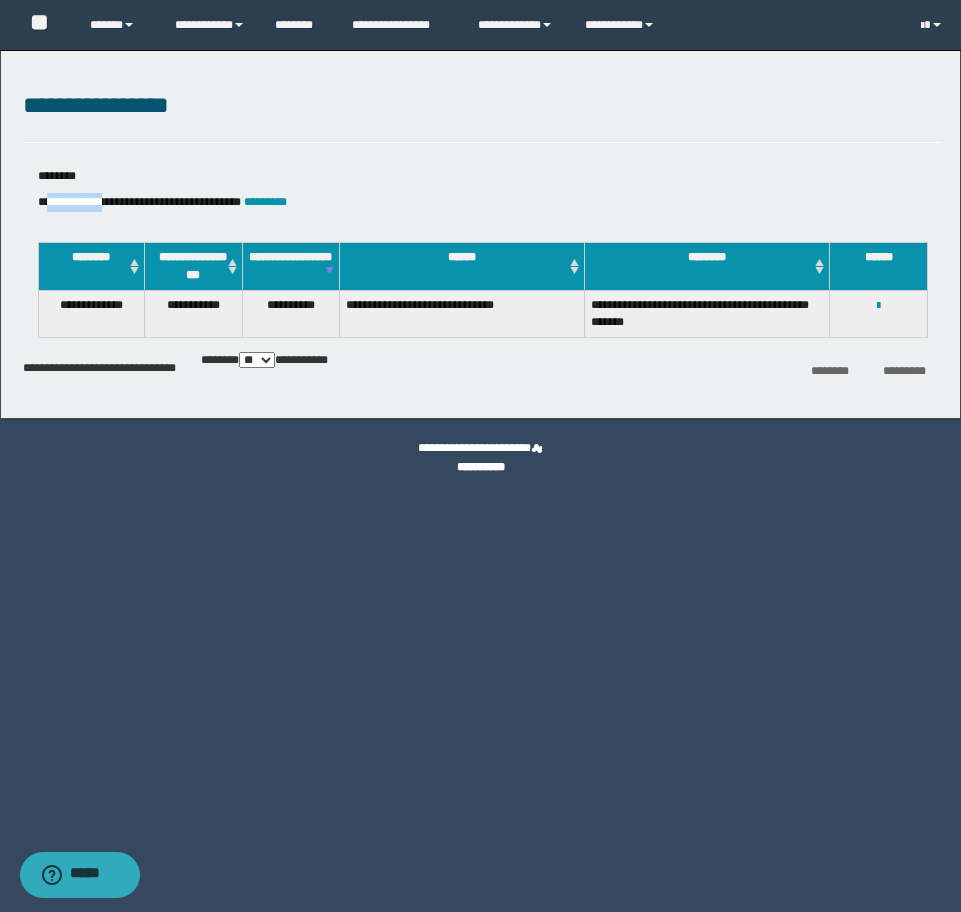 copy on "**********" 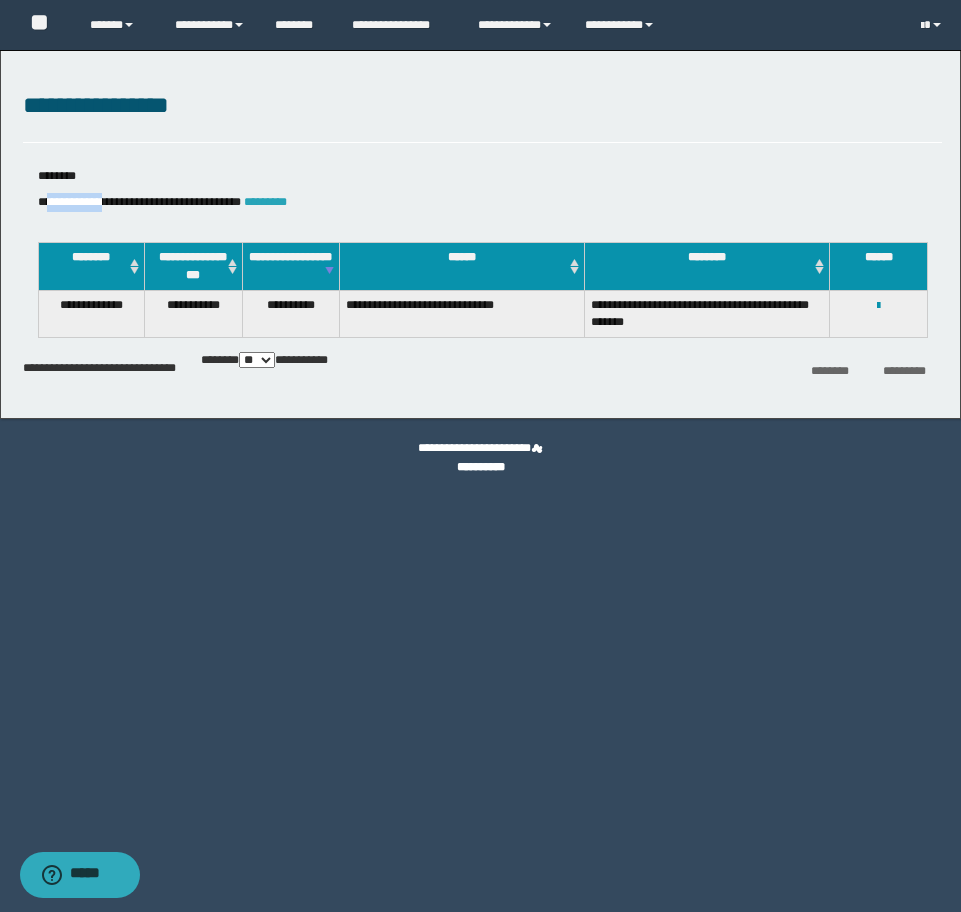 click on "*********" at bounding box center [265, 202] 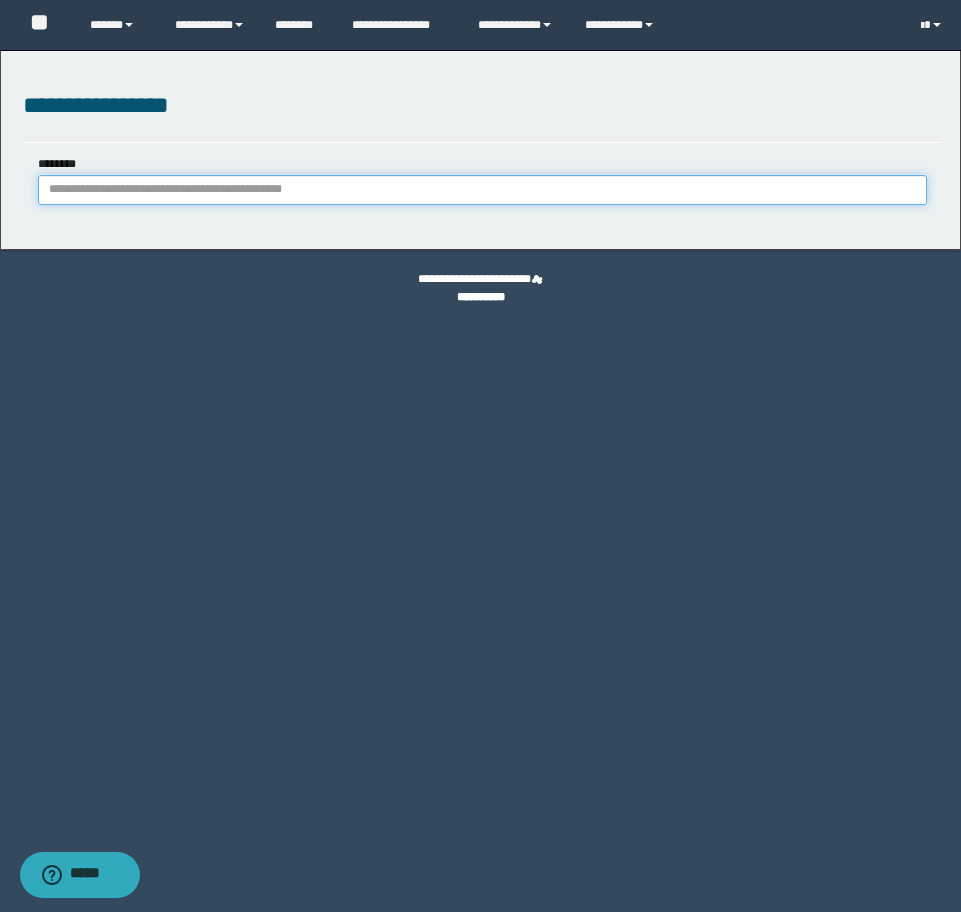 click on "********" at bounding box center [482, 190] 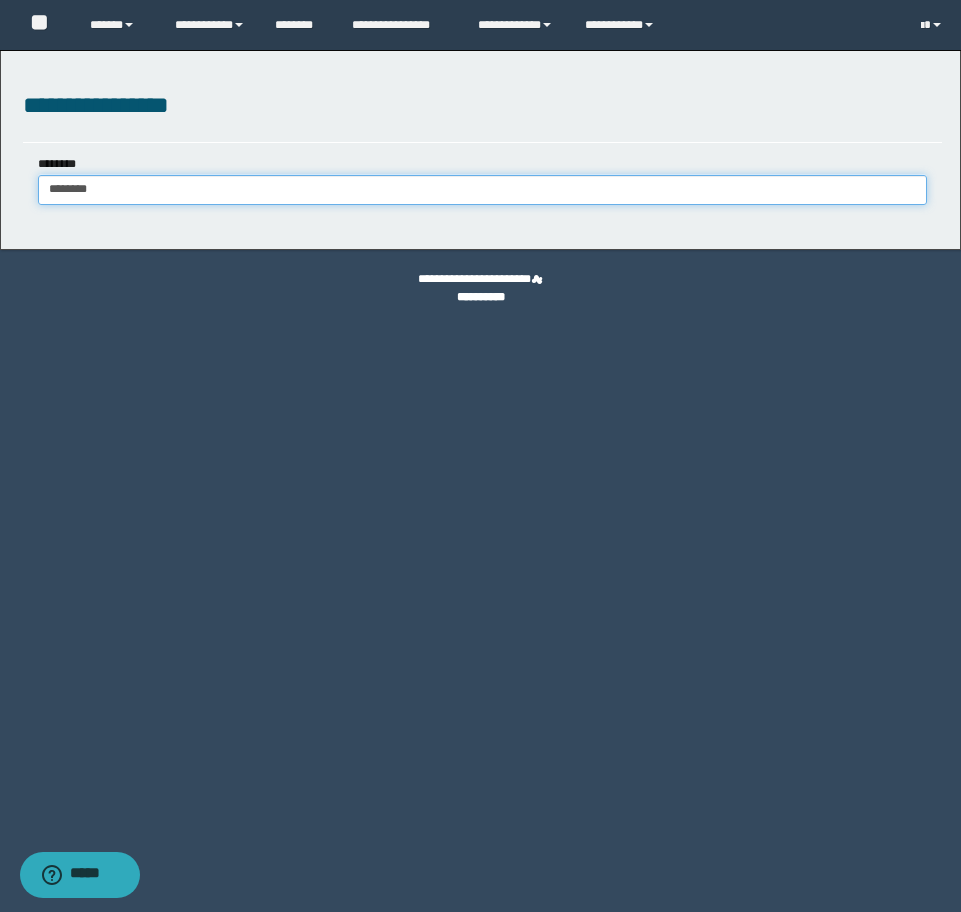 type on "********" 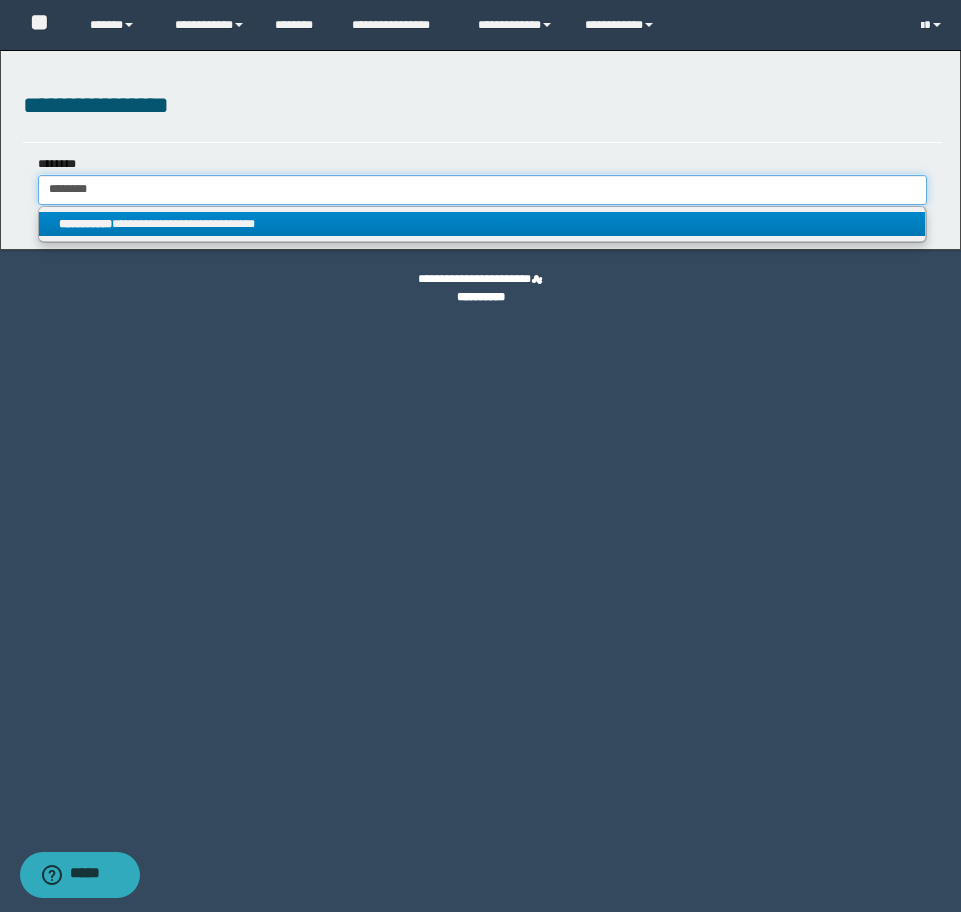 type on "********" 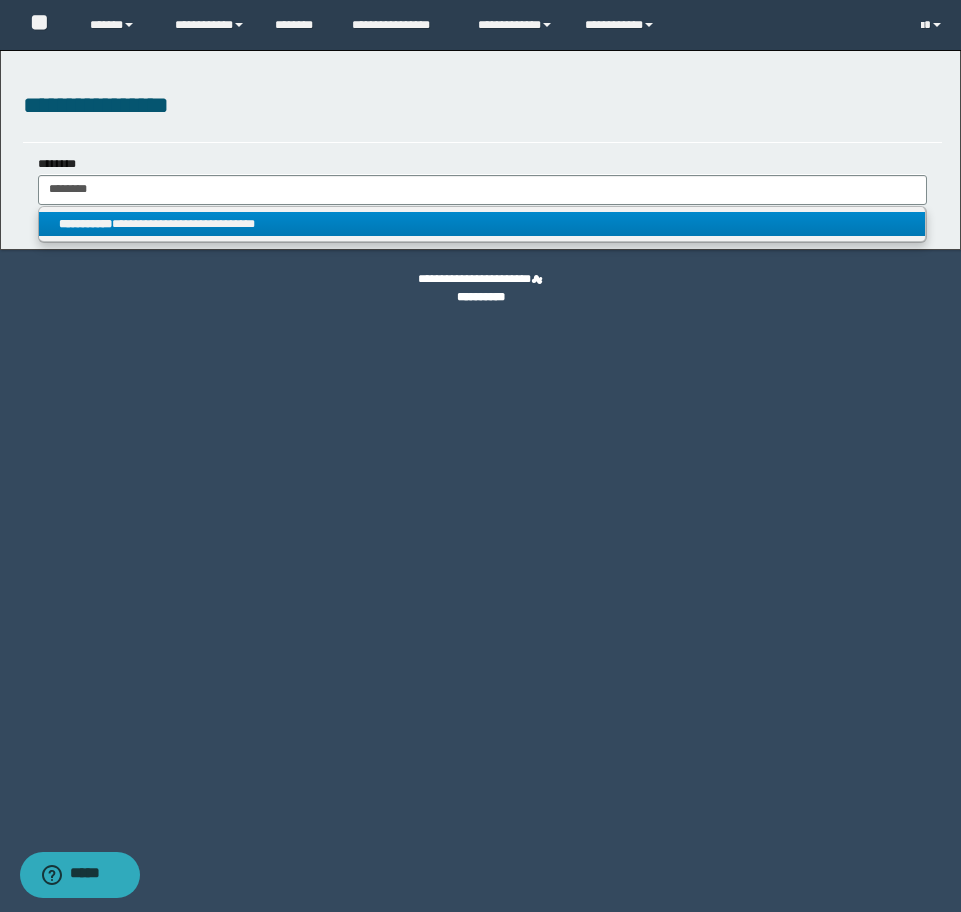click on "**********" at bounding box center (482, 224) 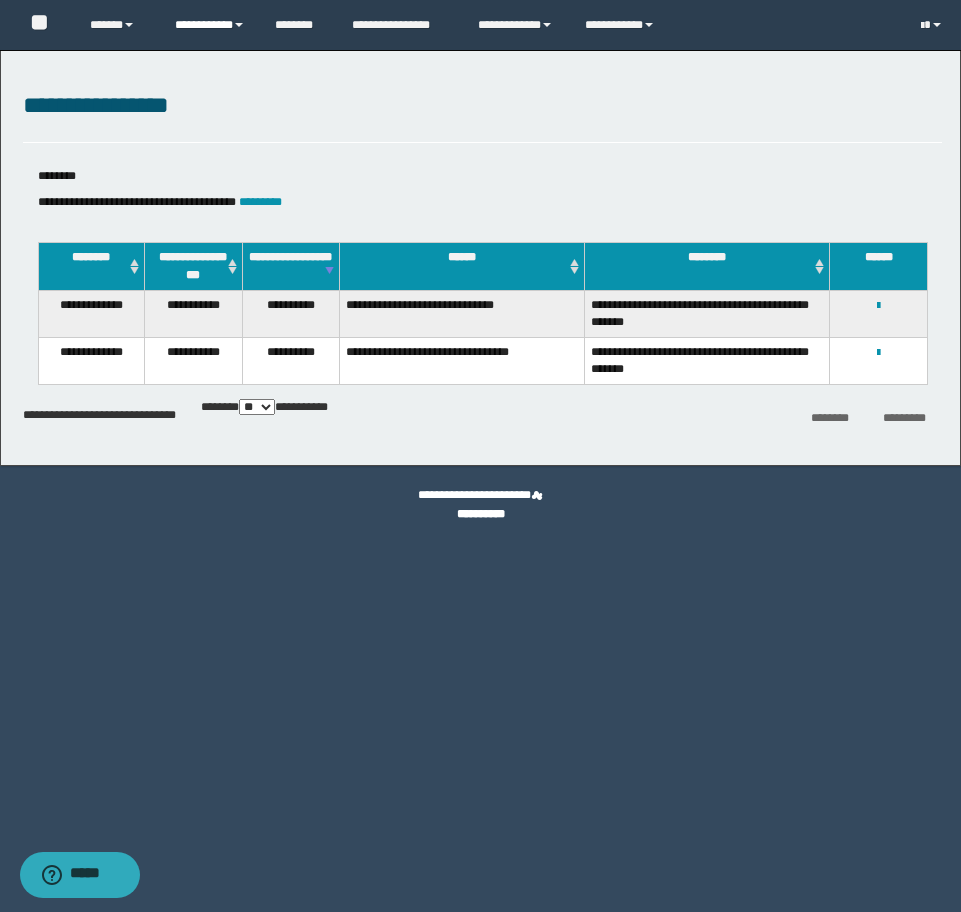 click on "**********" at bounding box center (210, 25) 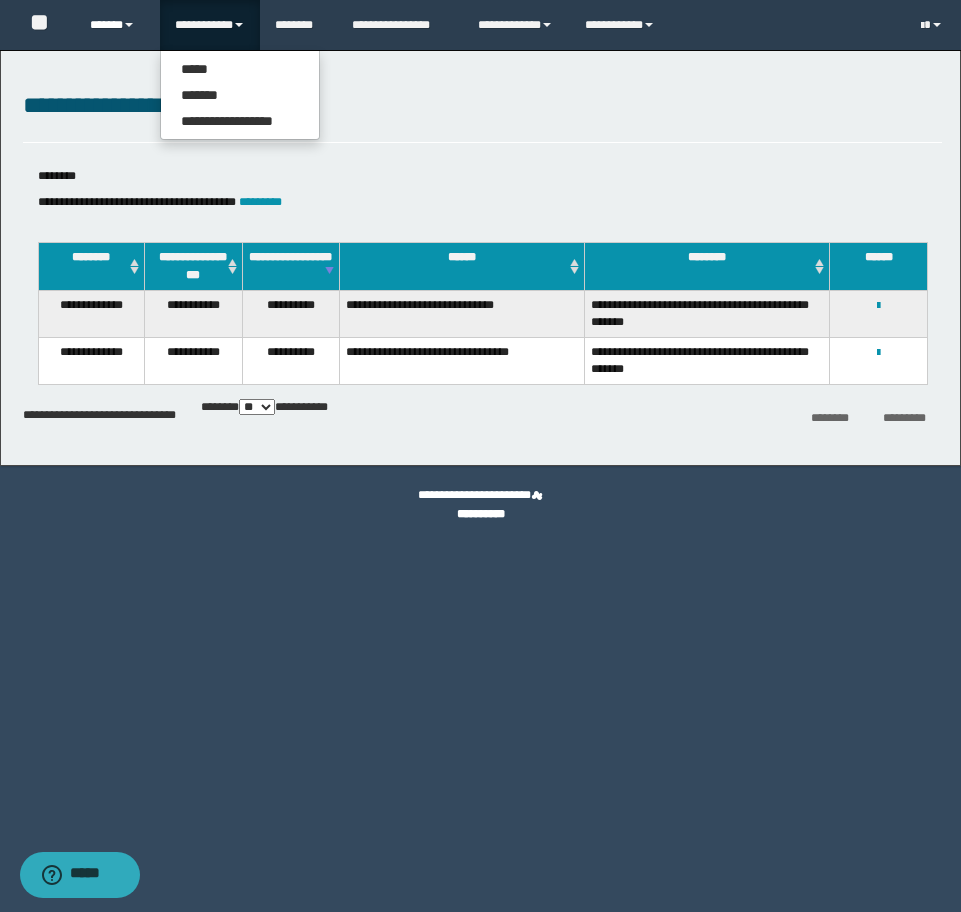 click on "******" at bounding box center [117, 25] 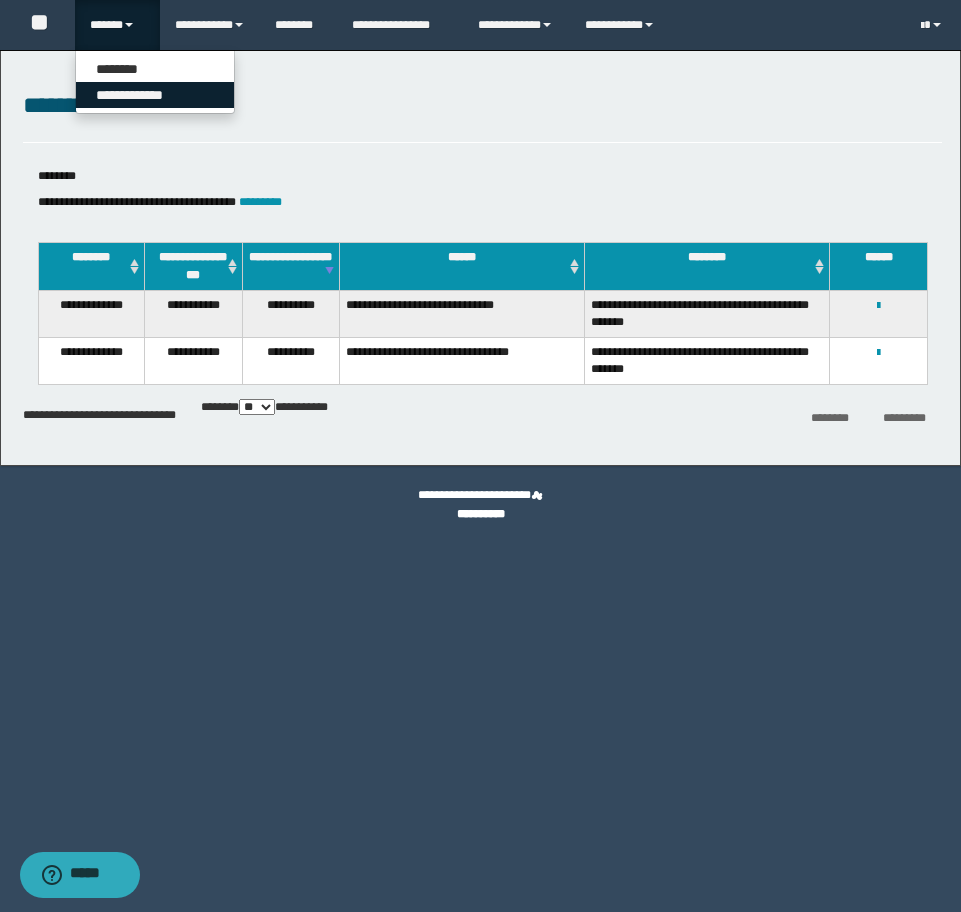 click on "**********" at bounding box center [155, 95] 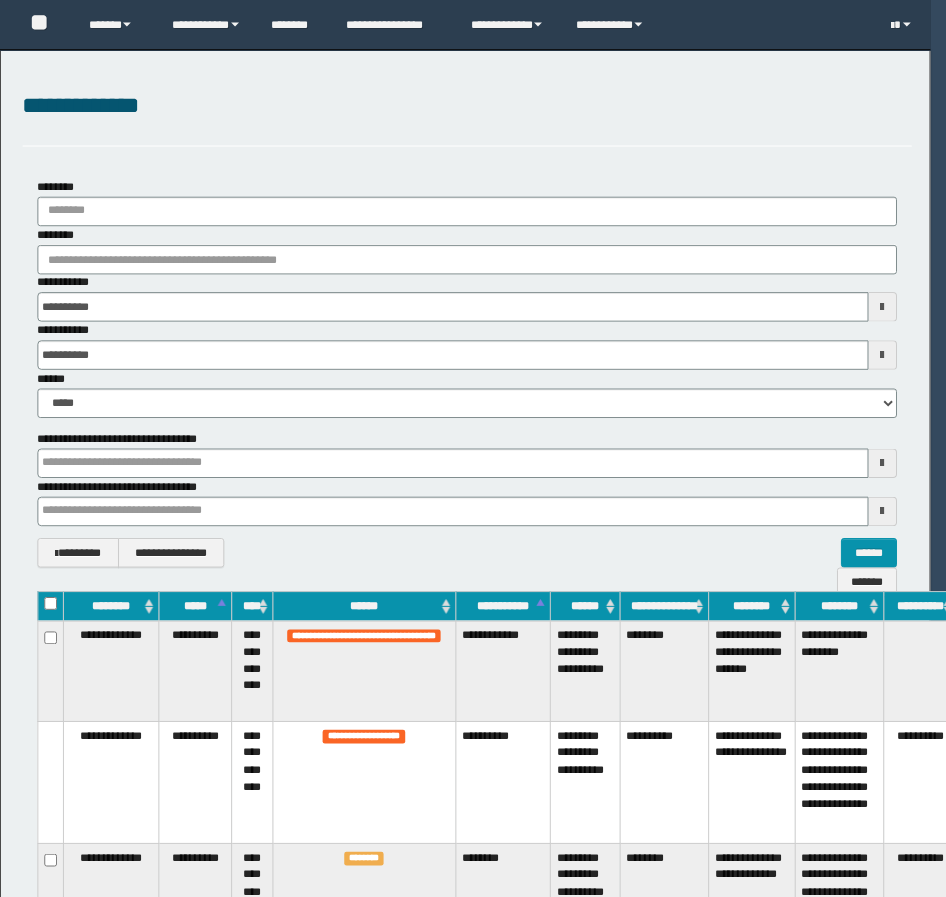 scroll, scrollTop: 0, scrollLeft: 0, axis: both 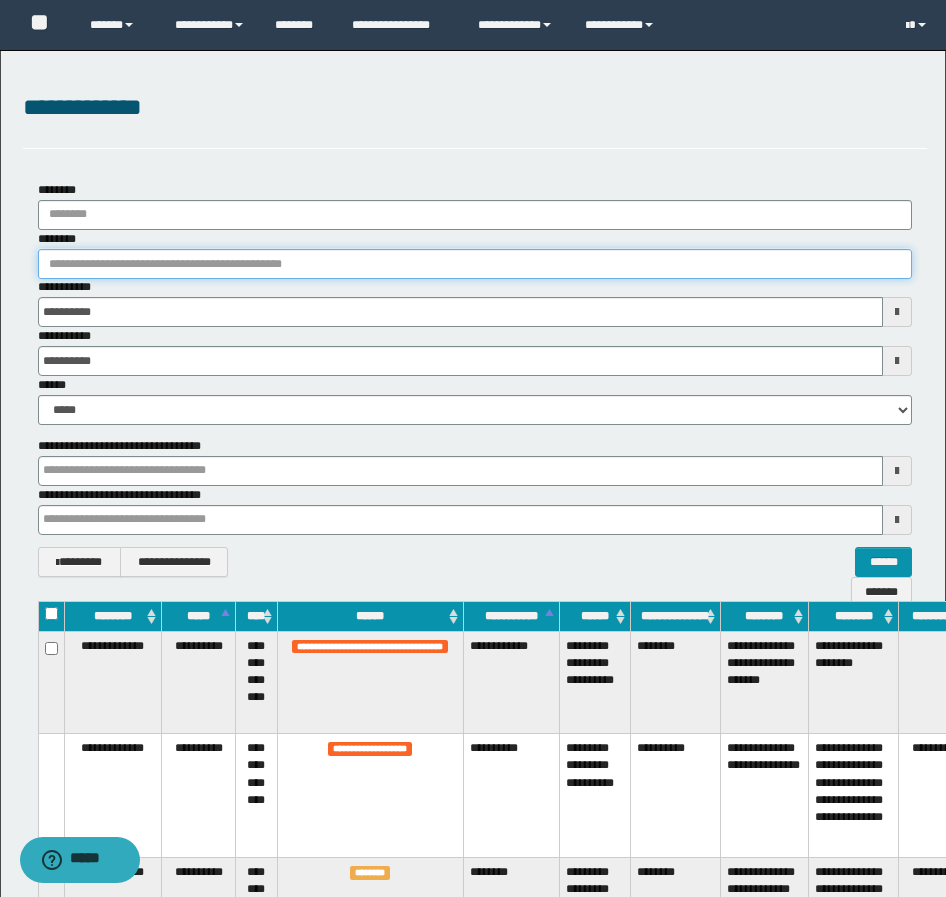 click on "********" at bounding box center (475, 264) 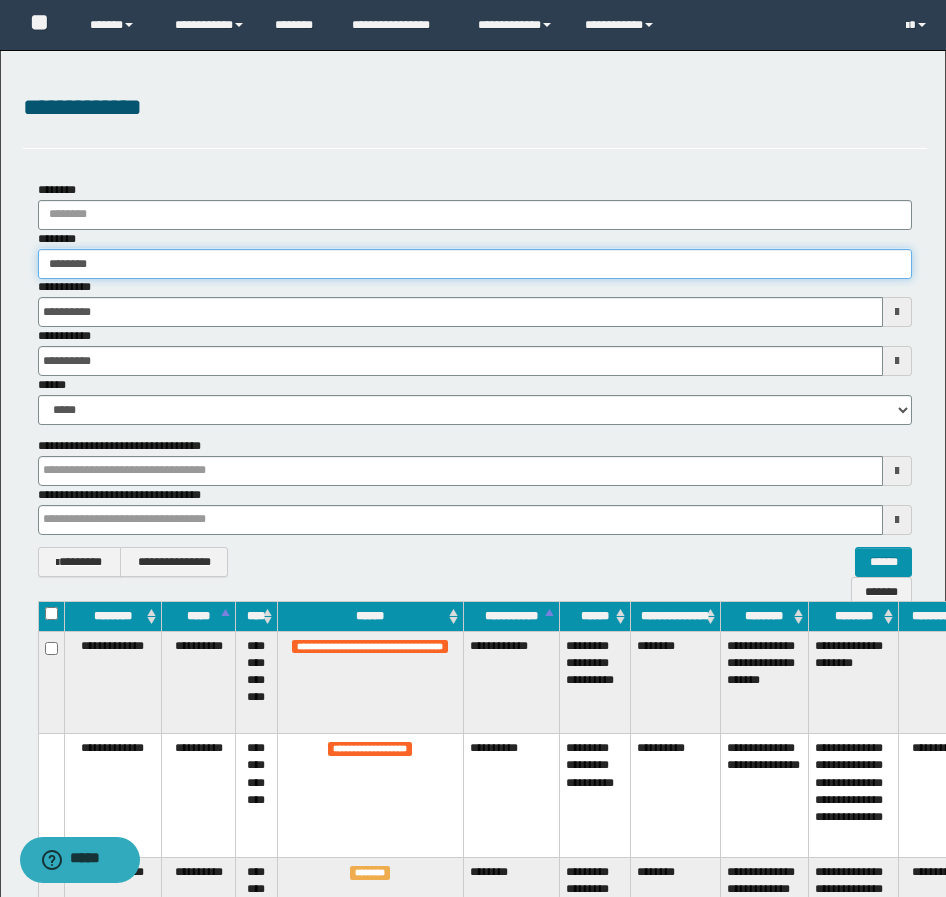 type on "********" 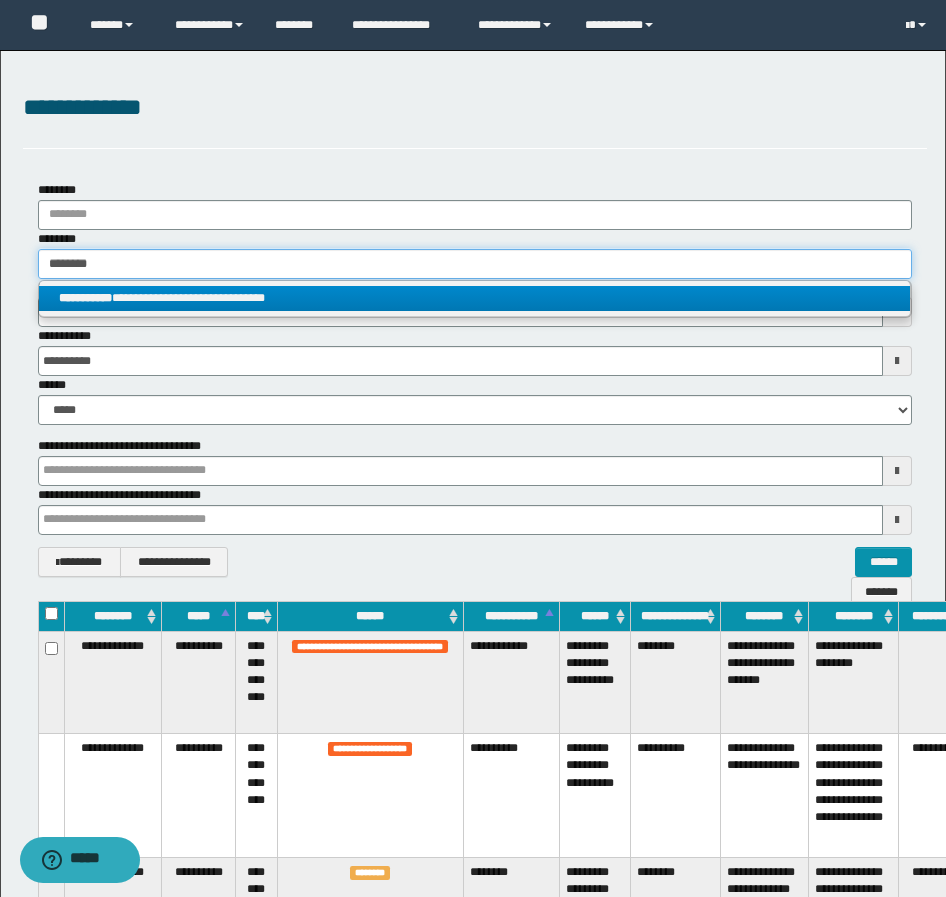type on "********" 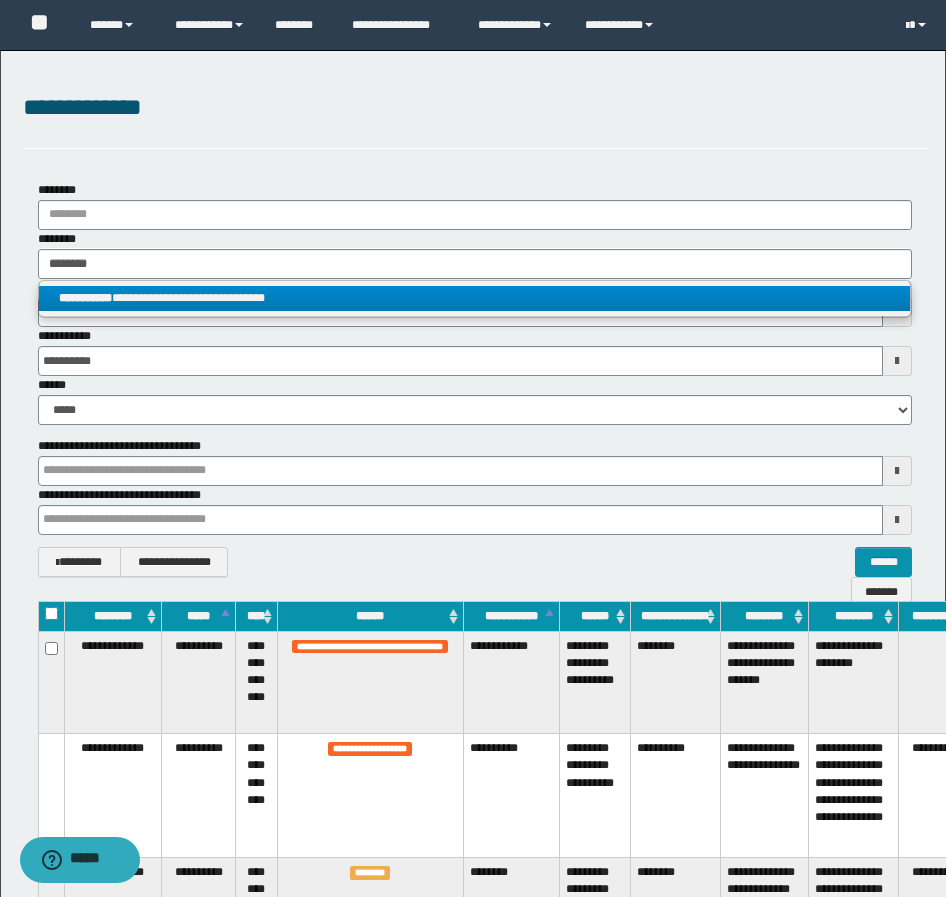click on "**********" at bounding box center [474, 298] 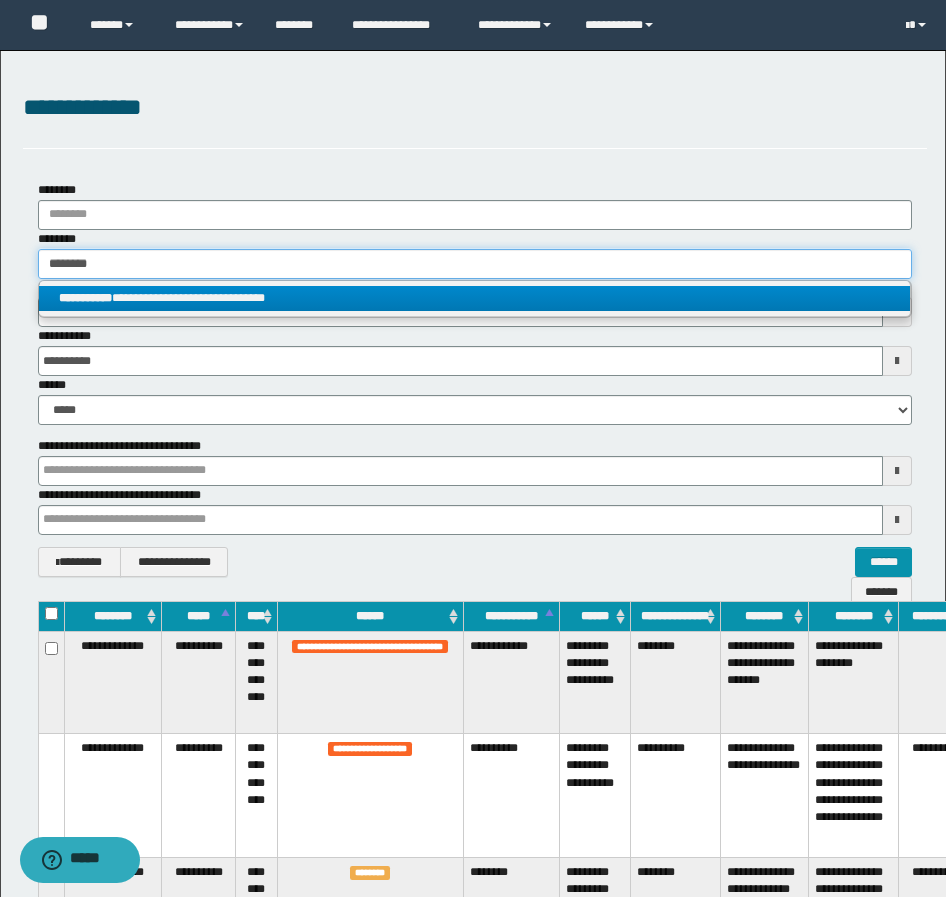 type 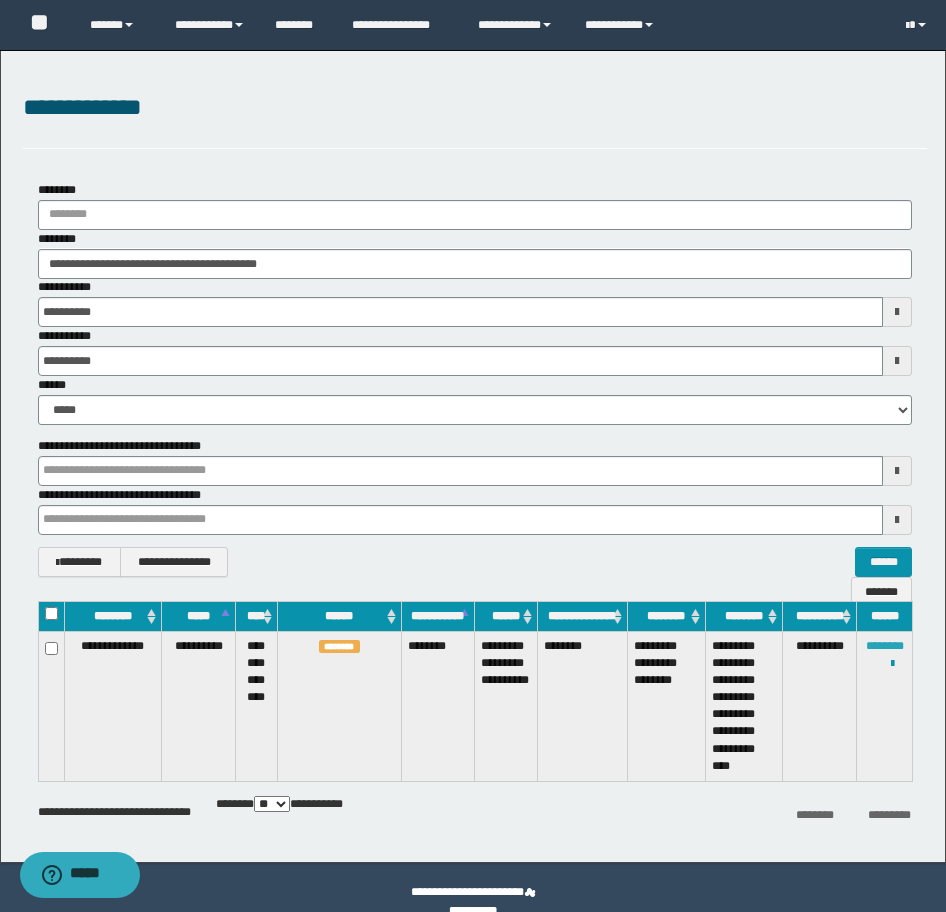 click on "********" at bounding box center [885, 646] 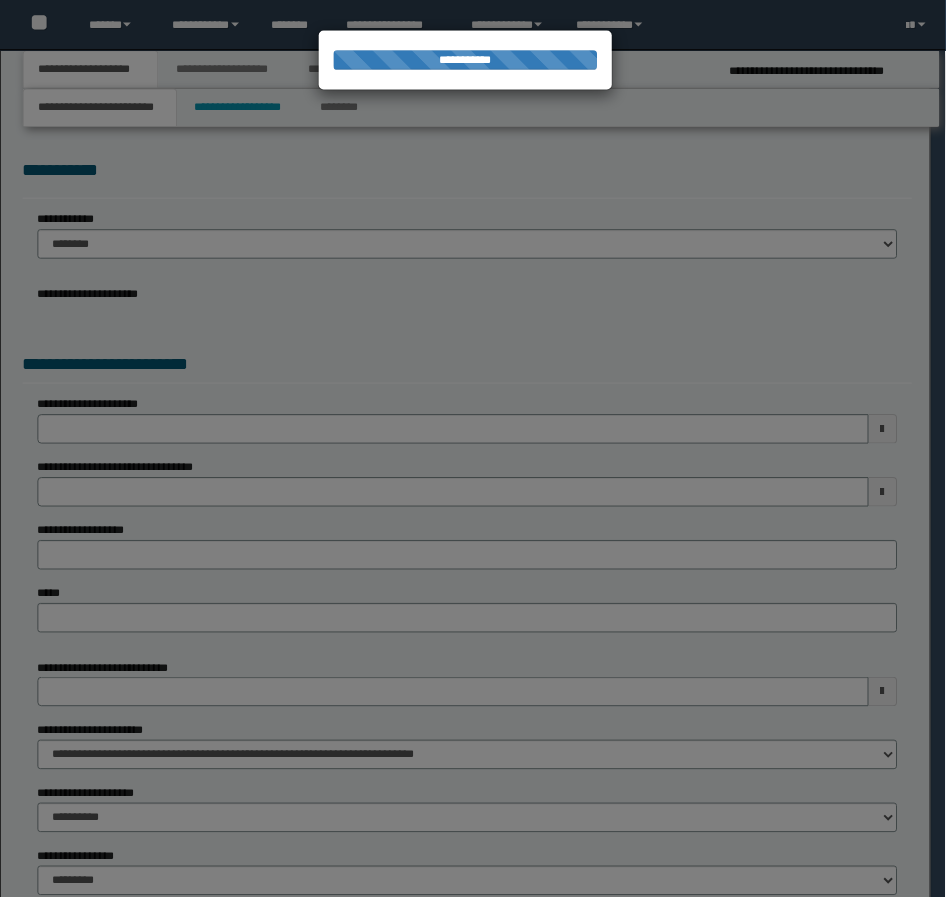 scroll, scrollTop: 0, scrollLeft: 0, axis: both 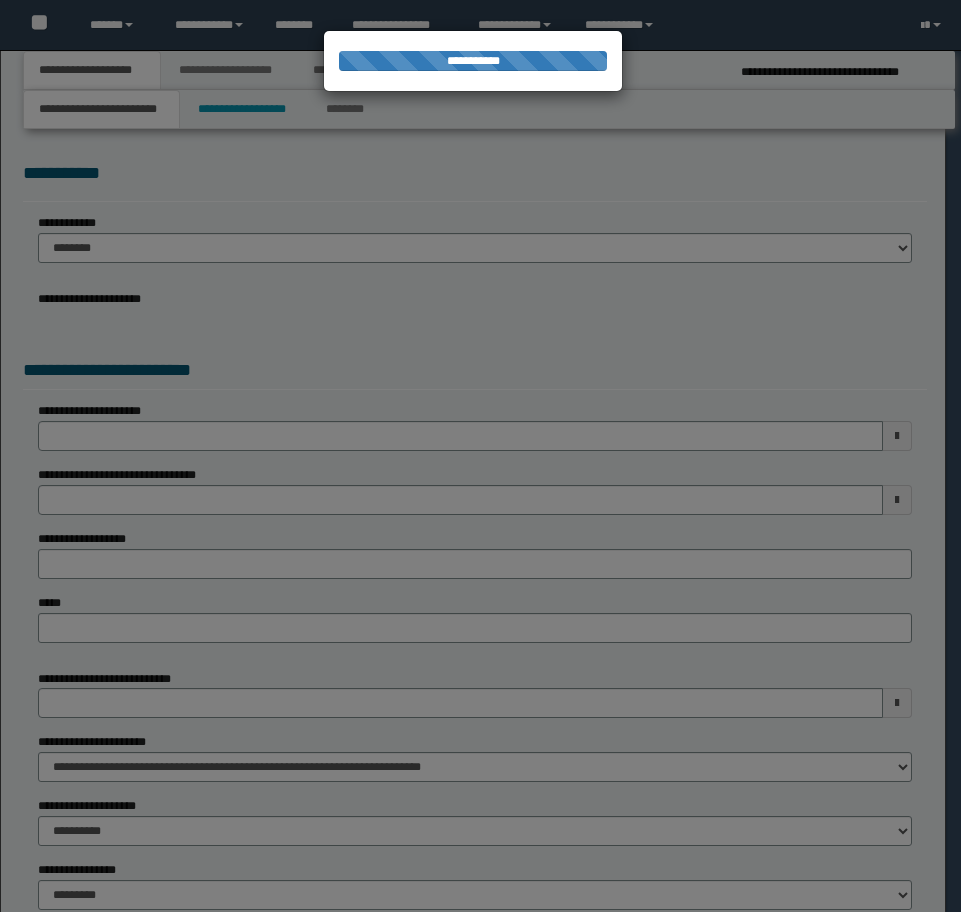 select on "*" 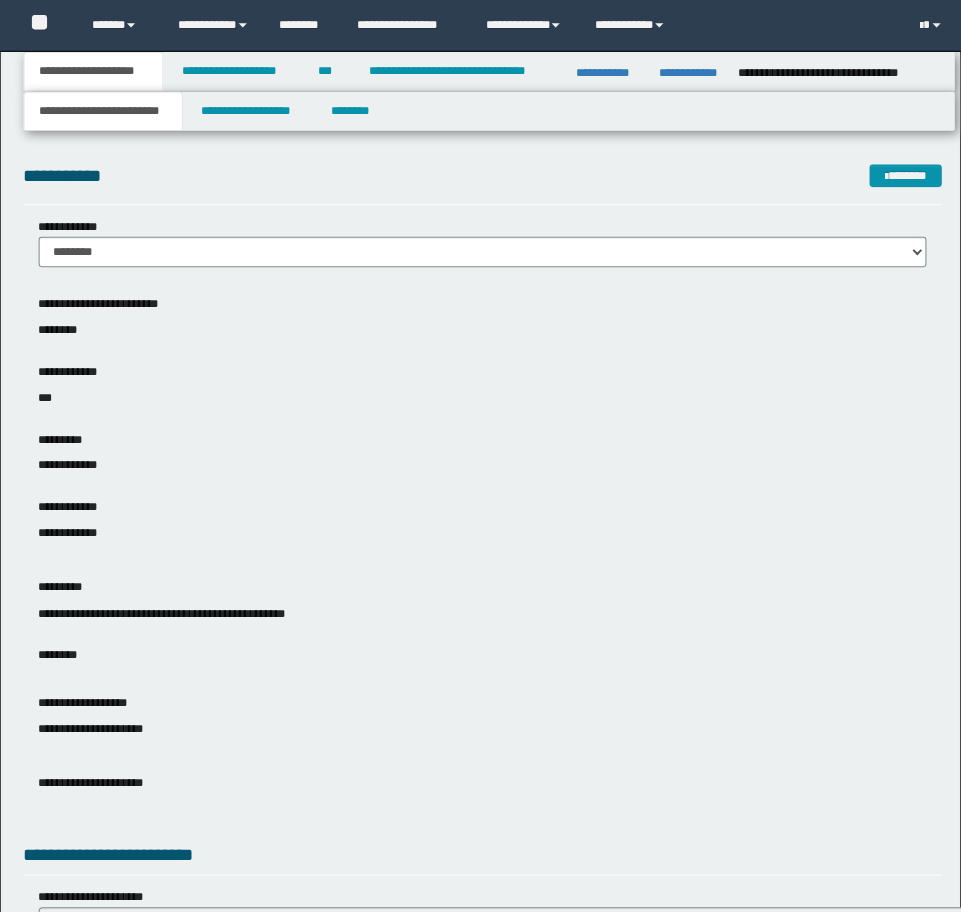 scroll, scrollTop: 0, scrollLeft: 0, axis: both 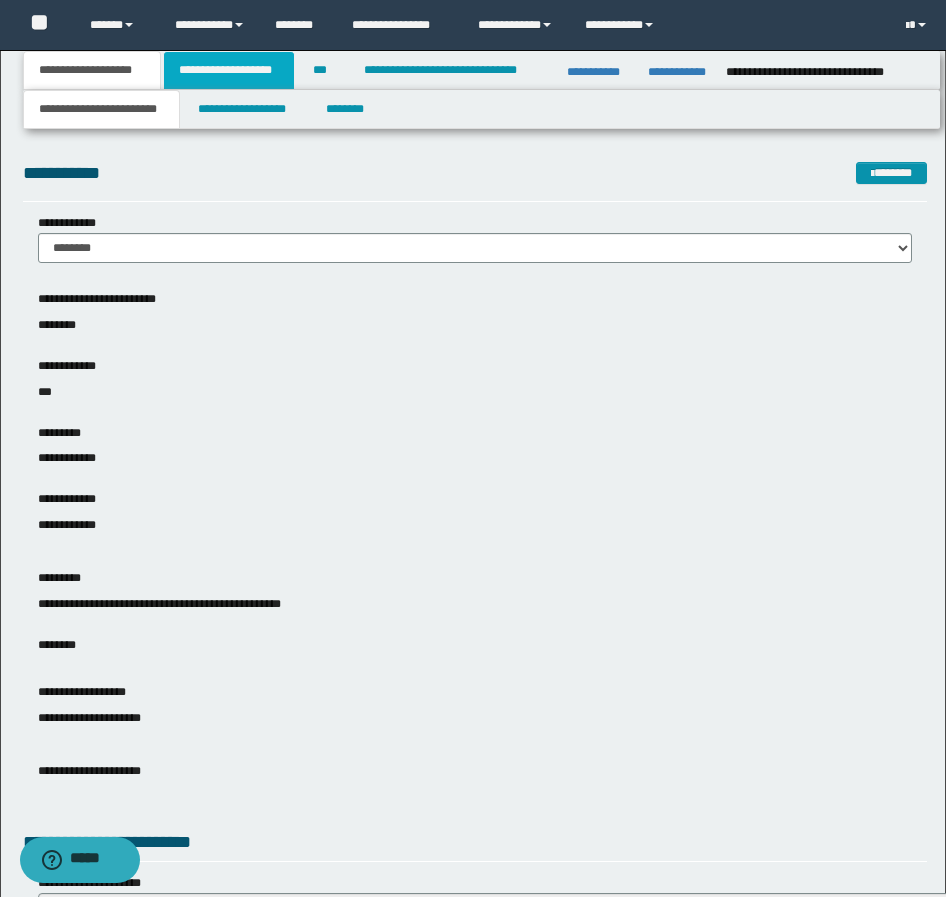 click on "**********" at bounding box center [229, 70] 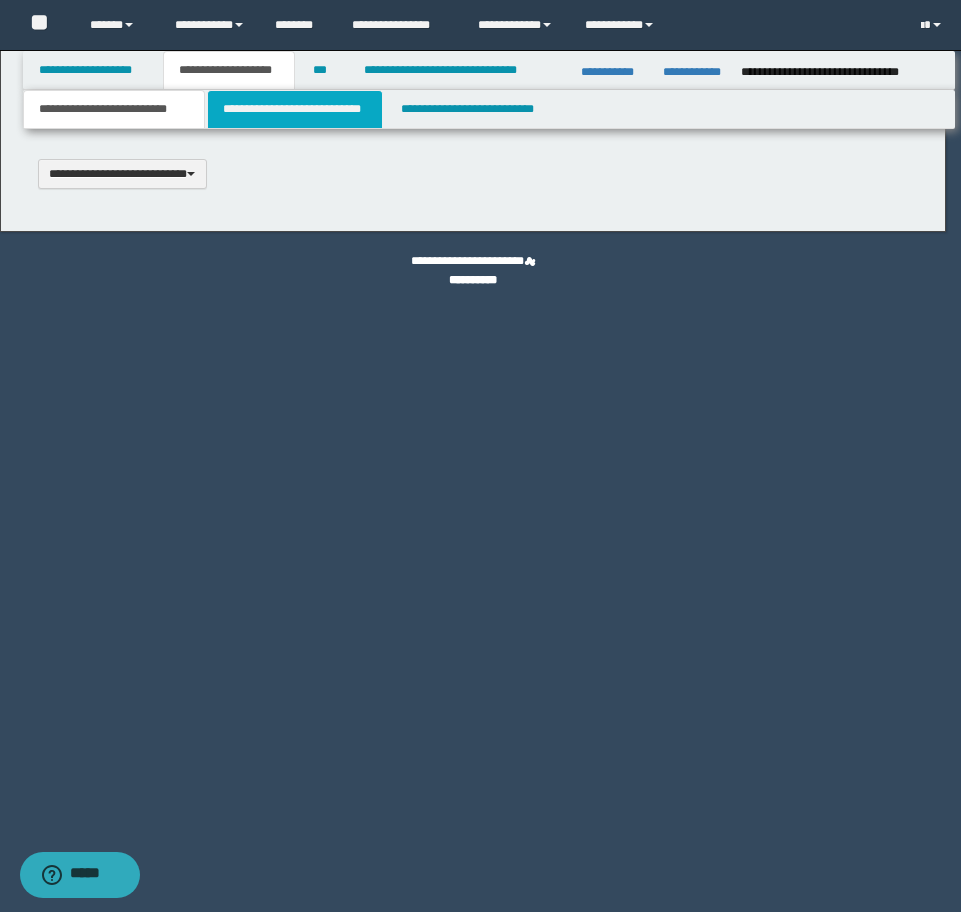 type 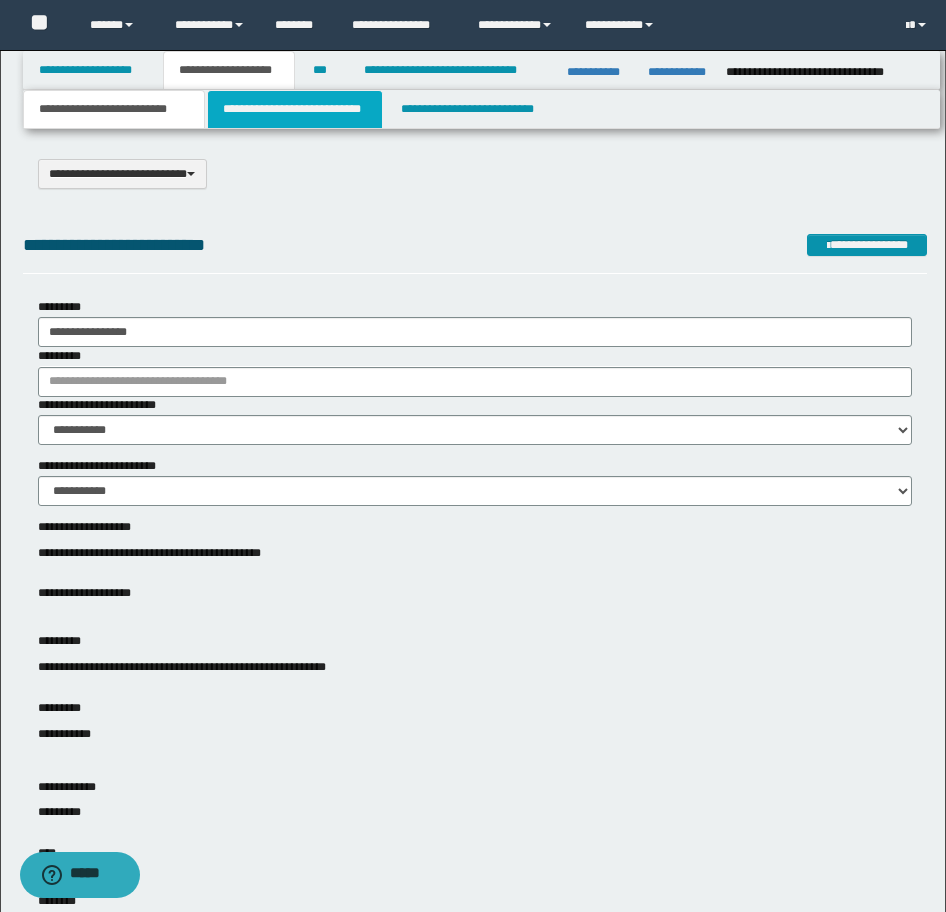 click on "**********" at bounding box center (295, 109) 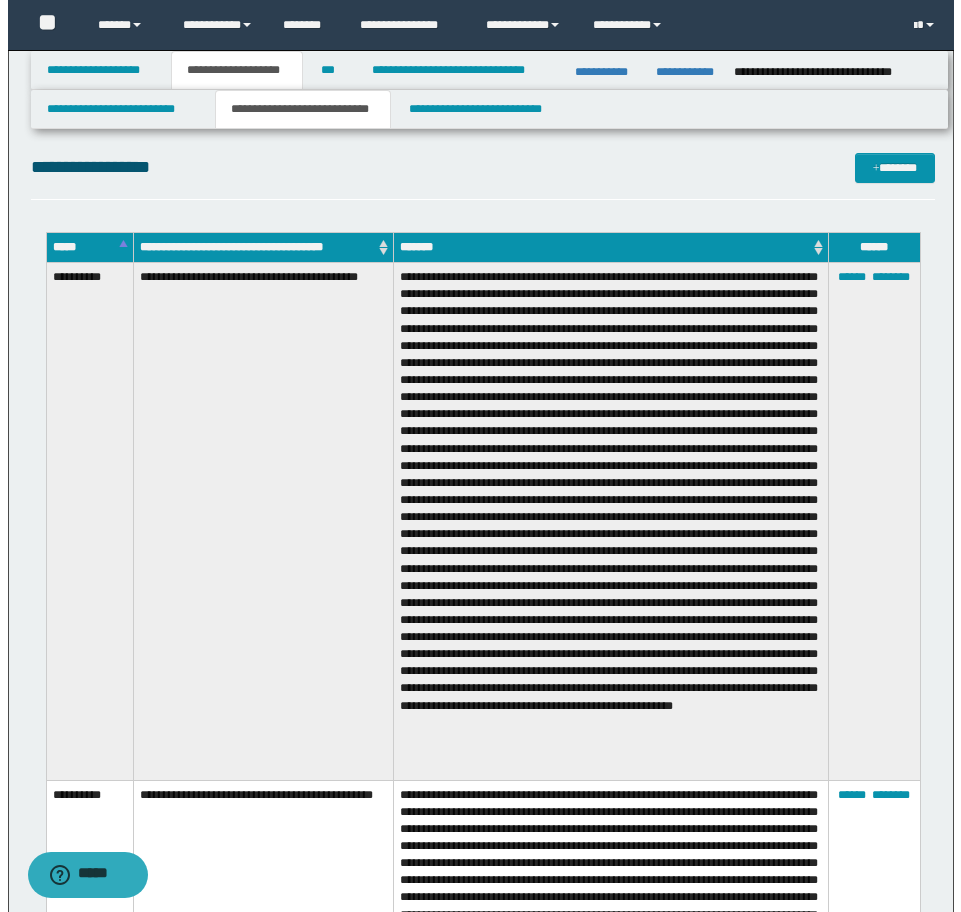 scroll, scrollTop: 4900, scrollLeft: 0, axis: vertical 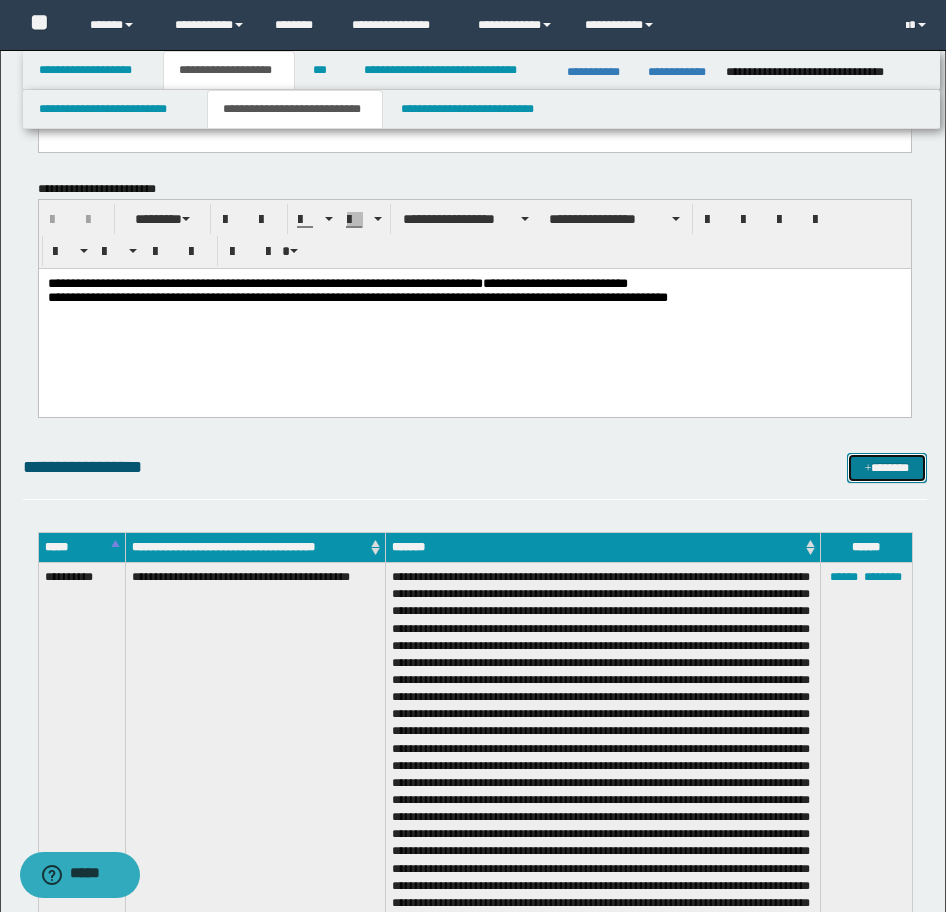 click on "*******" at bounding box center (887, 468) 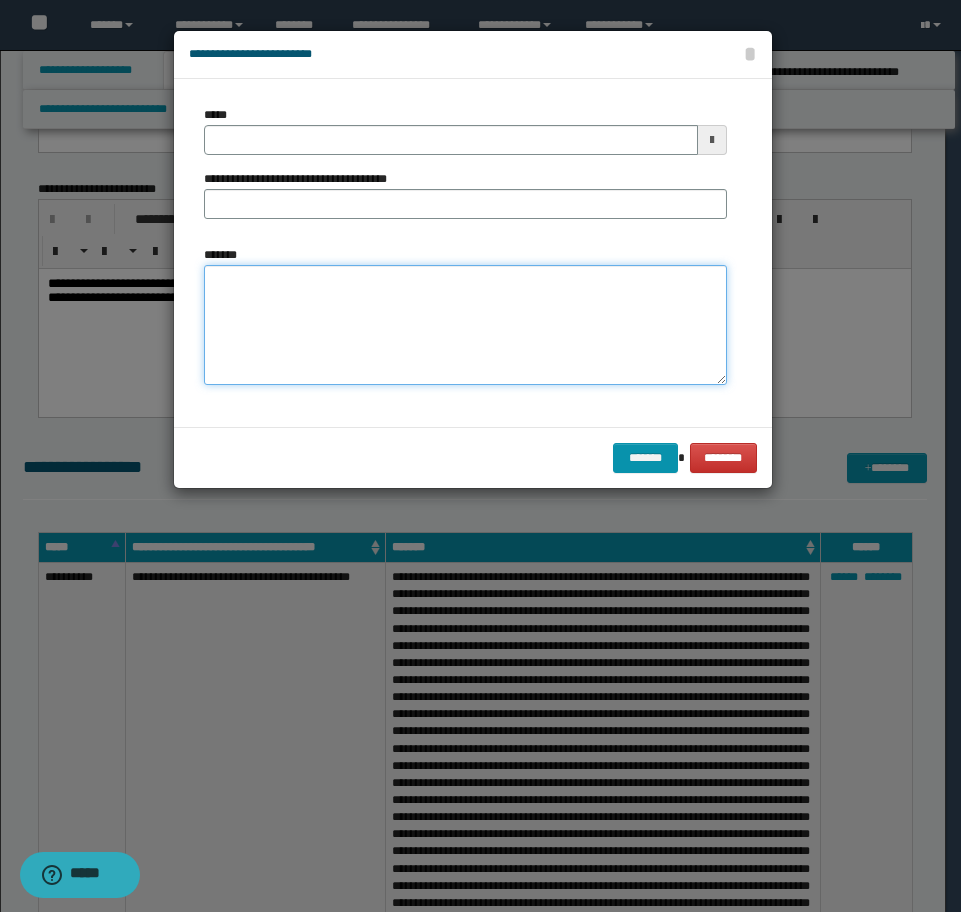click on "*******" at bounding box center [465, 325] 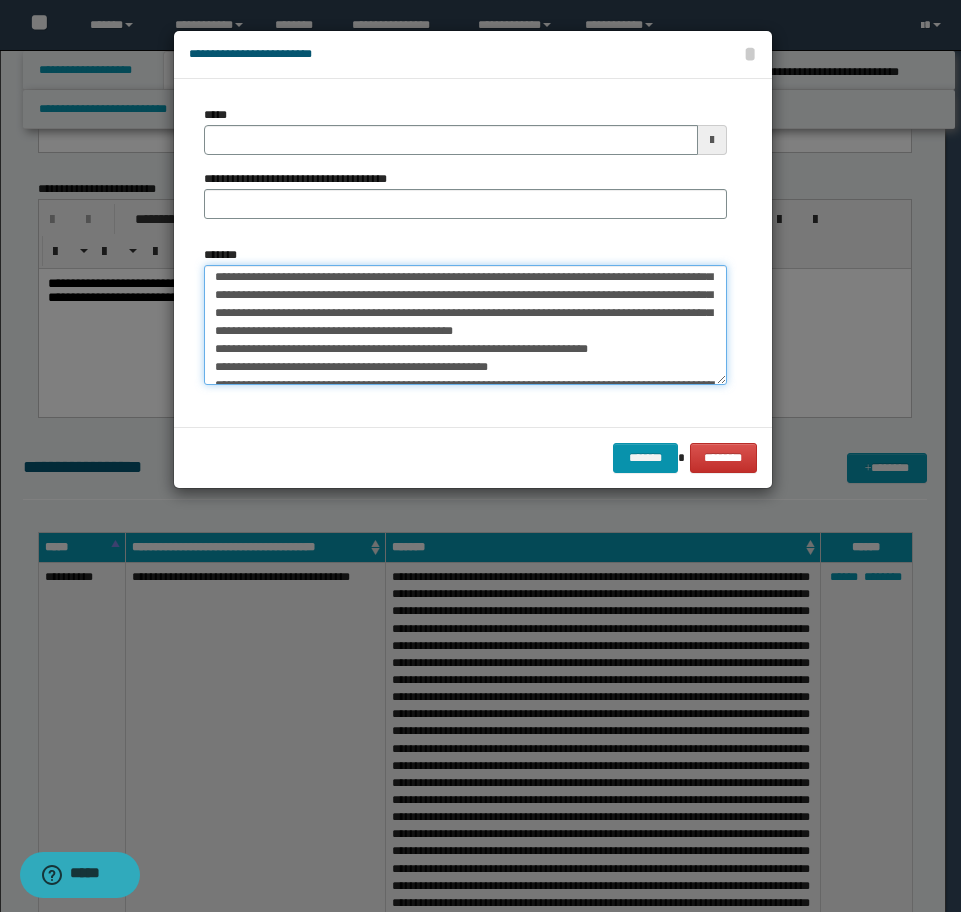 scroll, scrollTop: 252, scrollLeft: 0, axis: vertical 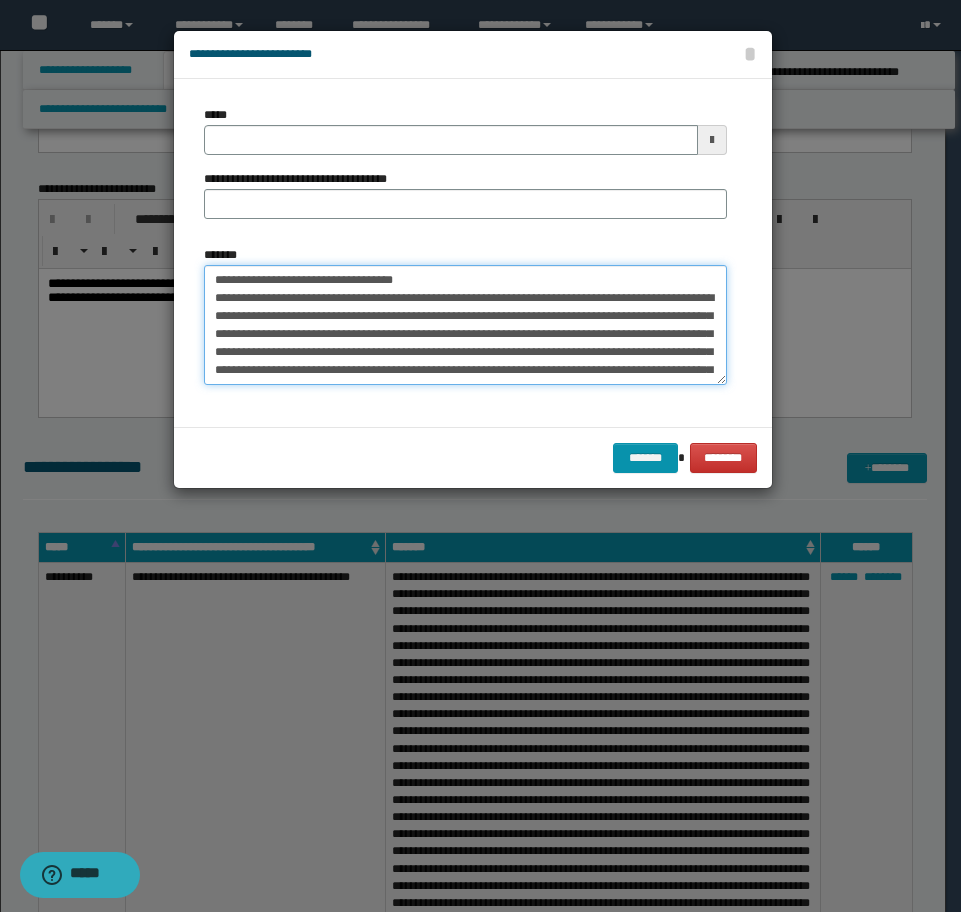 drag, startPoint x: 508, startPoint y: 374, endPoint x: -16, endPoint y: 73, distance: 604.29877 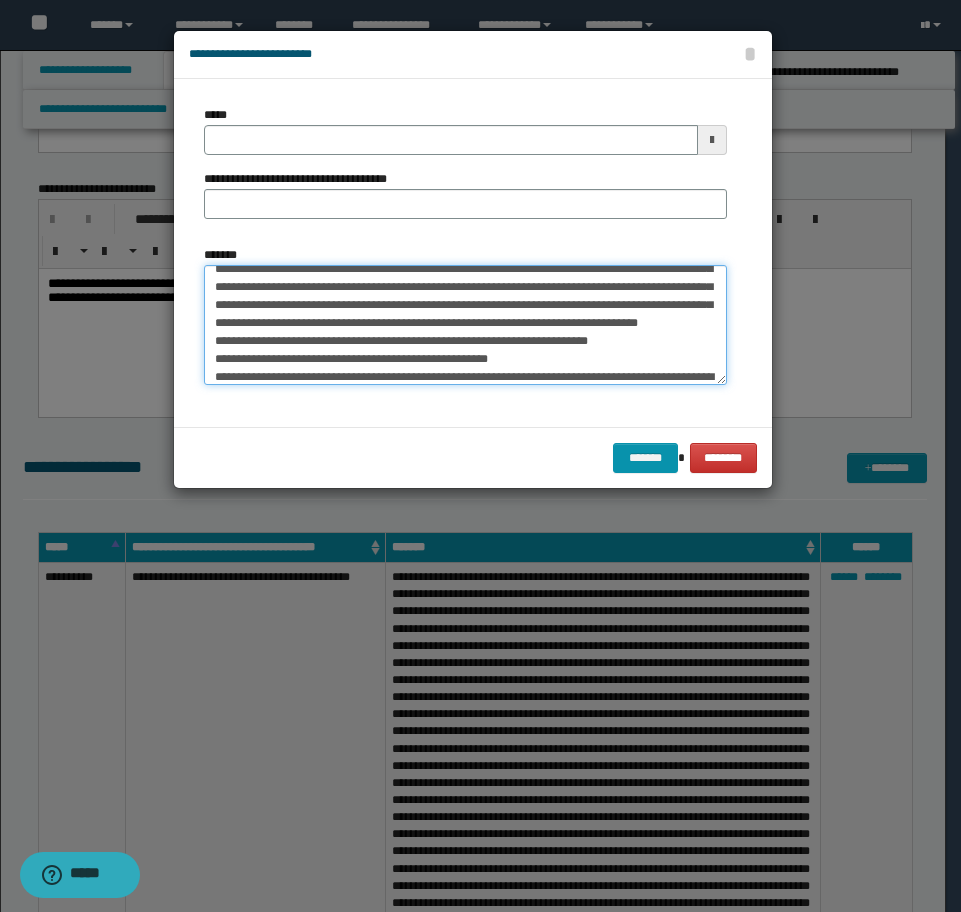 scroll, scrollTop: 200, scrollLeft: 0, axis: vertical 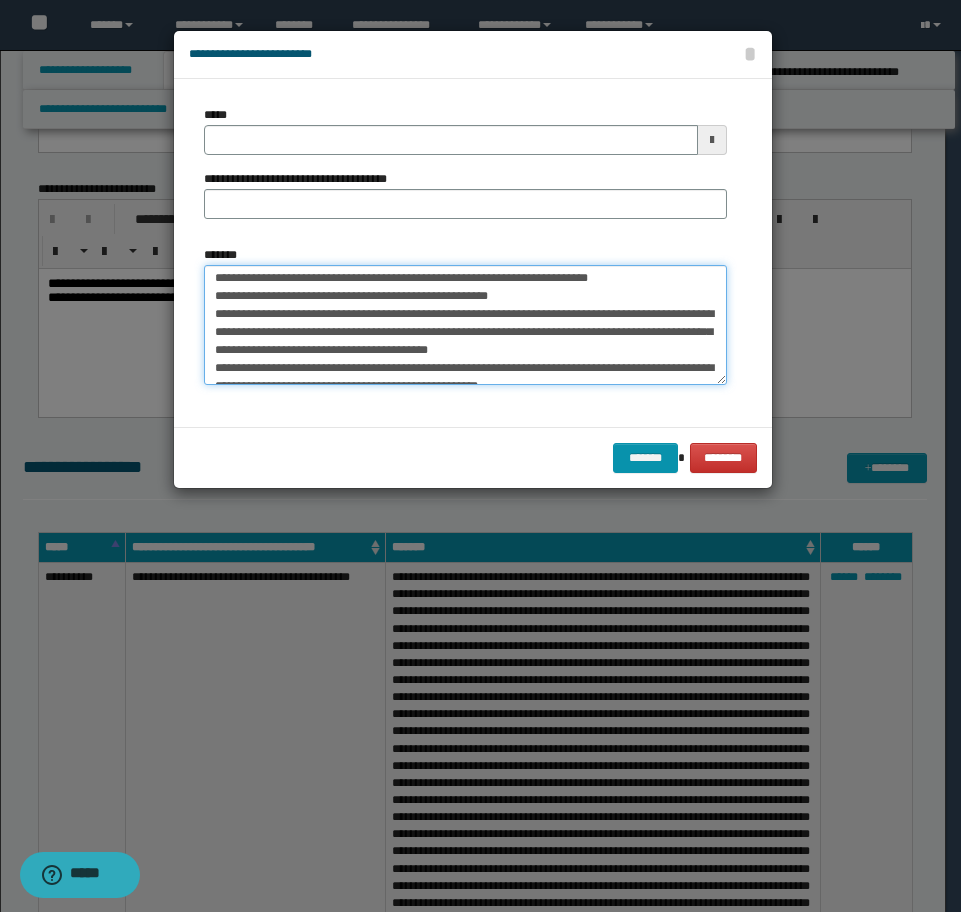 click on "*******" at bounding box center (465, 325) 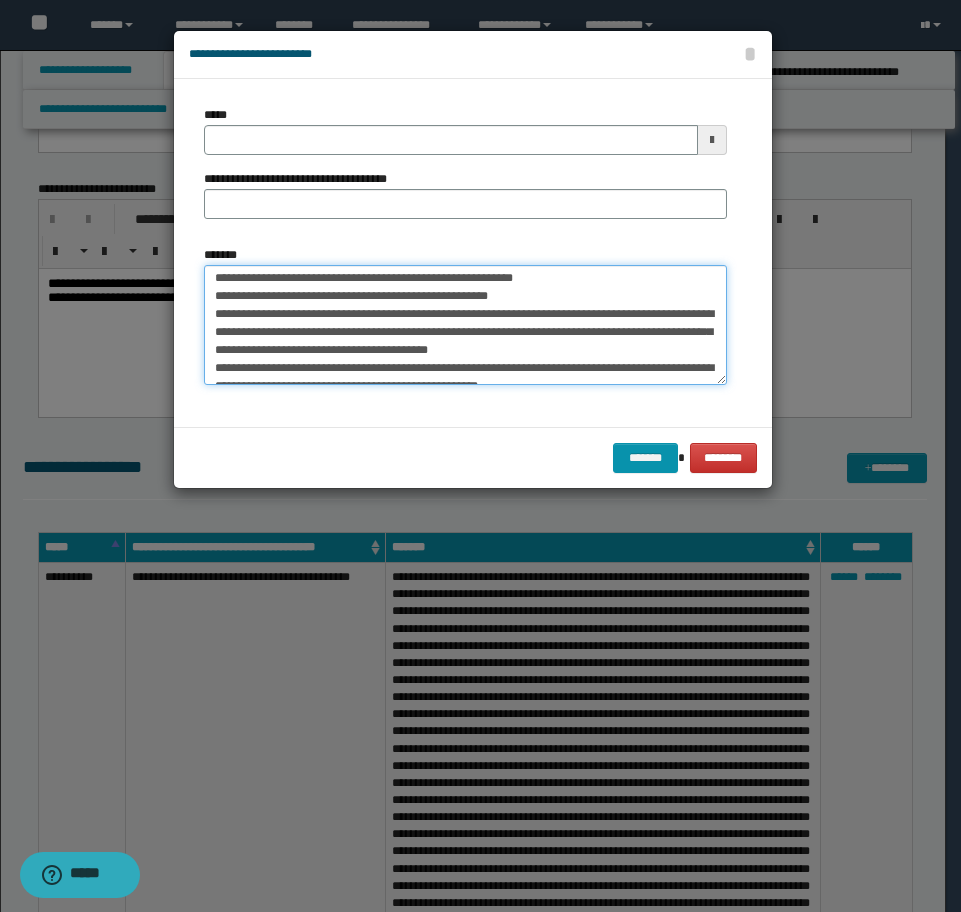 scroll, scrollTop: 182, scrollLeft: 0, axis: vertical 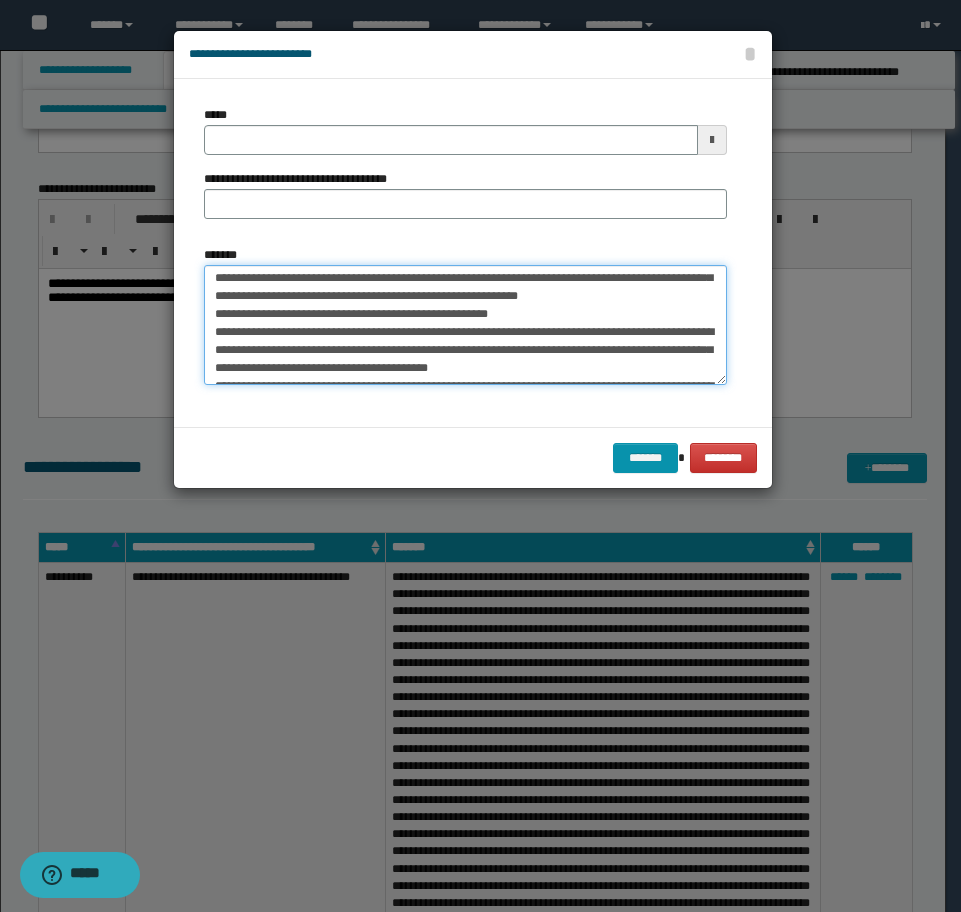 click on "*******" at bounding box center [465, 325] 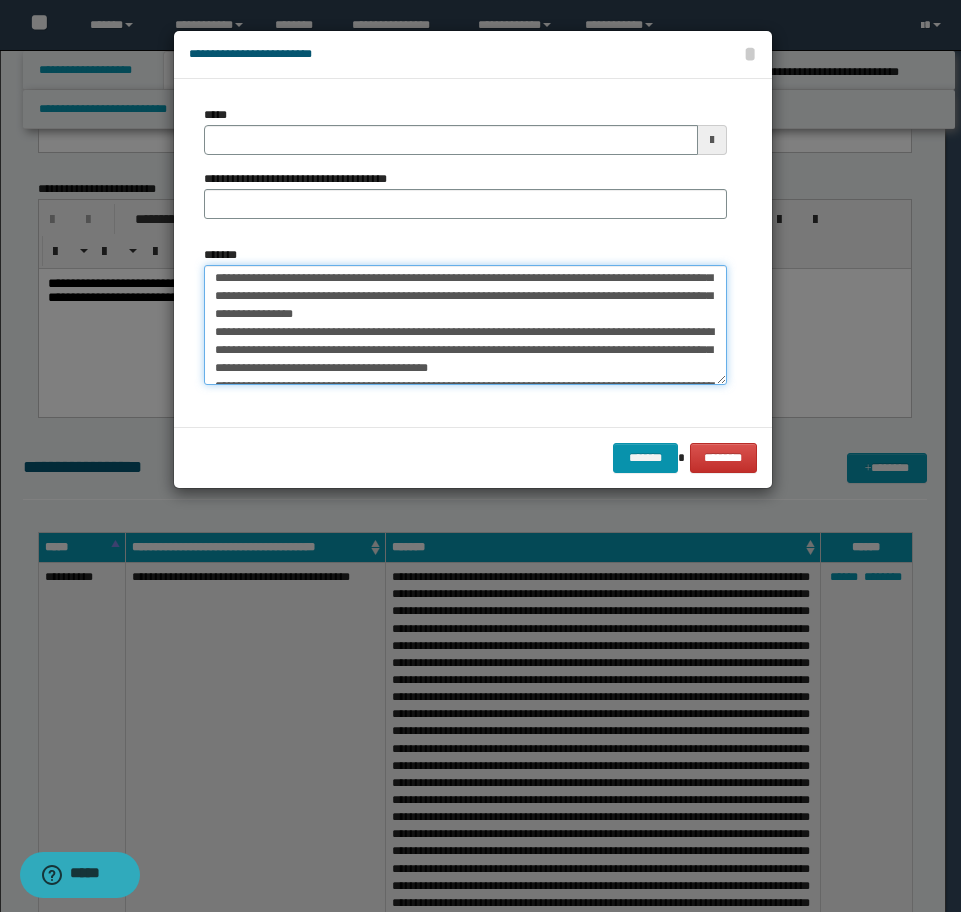 scroll, scrollTop: 164, scrollLeft: 0, axis: vertical 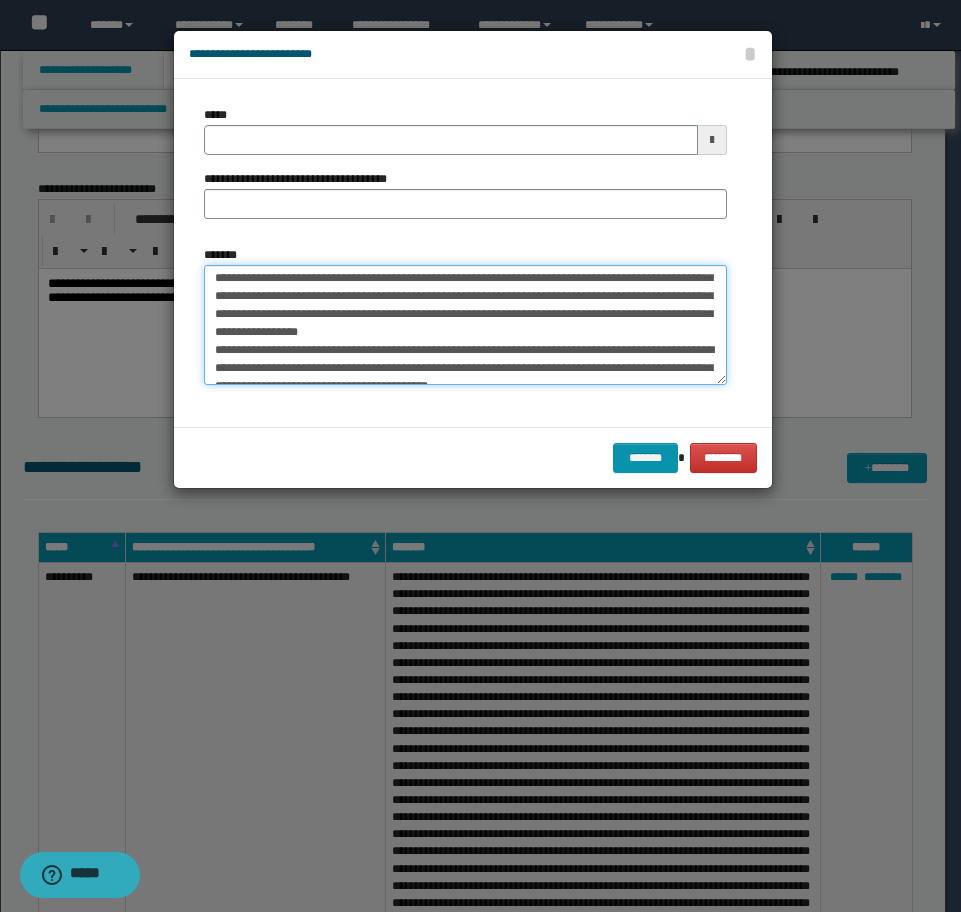 click on "*******" at bounding box center (465, 325) 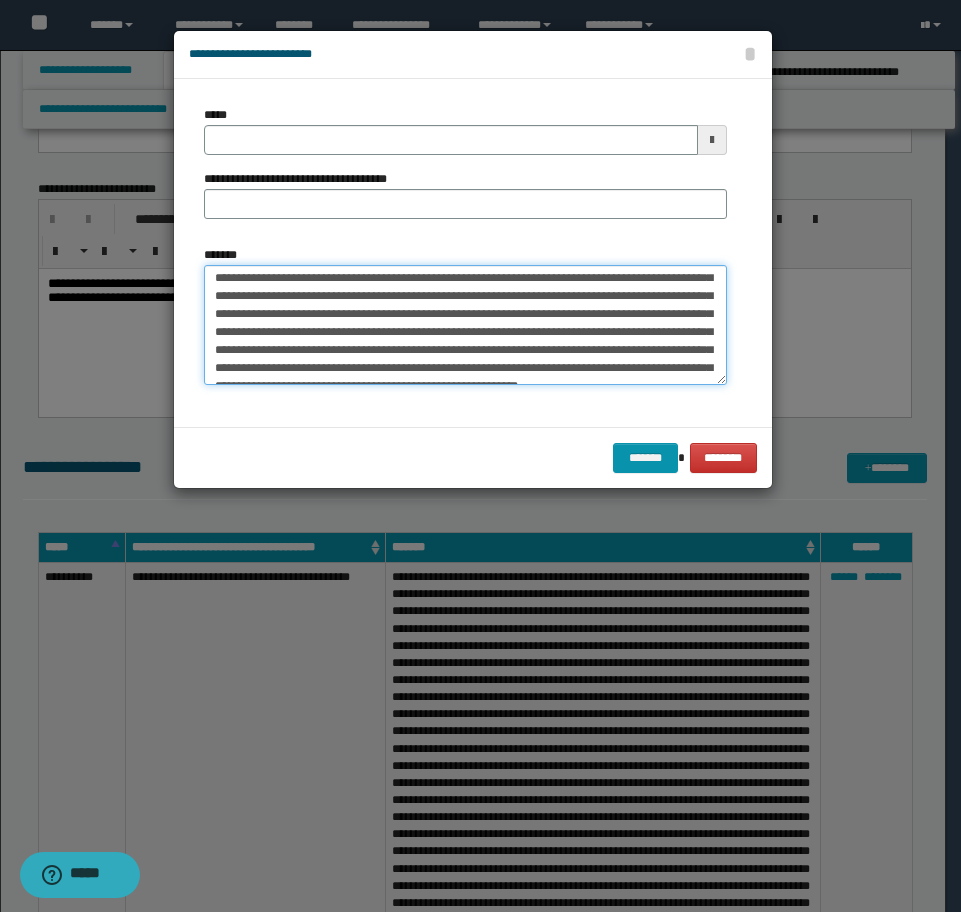 scroll, scrollTop: 234, scrollLeft: 0, axis: vertical 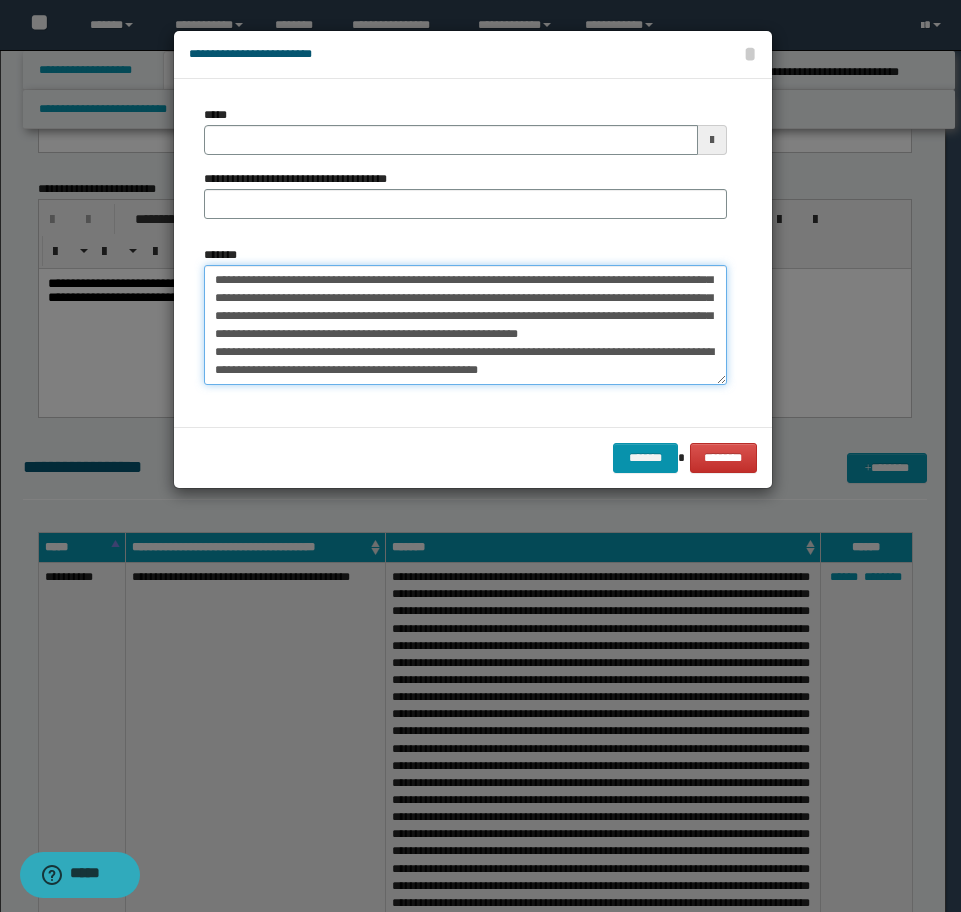 click on "*******" at bounding box center (465, 325) 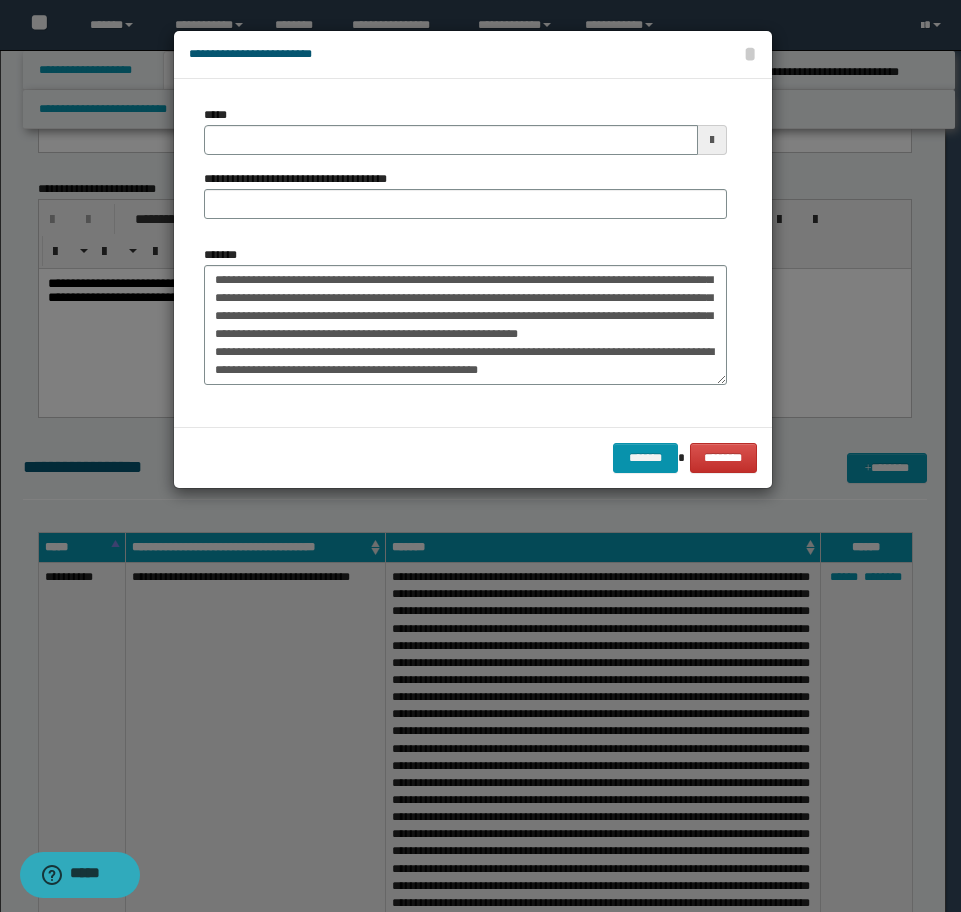 click on "*******" at bounding box center [465, 315] 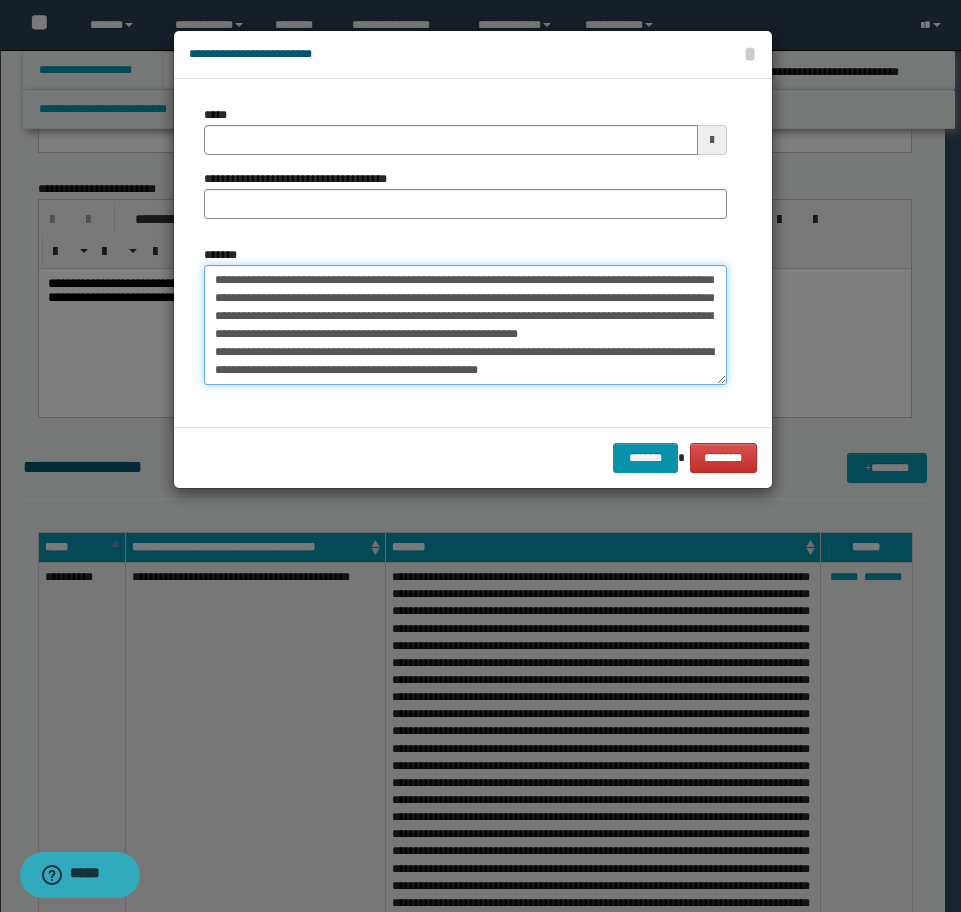 click on "*******" at bounding box center [465, 325] 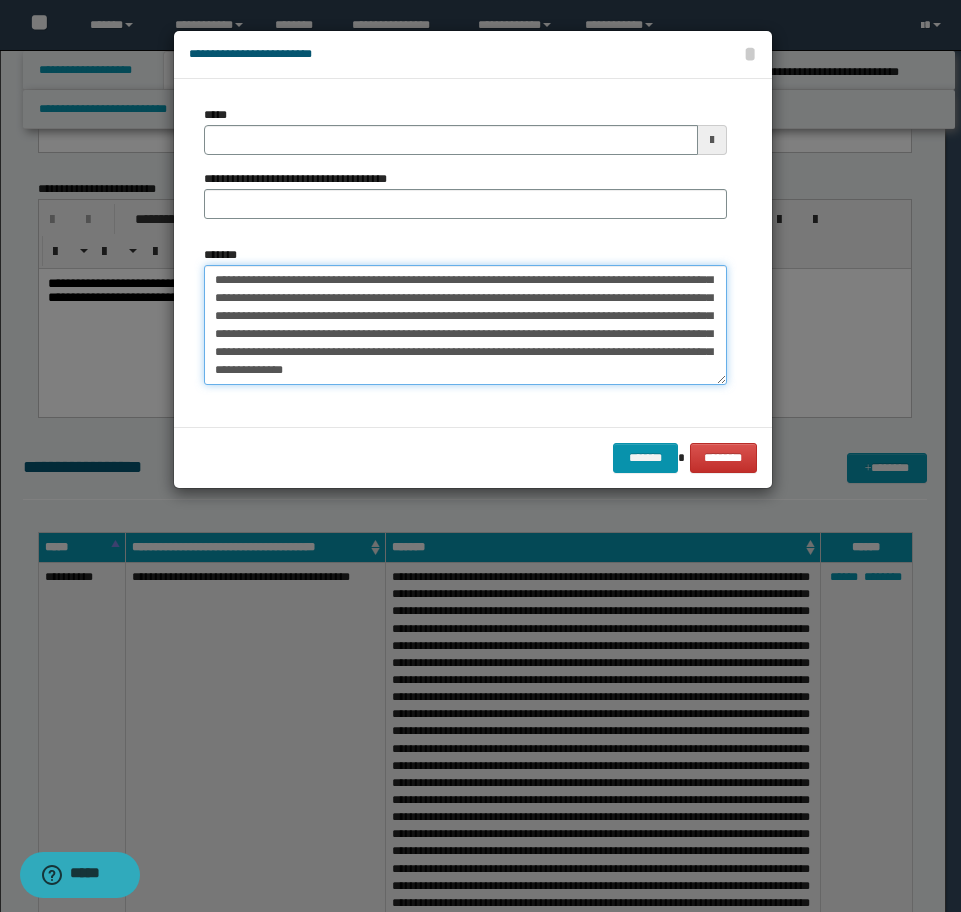 click on "*******" at bounding box center [465, 325] 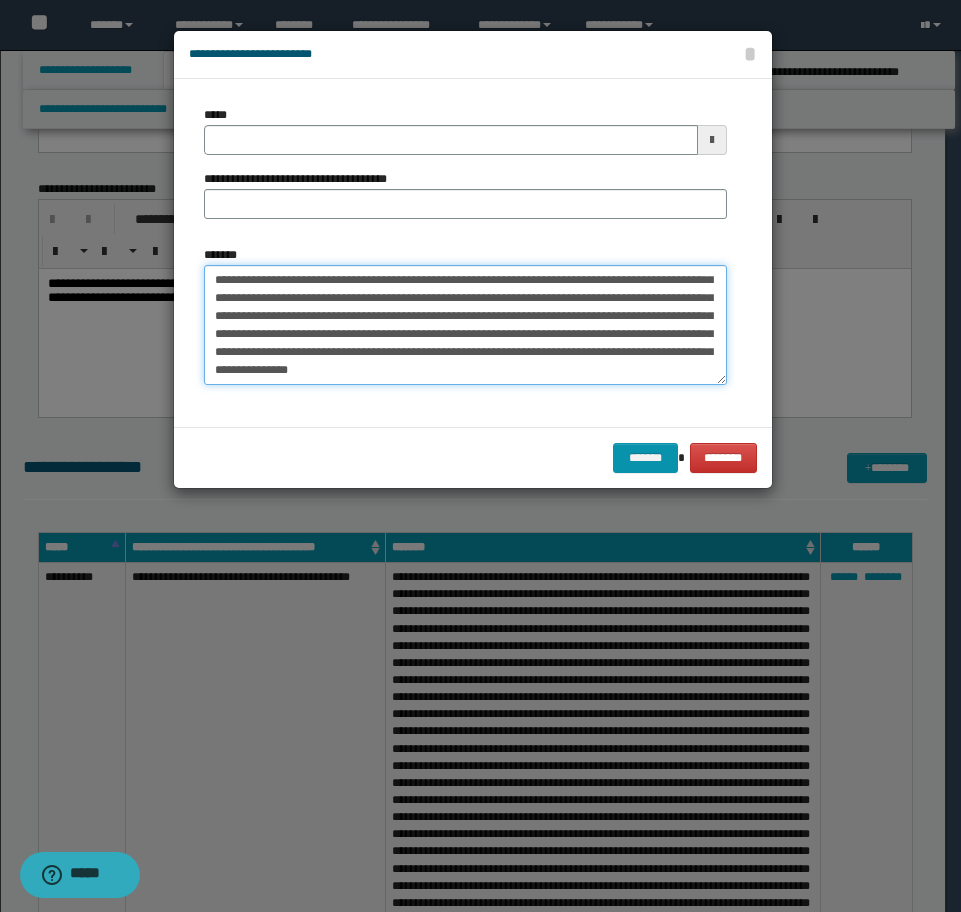 scroll, scrollTop: 234, scrollLeft: 0, axis: vertical 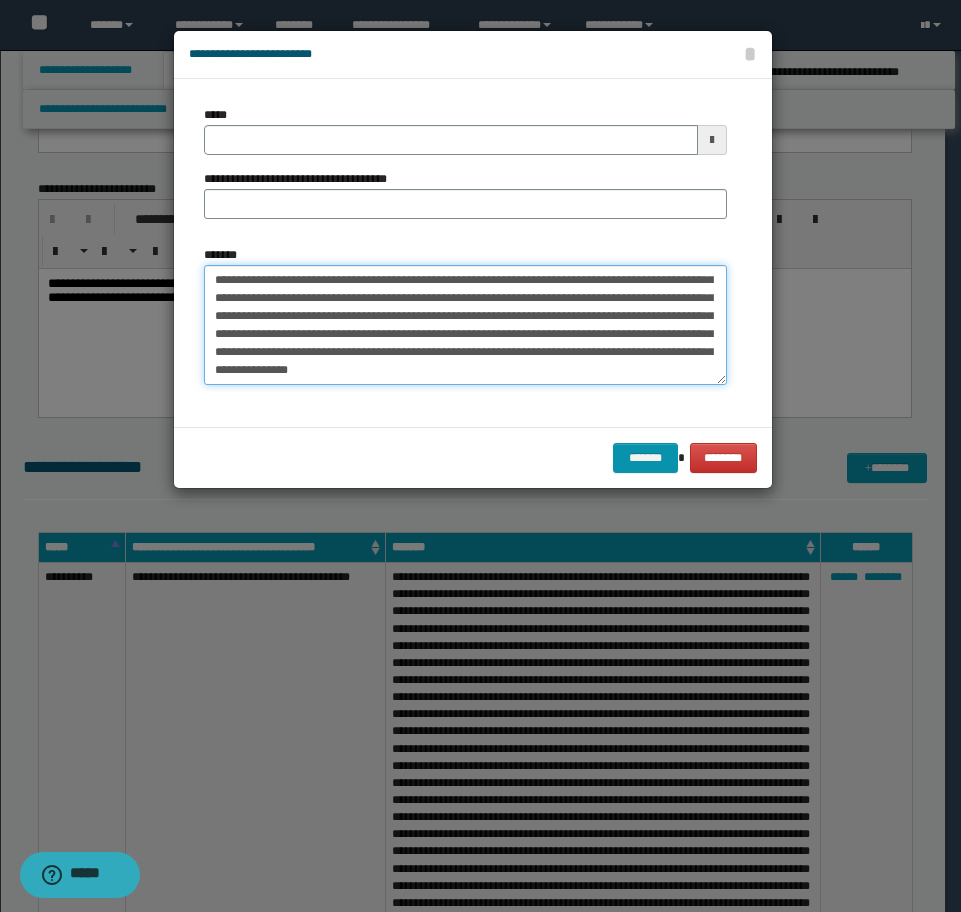 type on "**********" 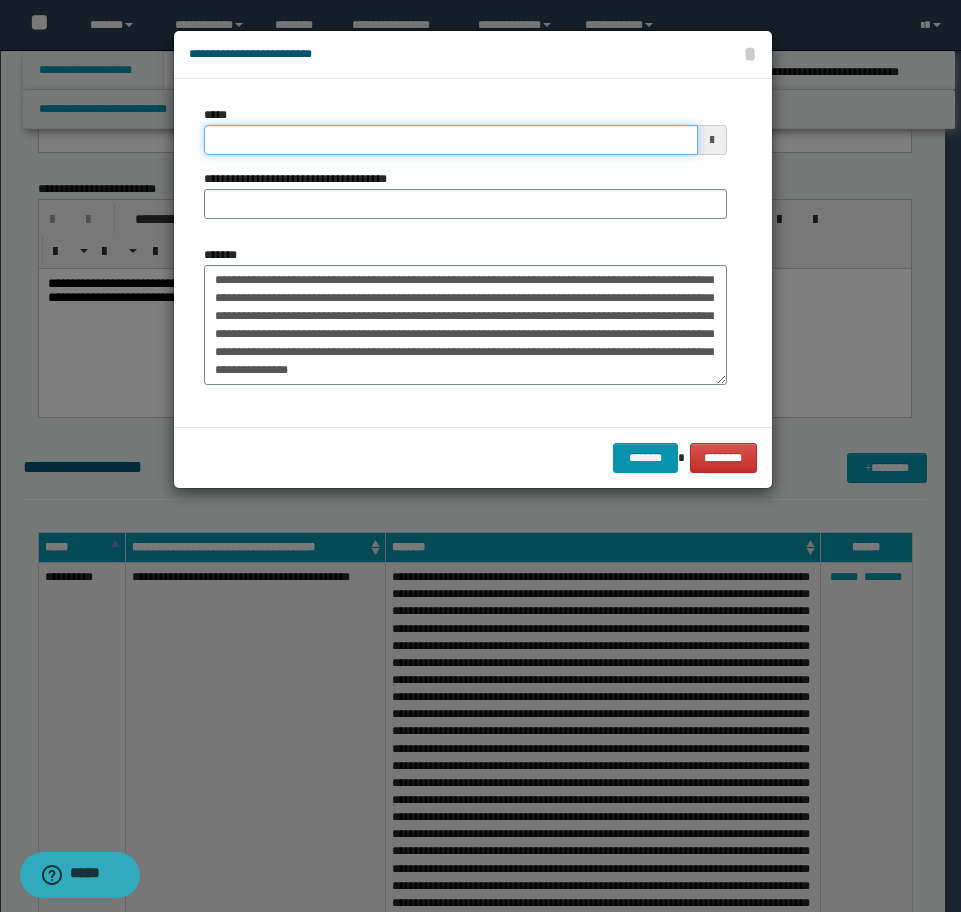 click on "*****" at bounding box center (451, 140) 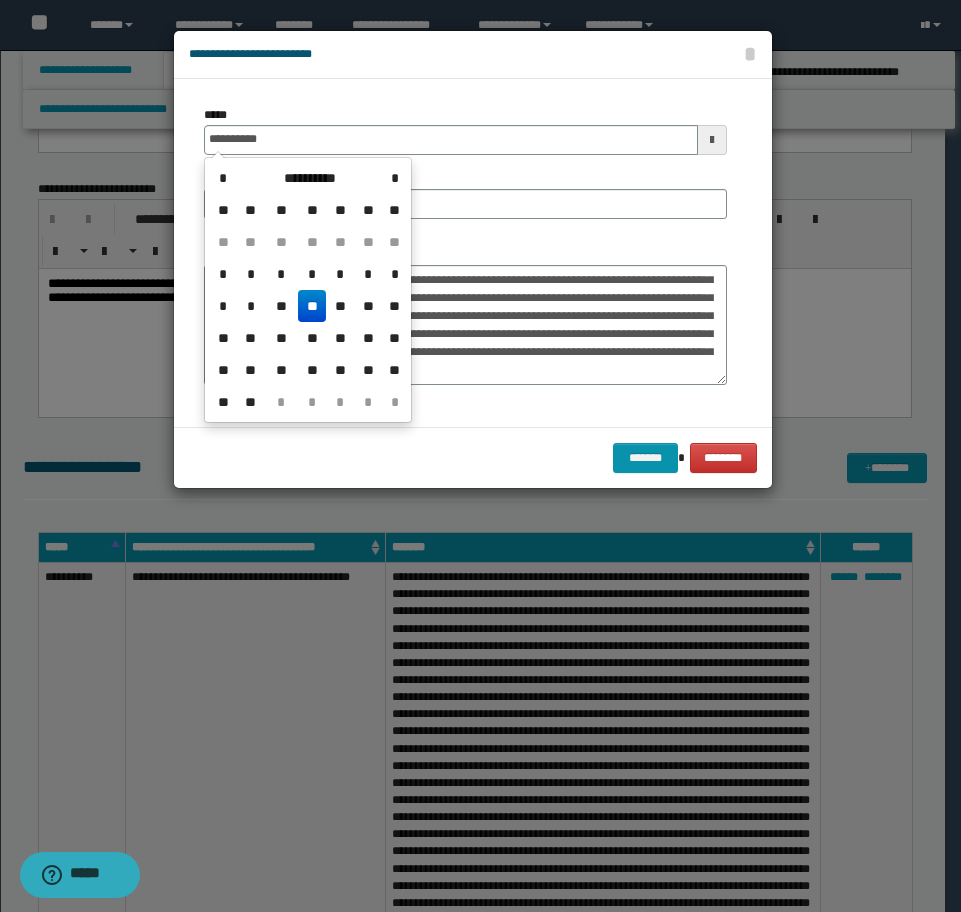 click on "**" at bounding box center [312, 306] 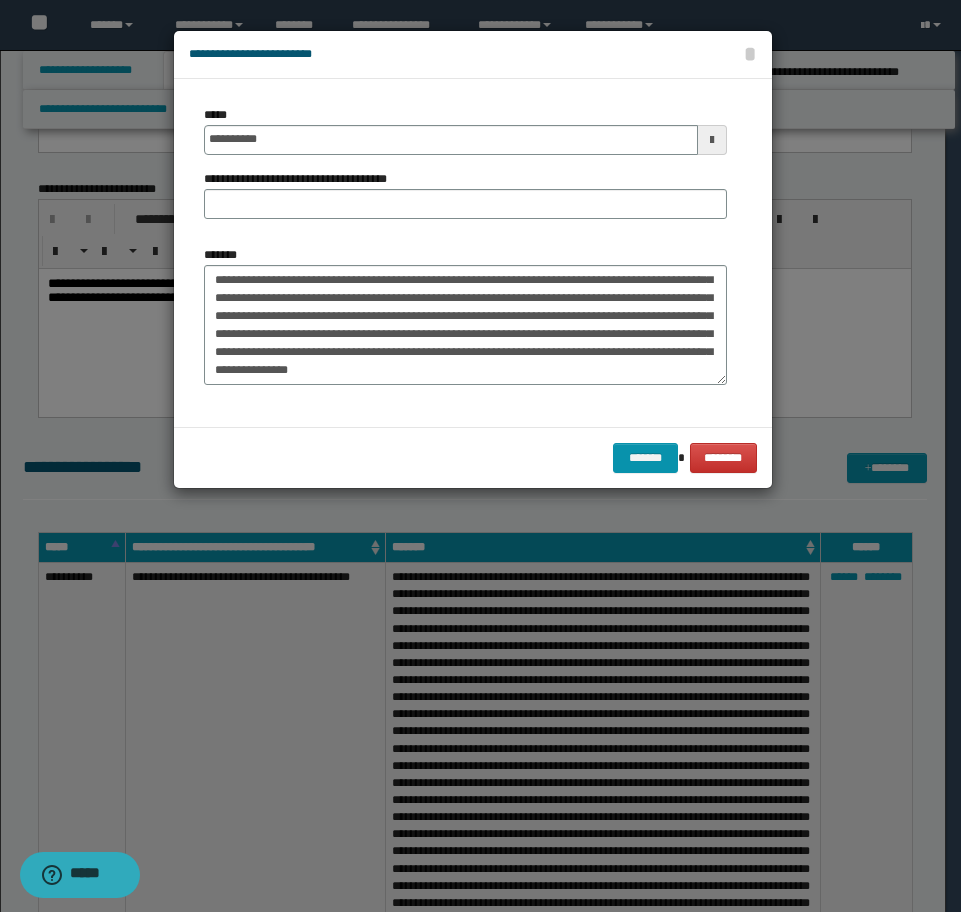 click on "**********" at bounding box center [465, 170] 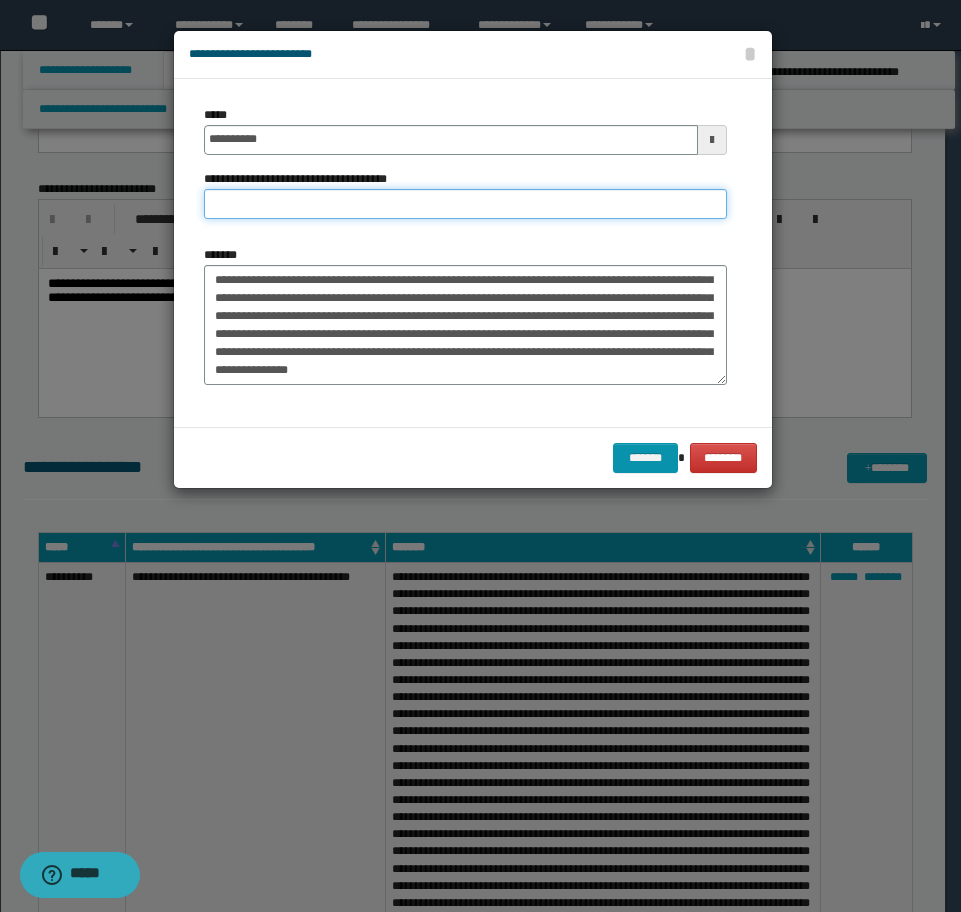 click on "**********" at bounding box center [465, 204] 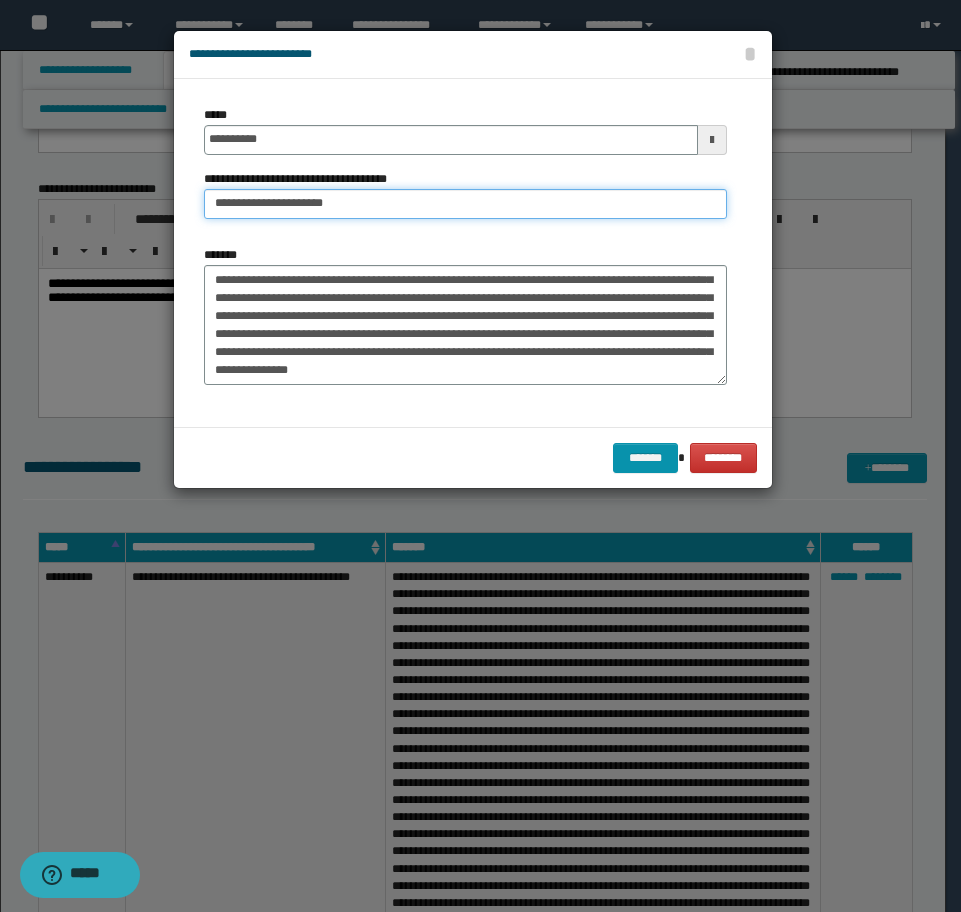 type on "**********" 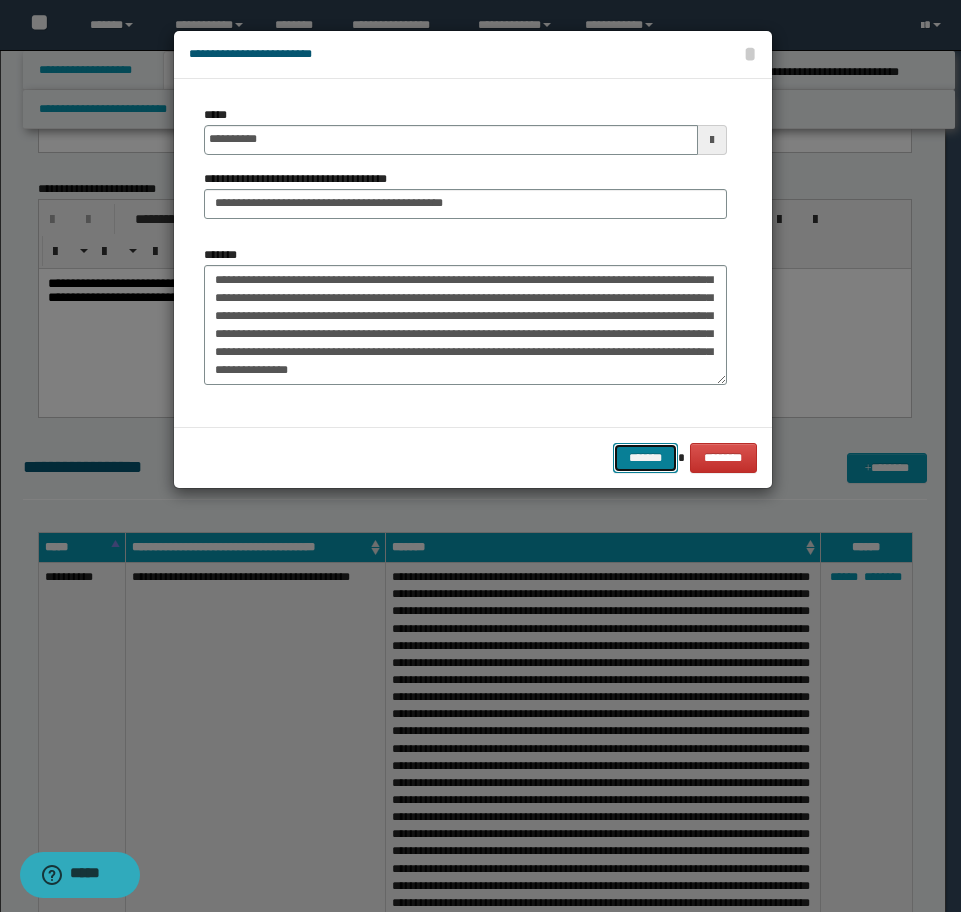 click on "*******" at bounding box center [645, 458] 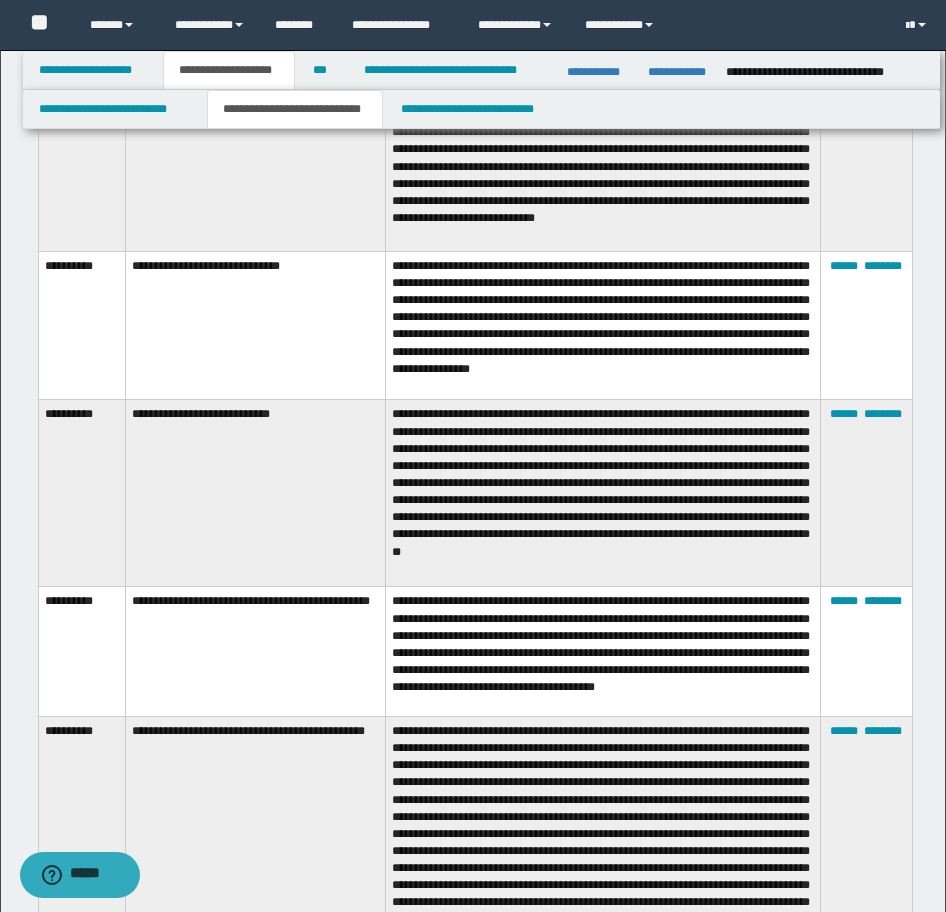 scroll, scrollTop: 6000, scrollLeft: 0, axis: vertical 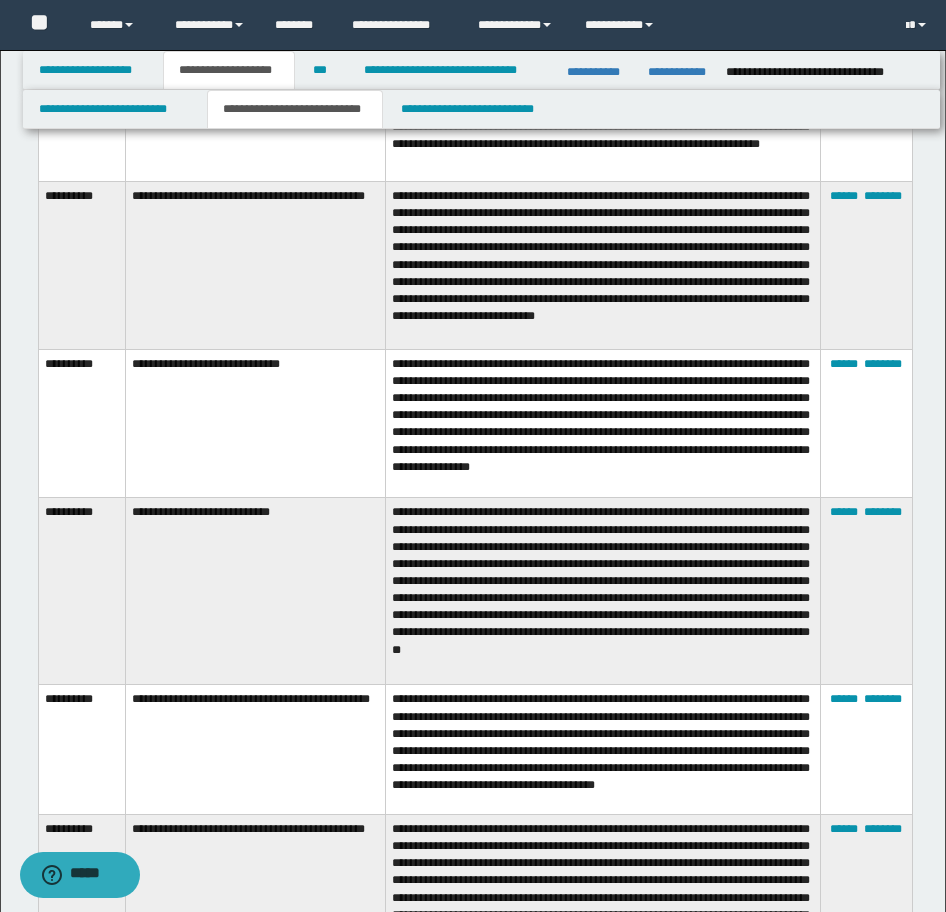 drag, startPoint x: 169, startPoint y: 628, endPoint x: 417, endPoint y: 760, distance: 280.94128 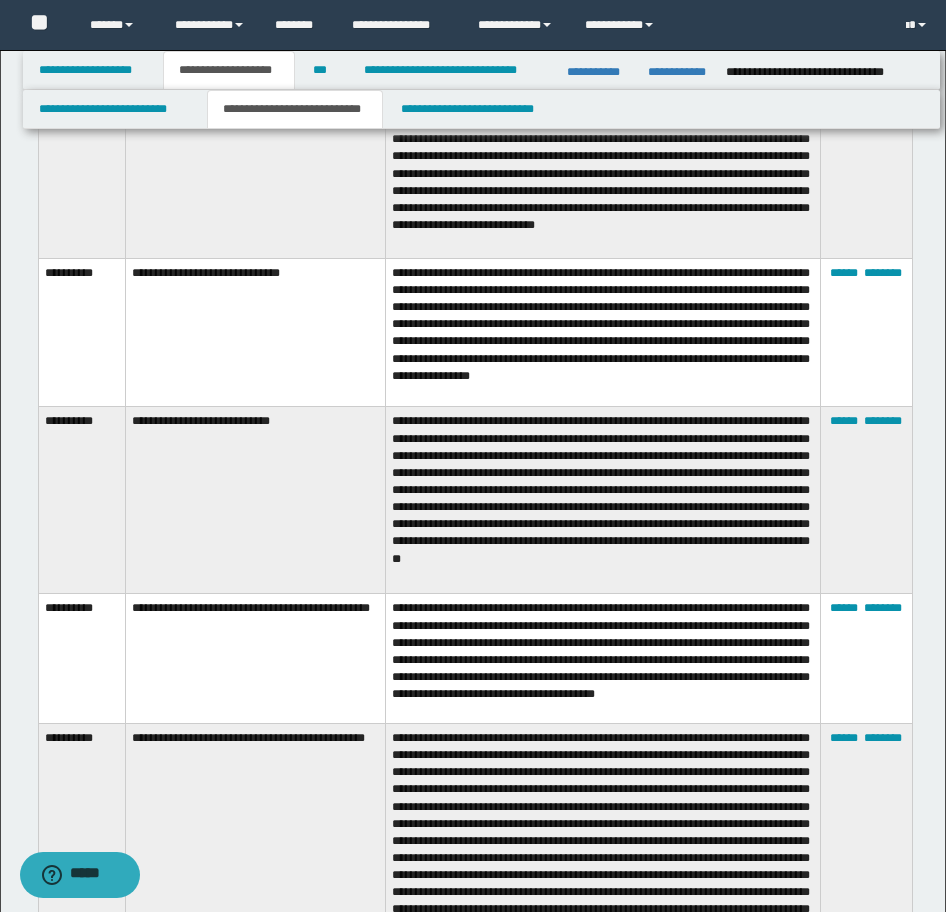scroll, scrollTop: 6100, scrollLeft: 0, axis: vertical 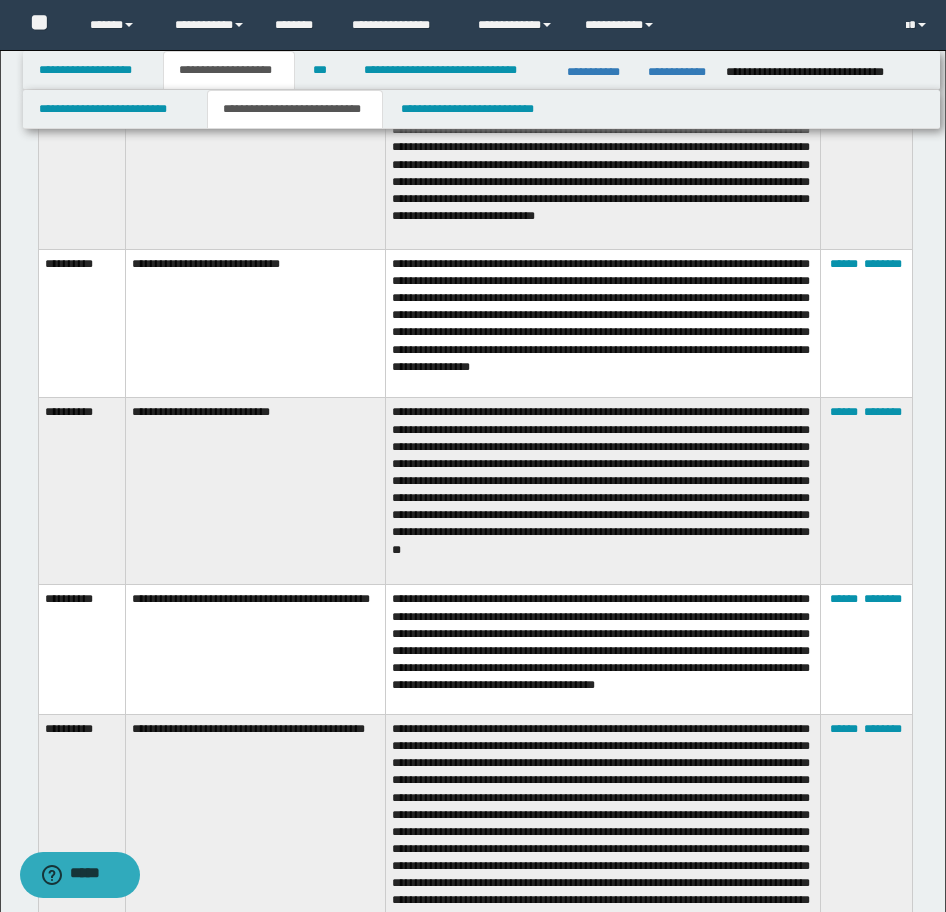 click on "**********" at bounding box center (255, 650) 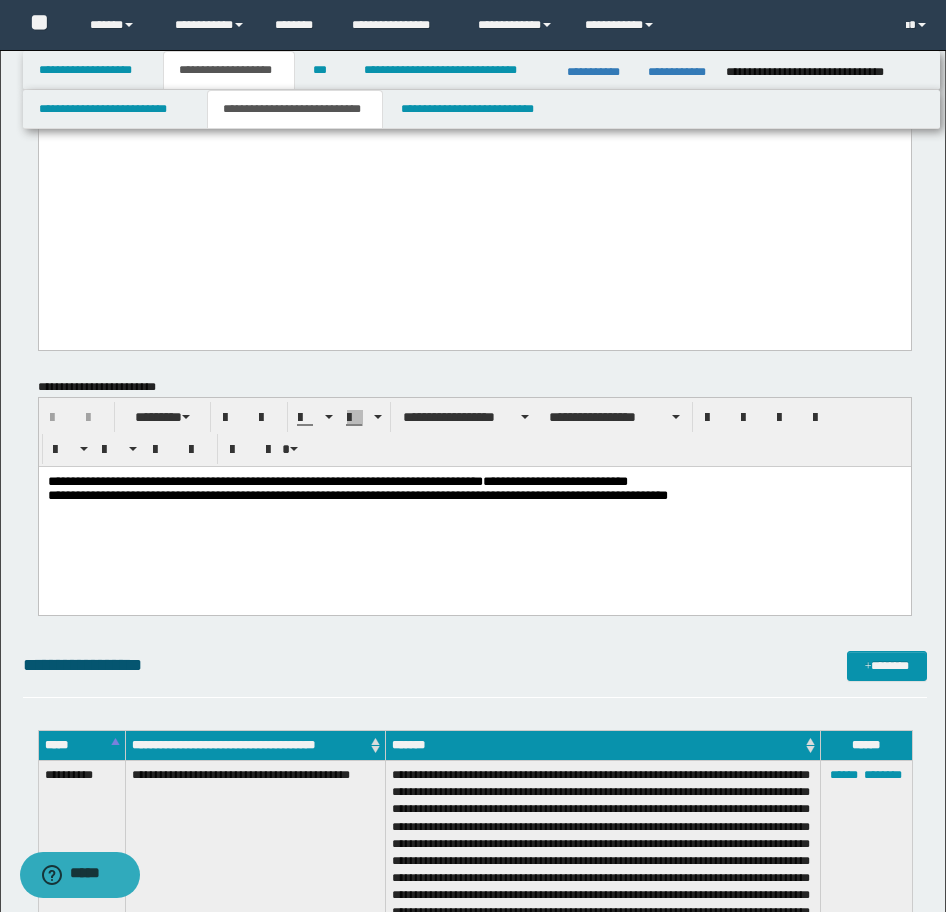 scroll, scrollTop: 4700, scrollLeft: 0, axis: vertical 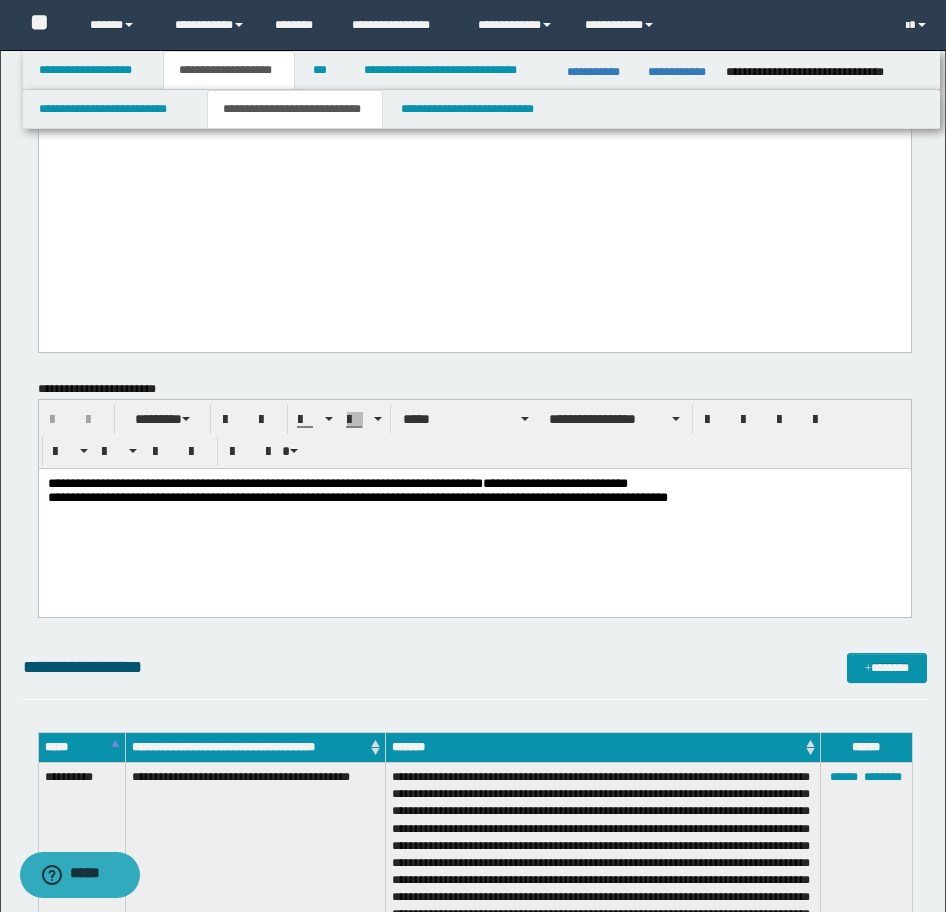 click on "**********" at bounding box center (474, 515) 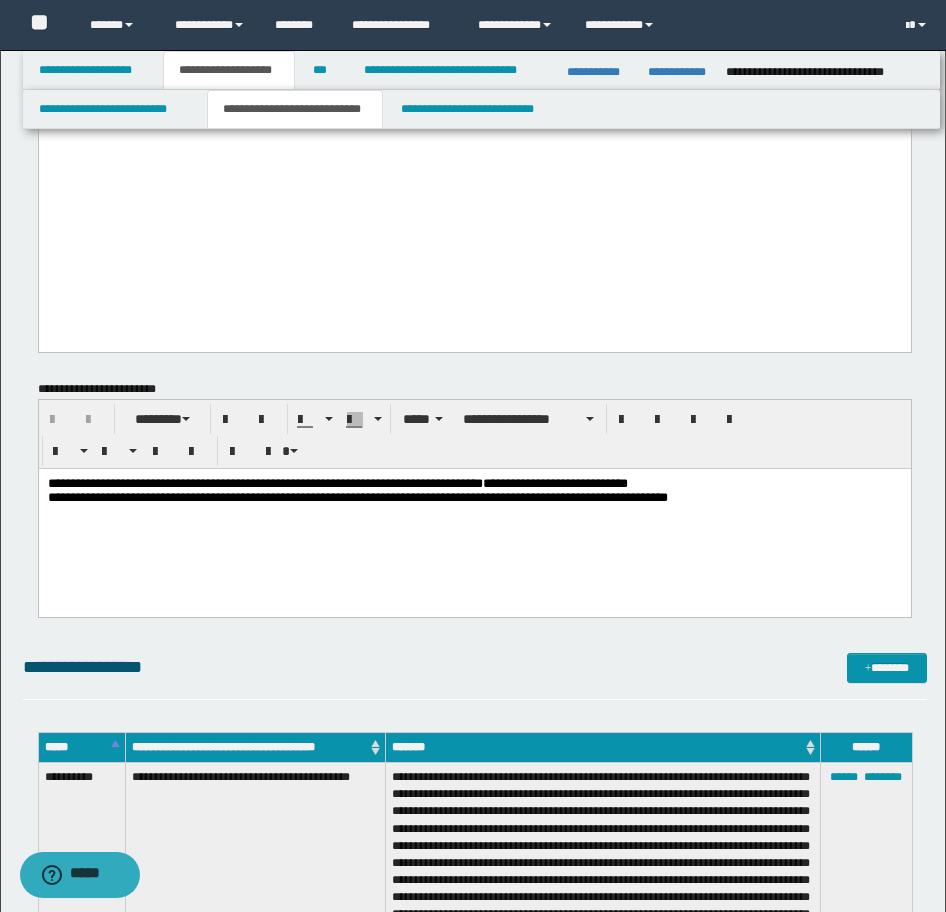 click on "**********" at bounding box center [474, 515] 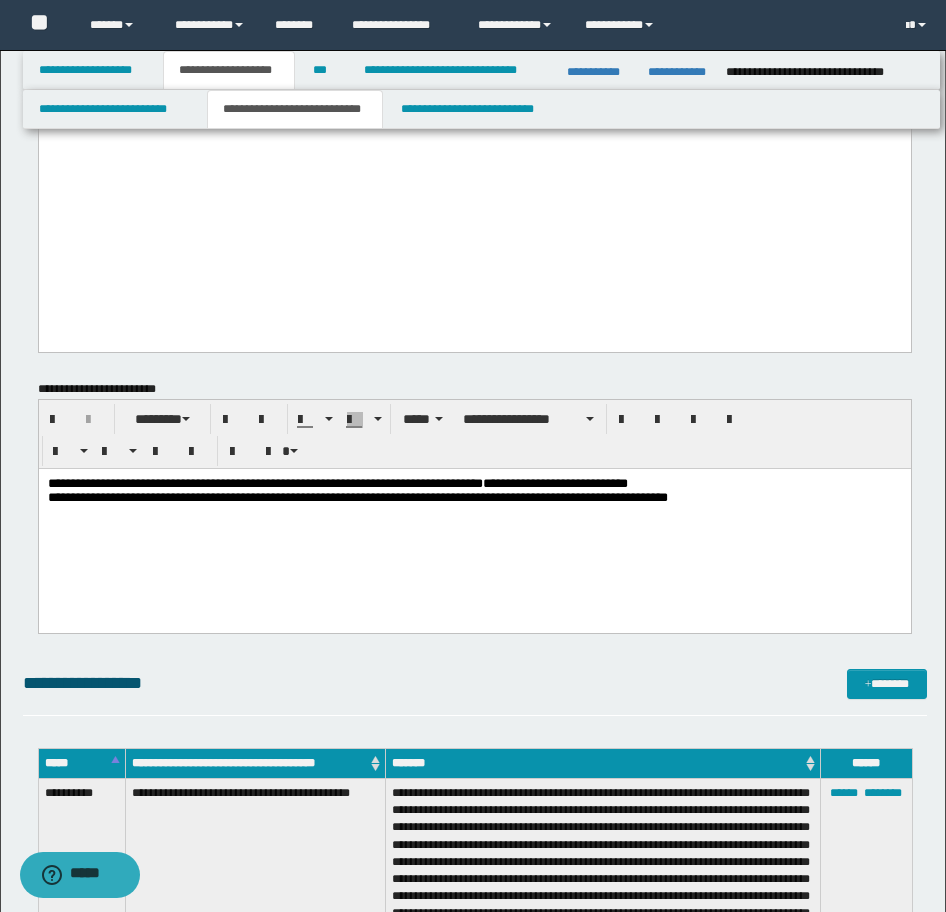type 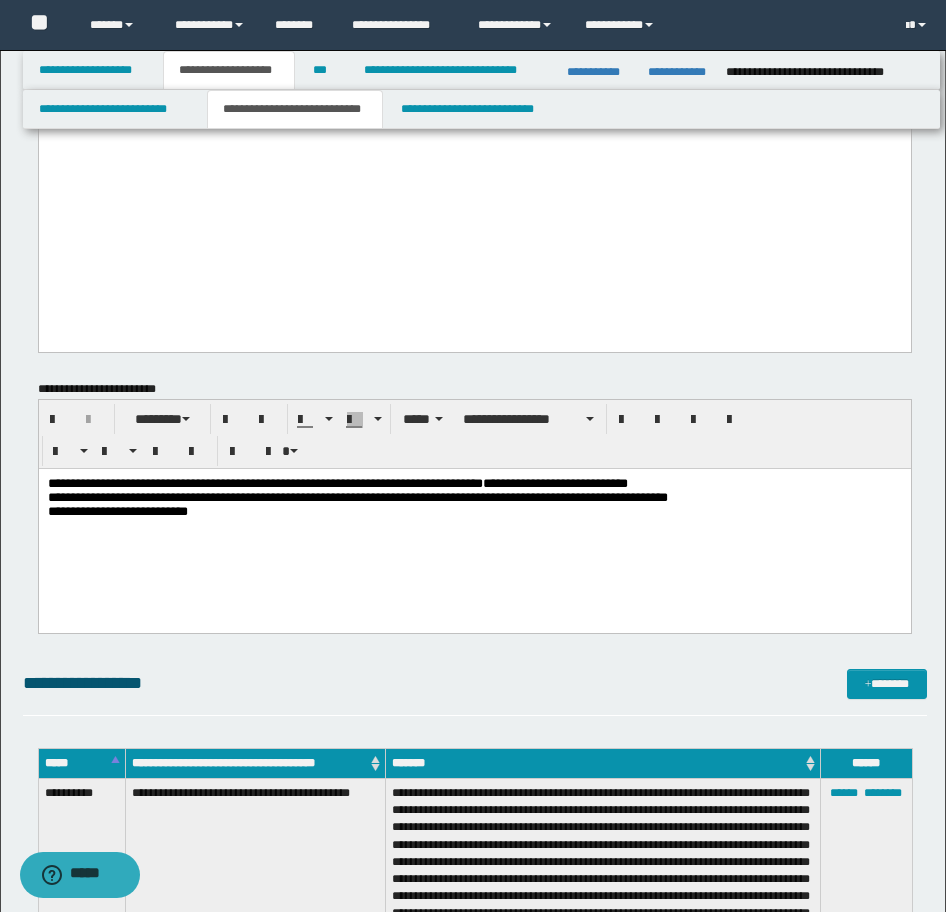 click on "**********" at bounding box center (474, 522) 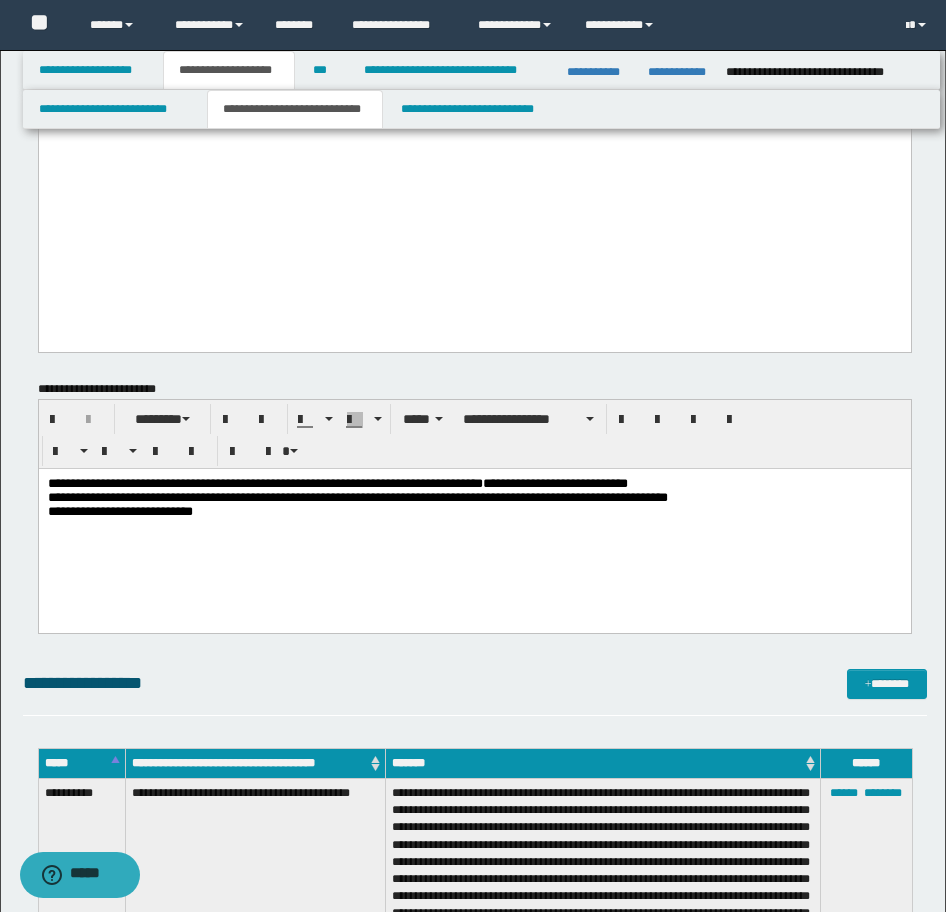 click on "**********" at bounding box center (474, 522) 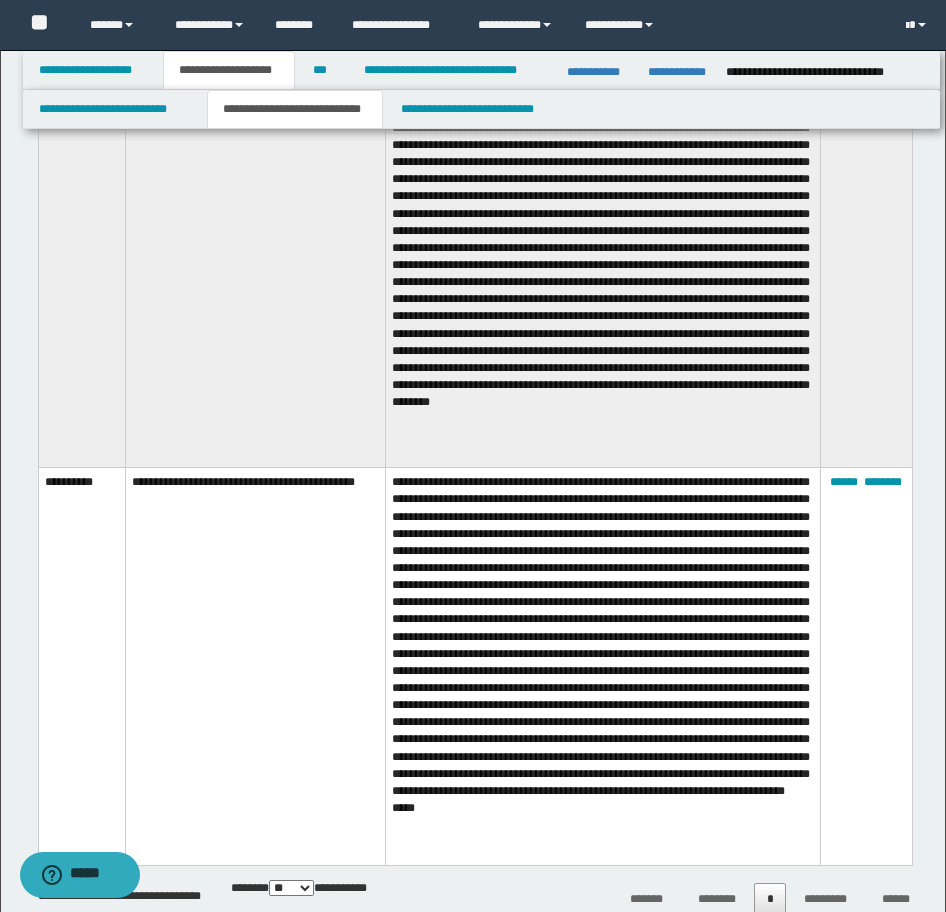 scroll, scrollTop: 7300, scrollLeft: 0, axis: vertical 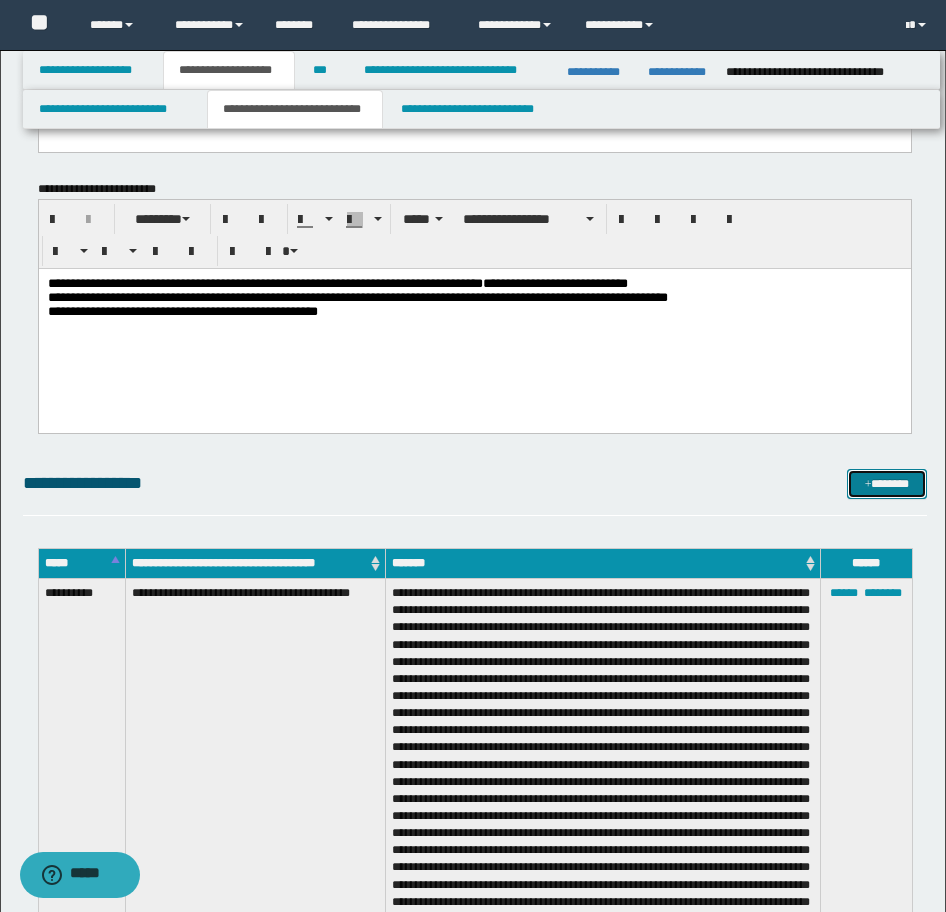 click on "*******" at bounding box center (887, 484) 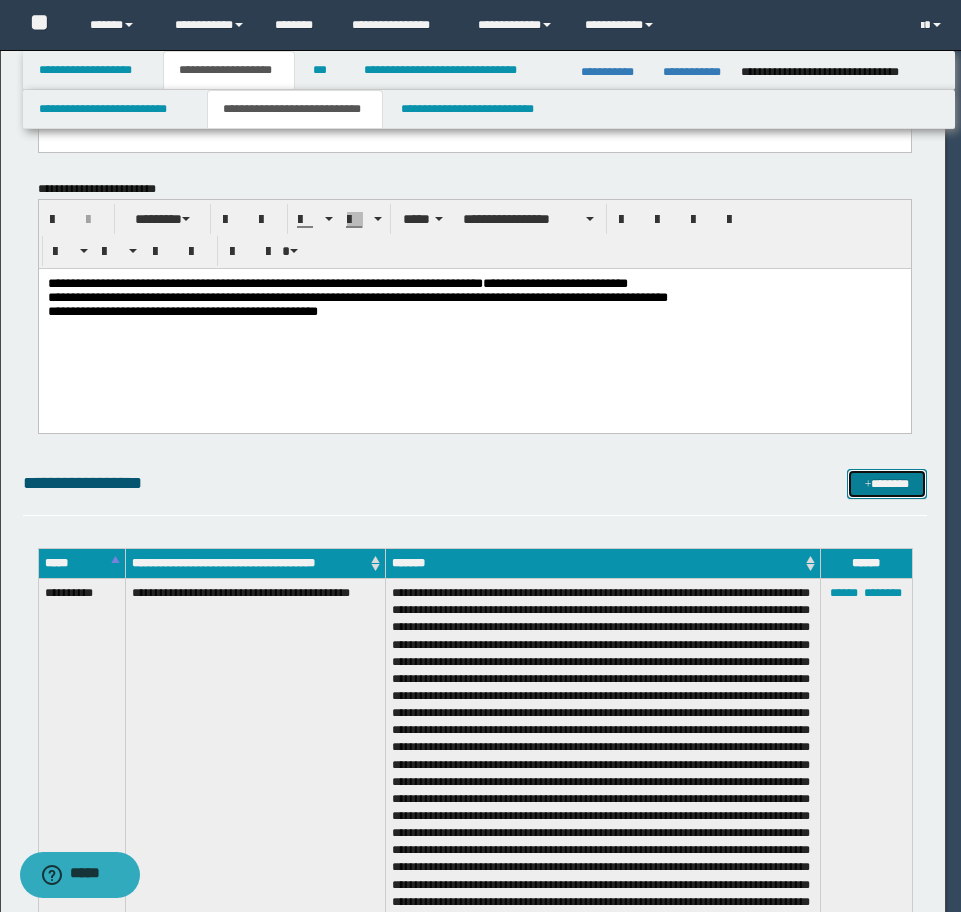 scroll, scrollTop: 0, scrollLeft: 0, axis: both 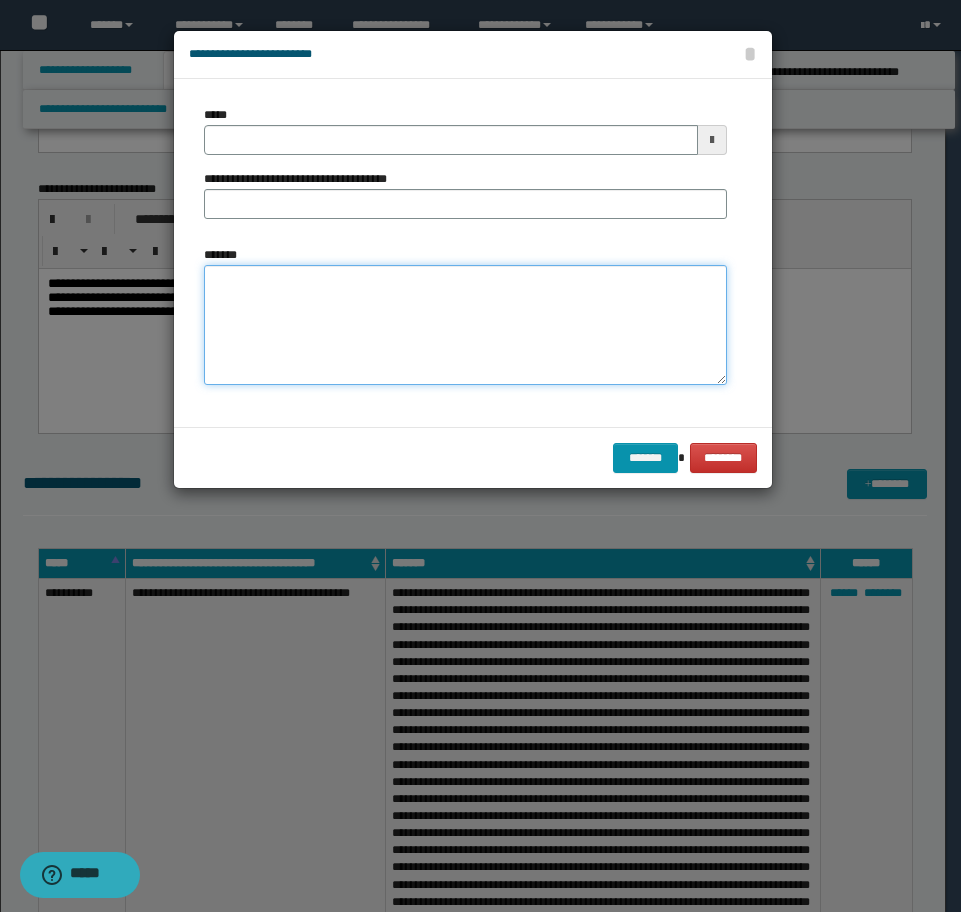 click on "*******" at bounding box center [465, 325] 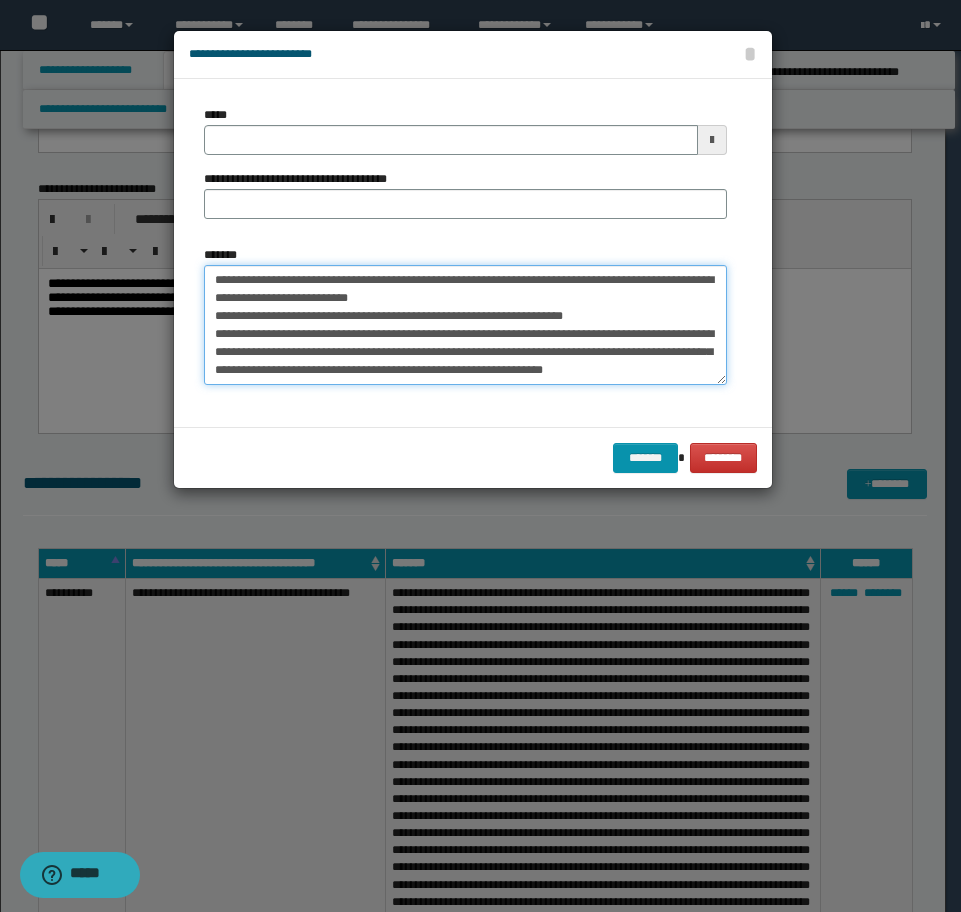 scroll, scrollTop: 288, scrollLeft: 0, axis: vertical 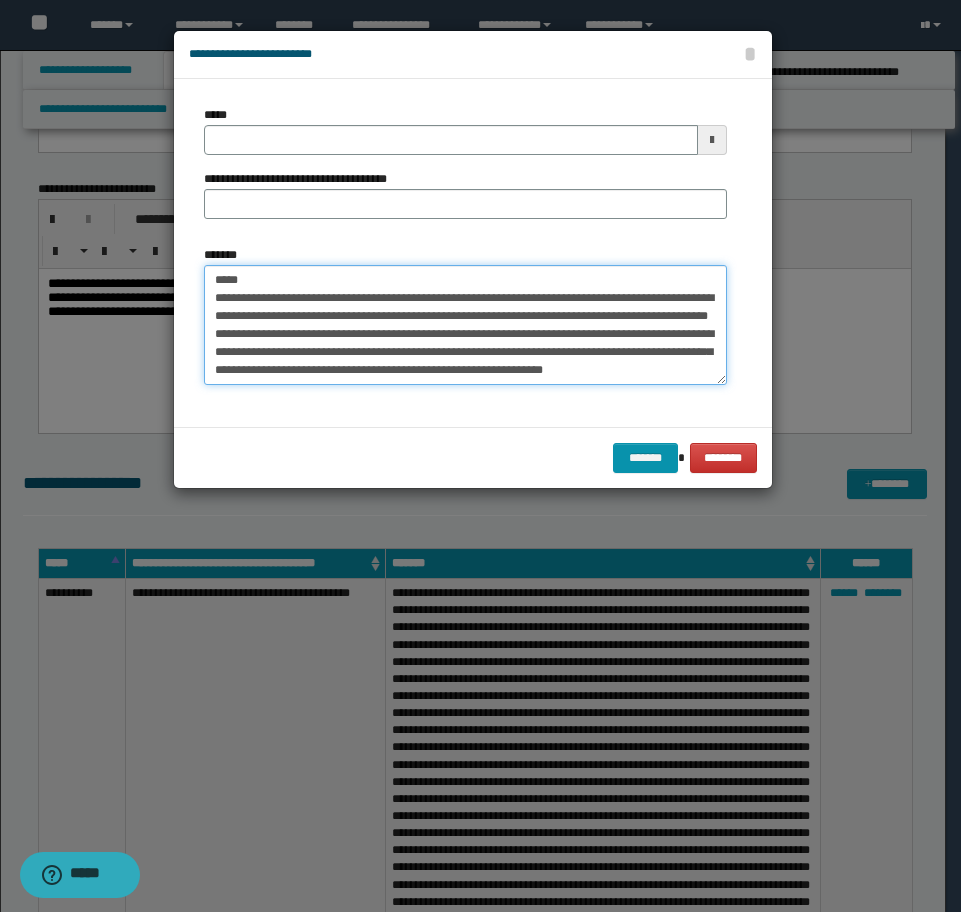 click on "*******" at bounding box center (465, 325) 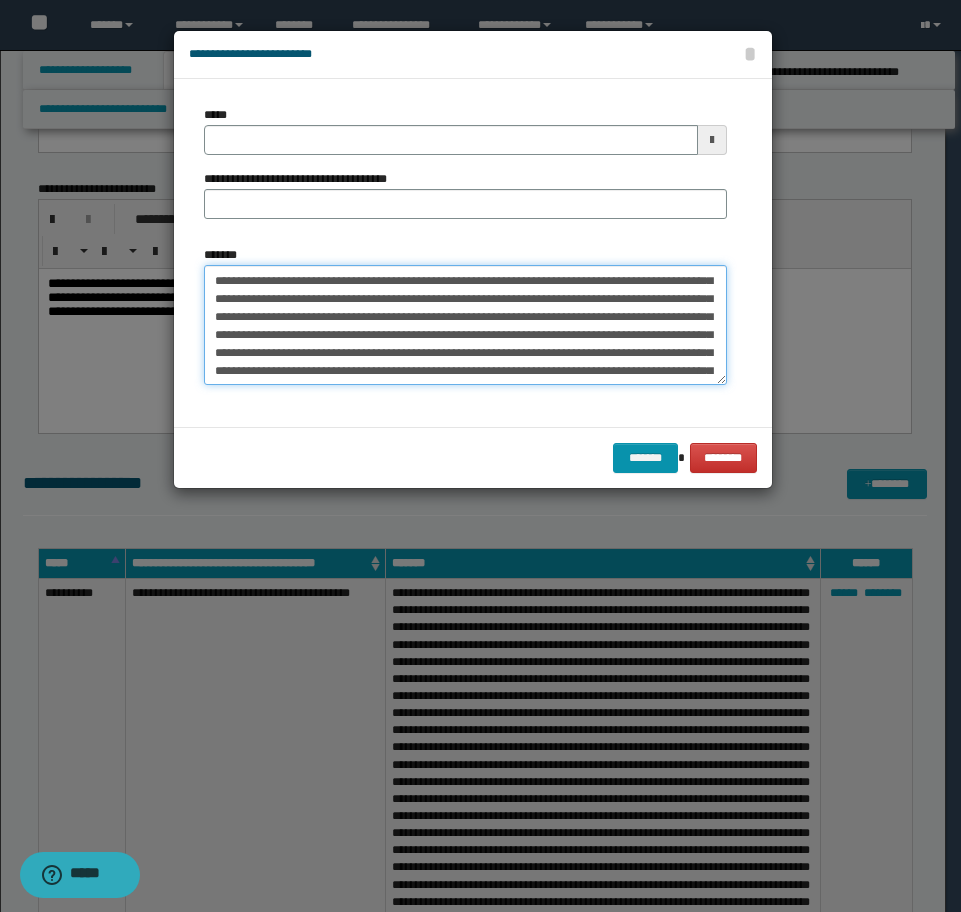 scroll, scrollTop: 0, scrollLeft: 0, axis: both 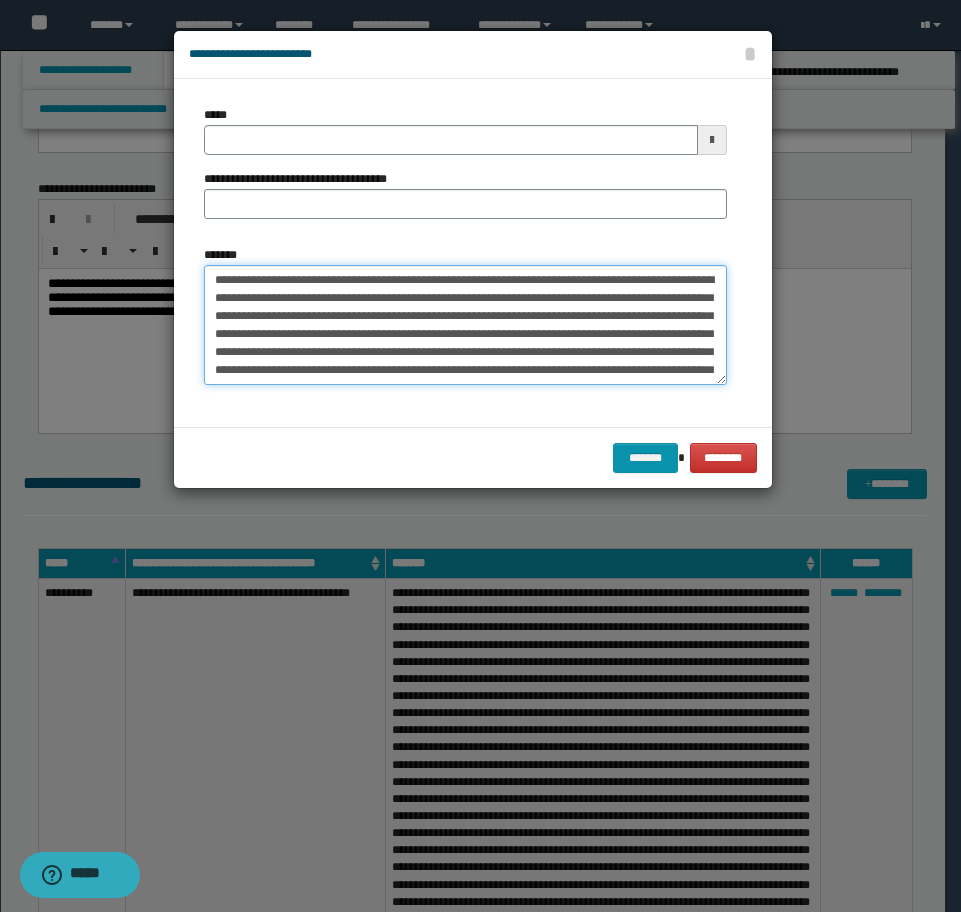 type on "**********" 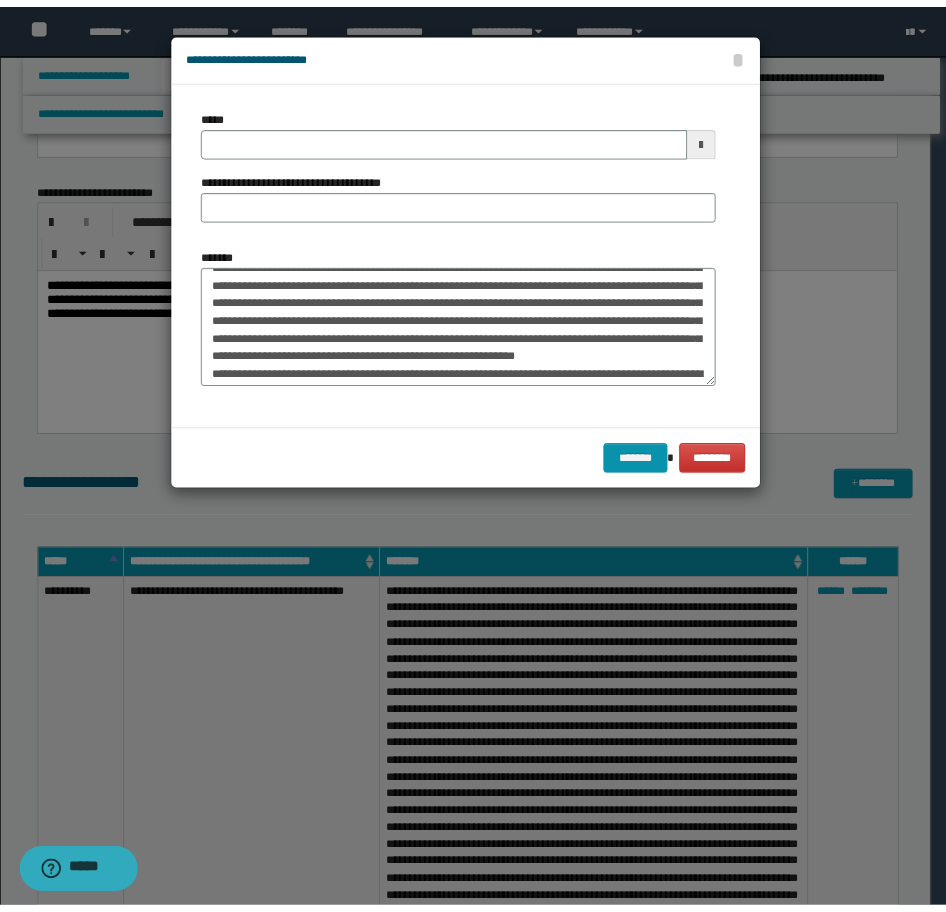 scroll, scrollTop: 288, scrollLeft: 0, axis: vertical 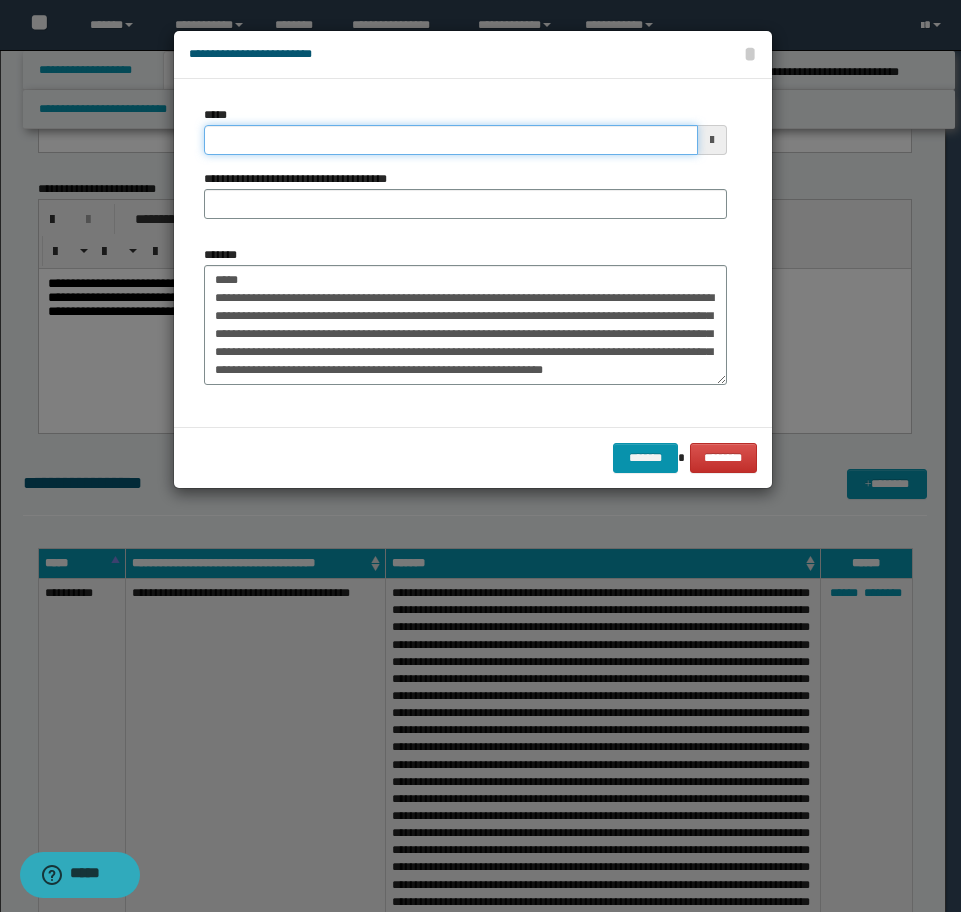 click on "*****" at bounding box center [451, 140] 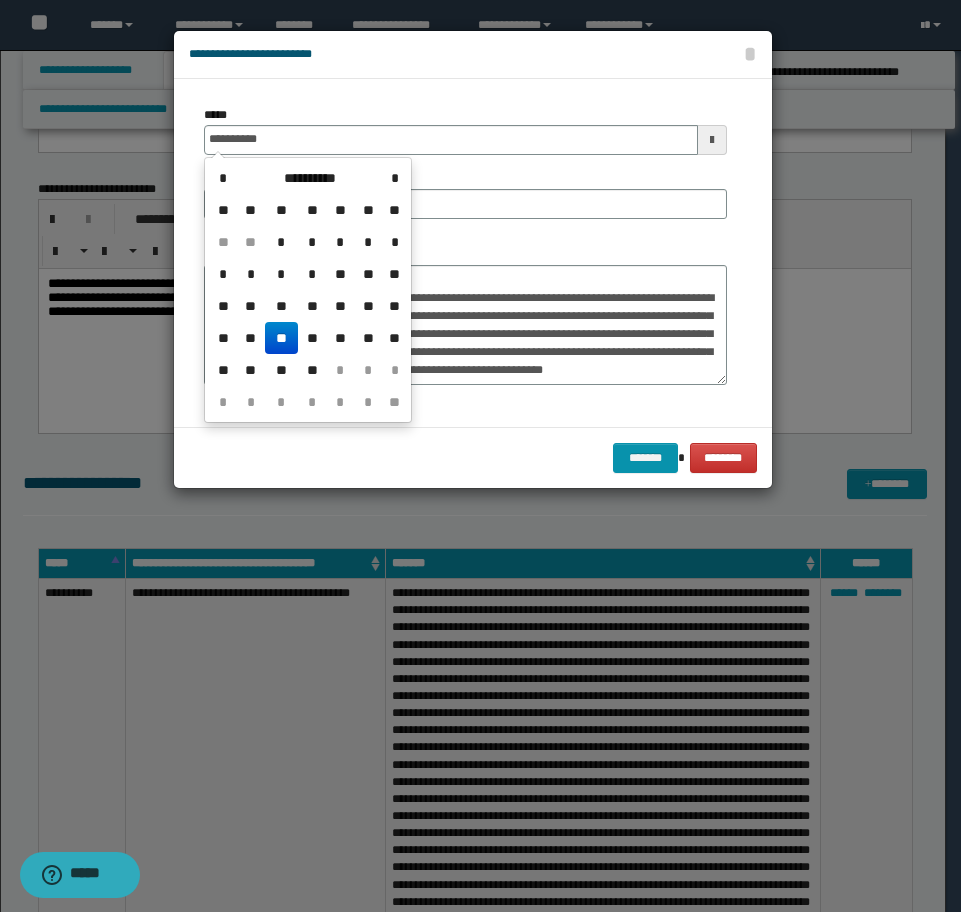 click on "**" at bounding box center (281, 338) 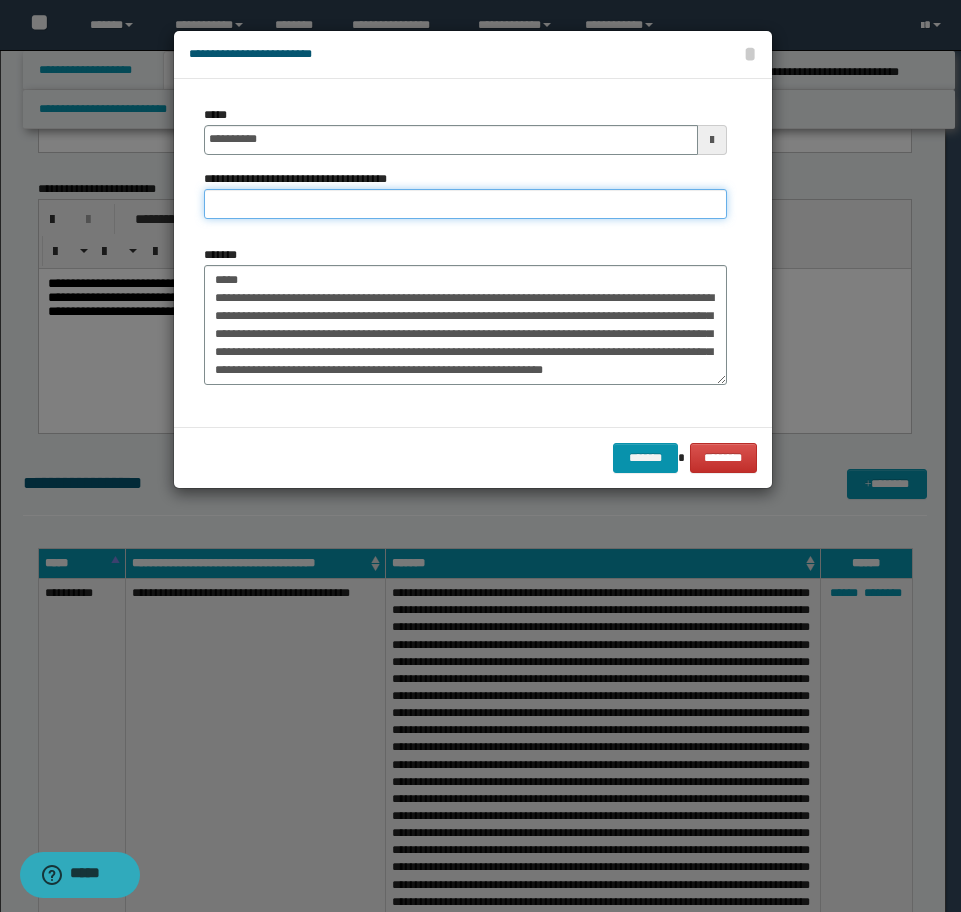 click on "**********" at bounding box center [465, 204] 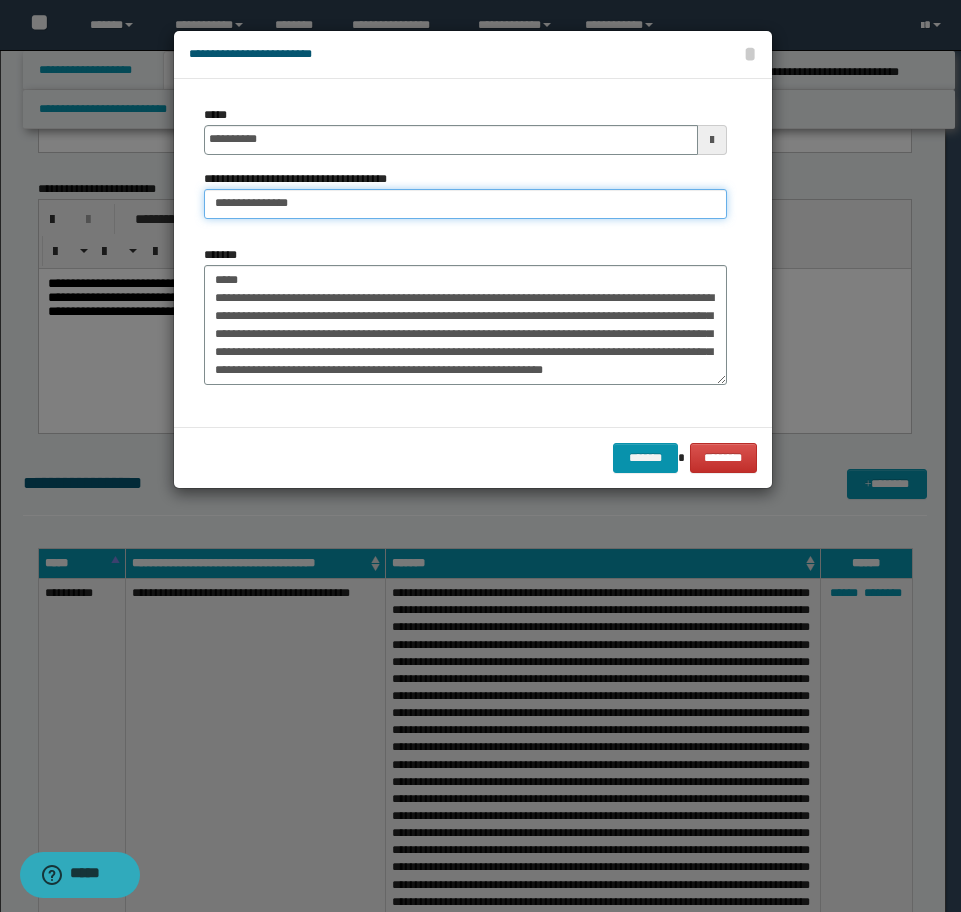 click on "**********" at bounding box center [465, 204] 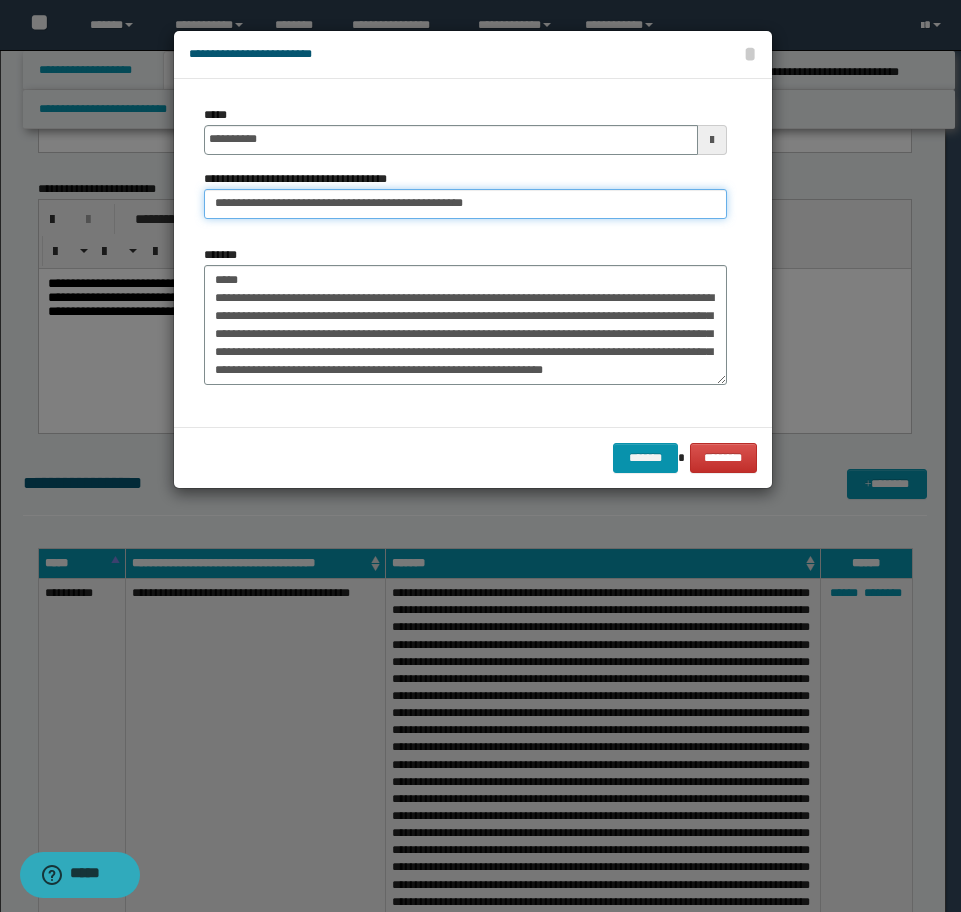 type on "**********" 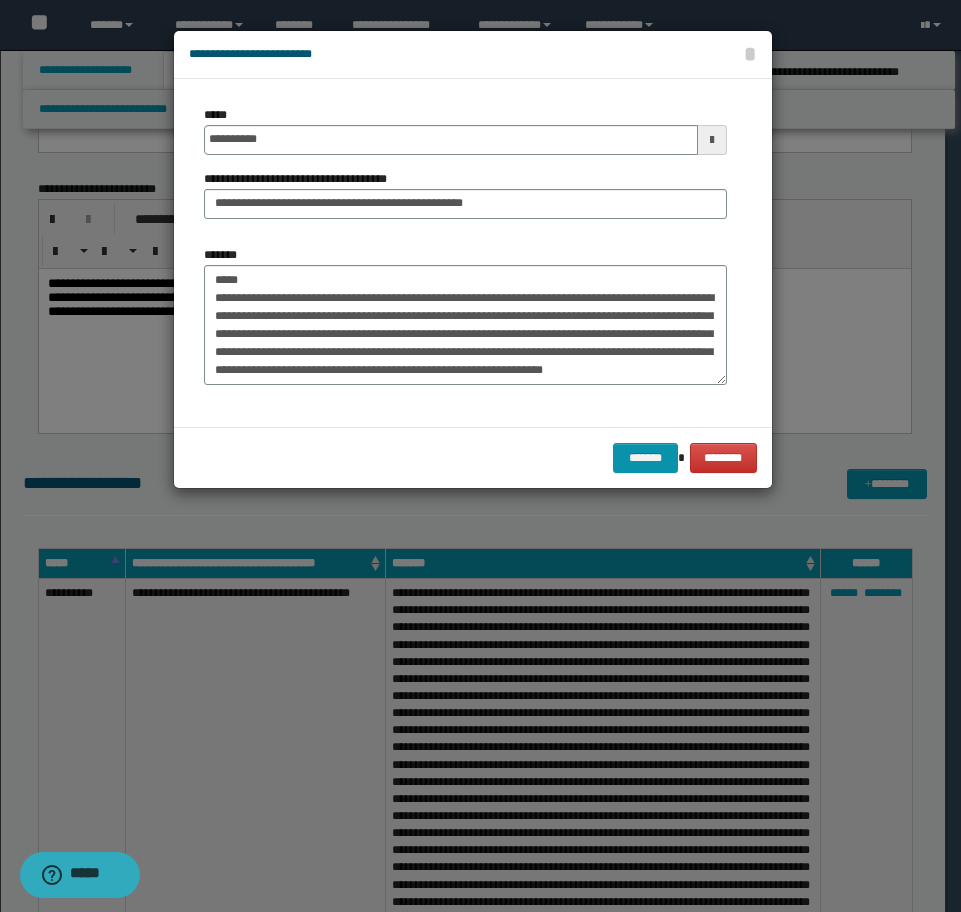 click on "*******
********" at bounding box center (473, 457) 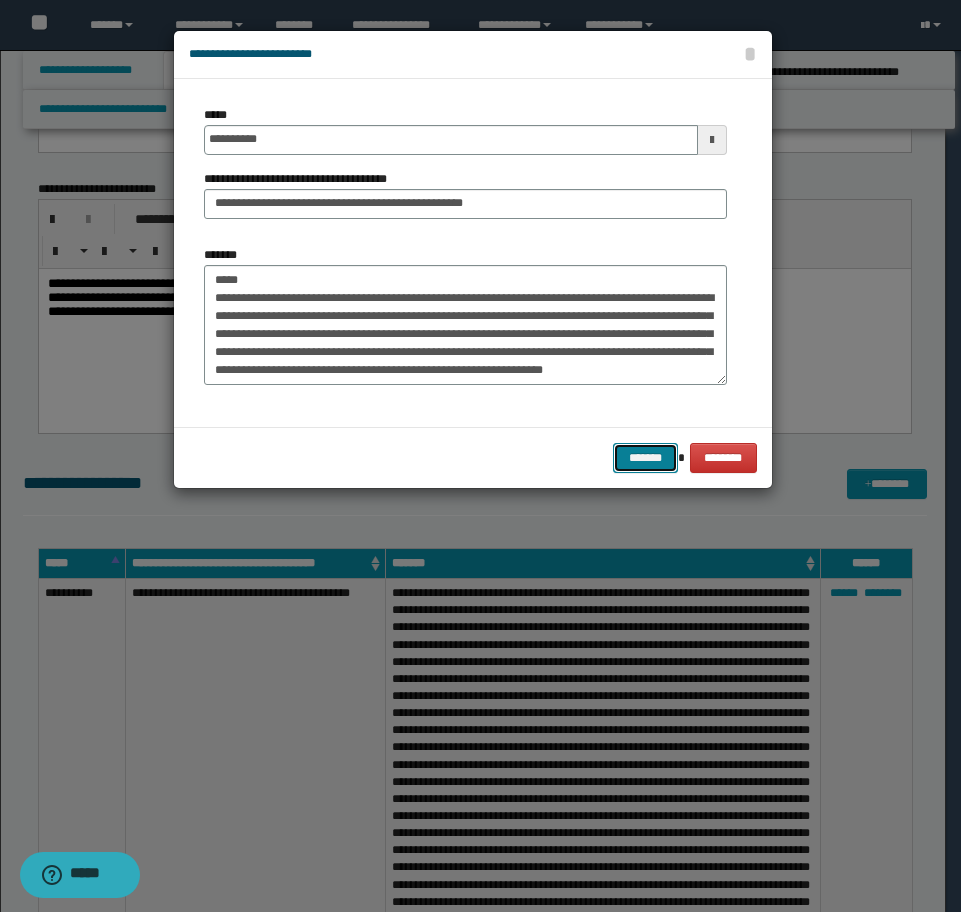 click on "*******" at bounding box center [645, 458] 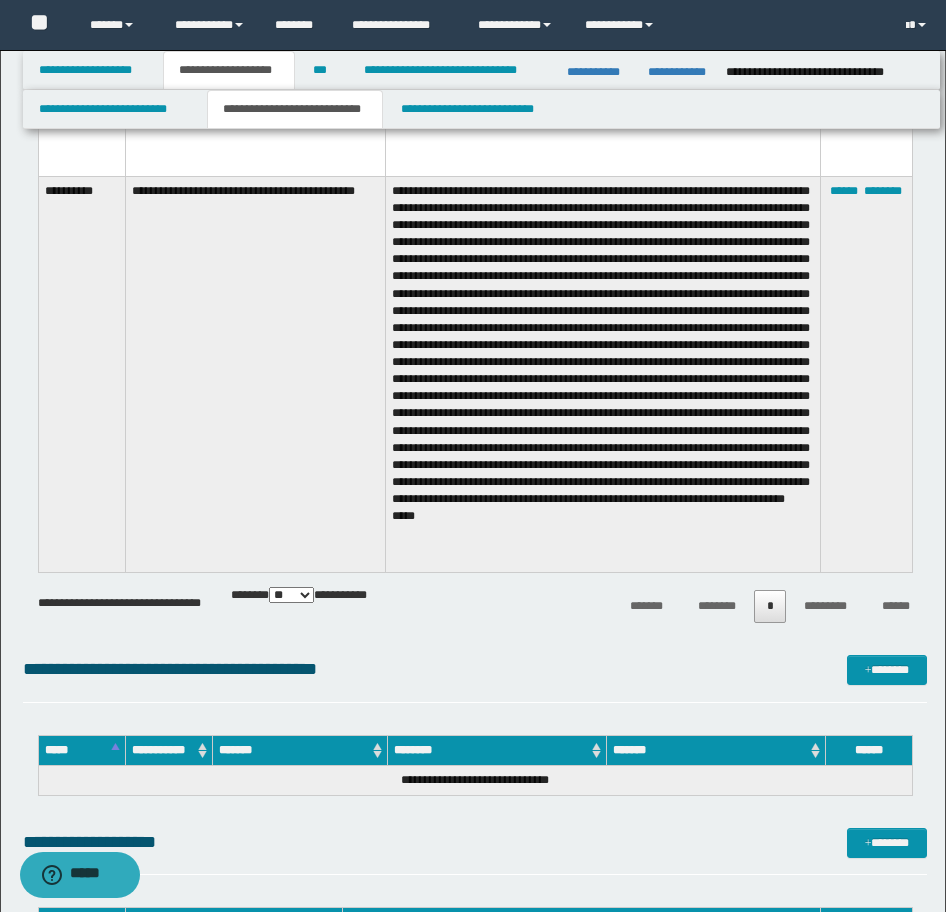scroll, scrollTop: 8000, scrollLeft: 0, axis: vertical 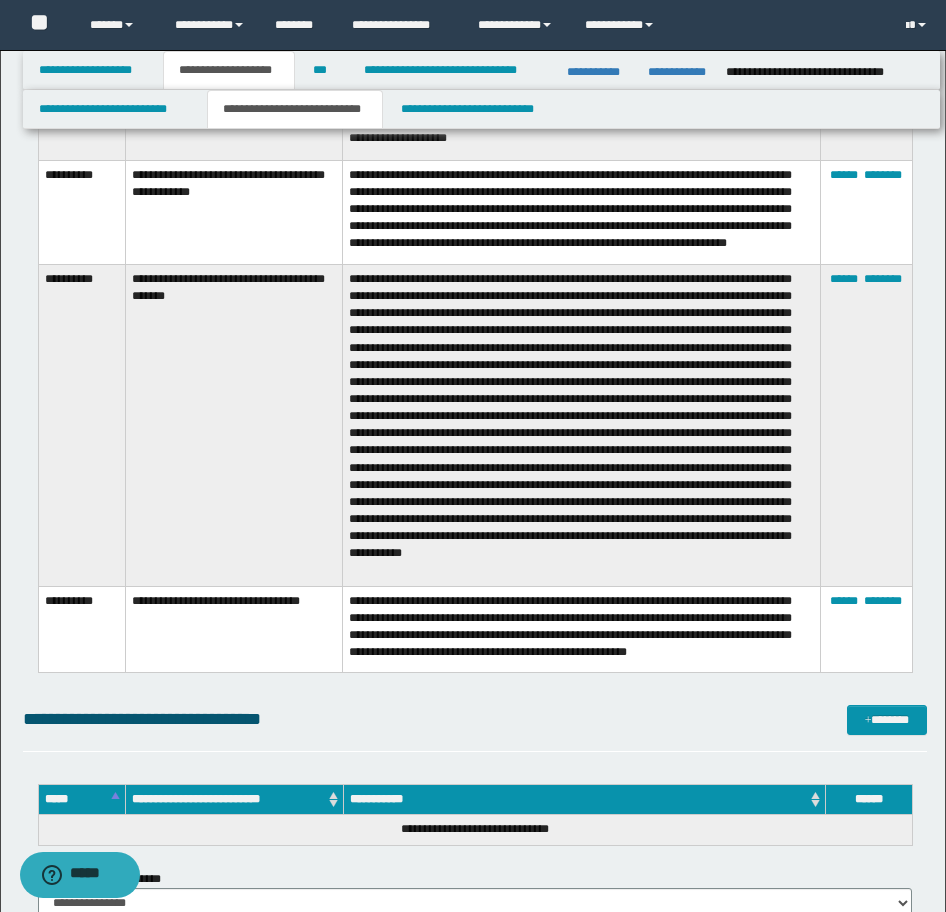 click on "**********" at bounding box center [475, -3952] 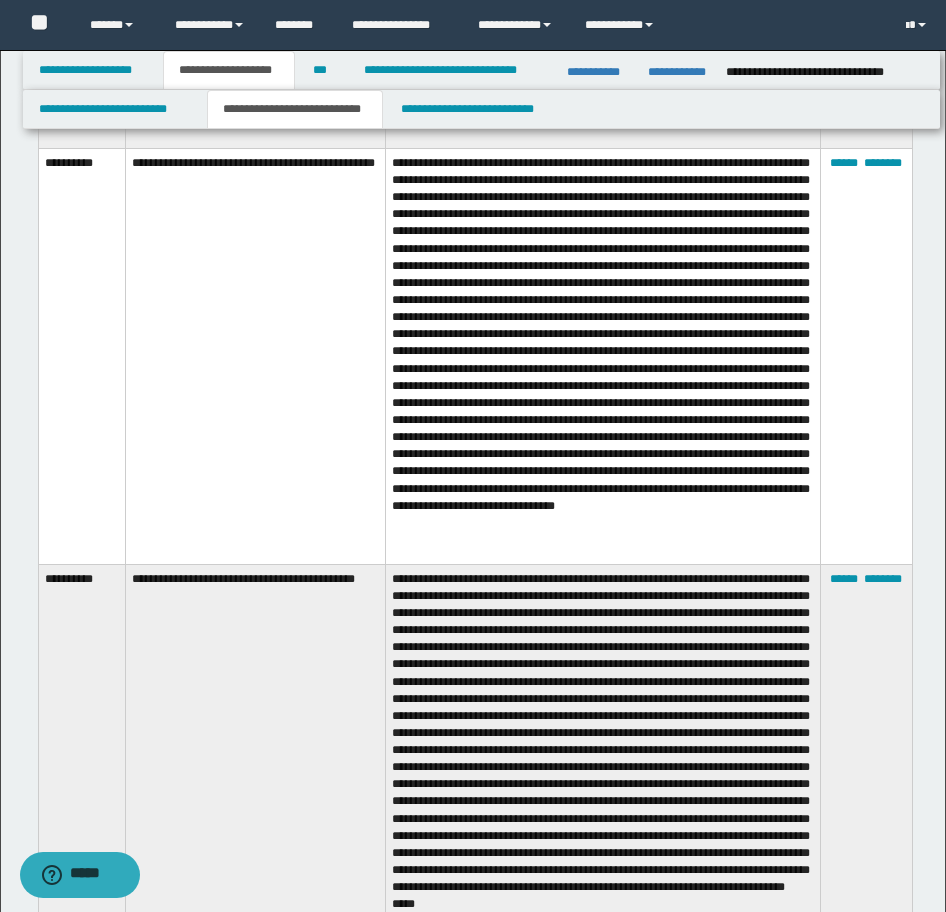 scroll, scrollTop: 8000, scrollLeft: 0, axis: vertical 